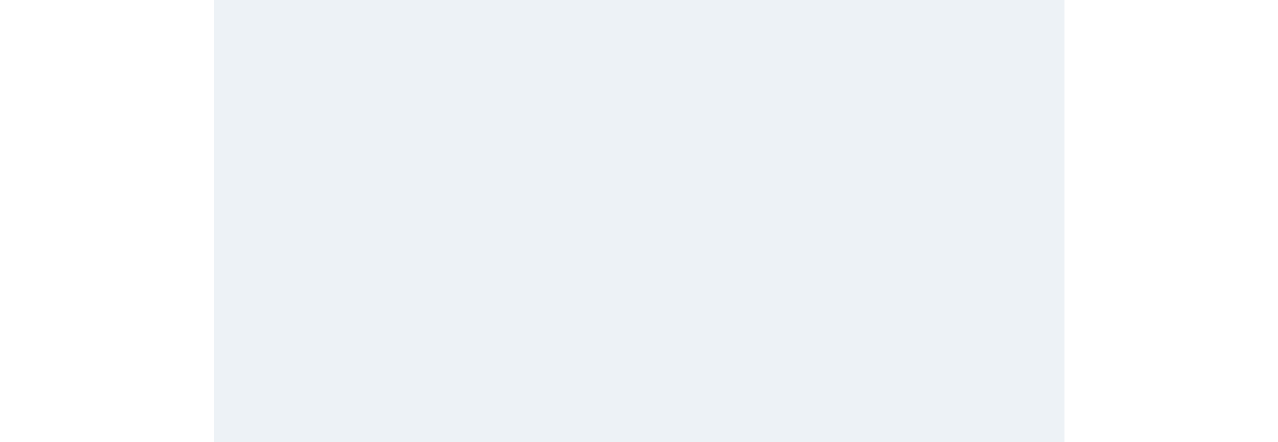 scroll, scrollTop: 0, scrollLeft: 0, axis: both 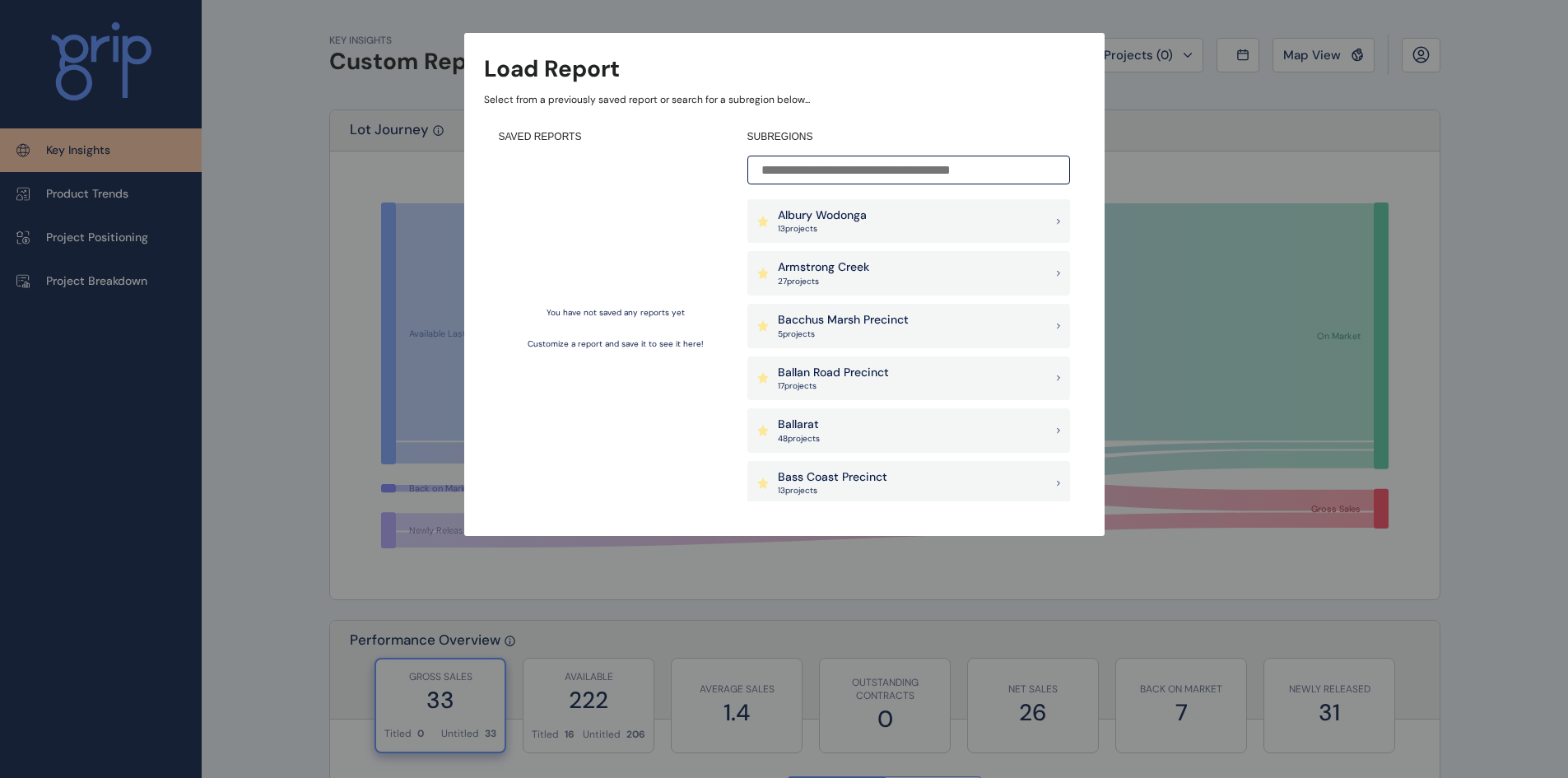 click at bounding box center (909, 170) 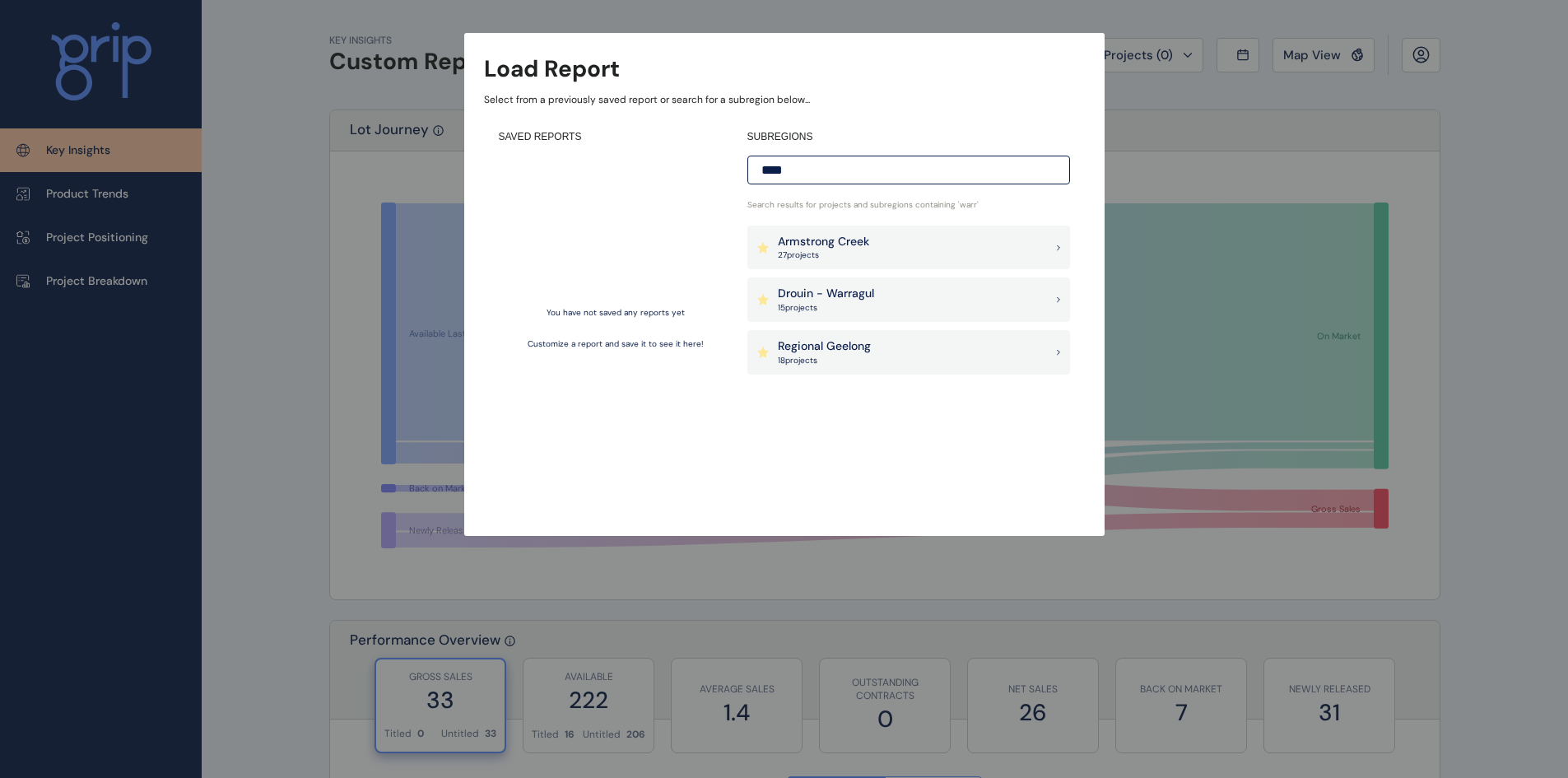 type on "****" 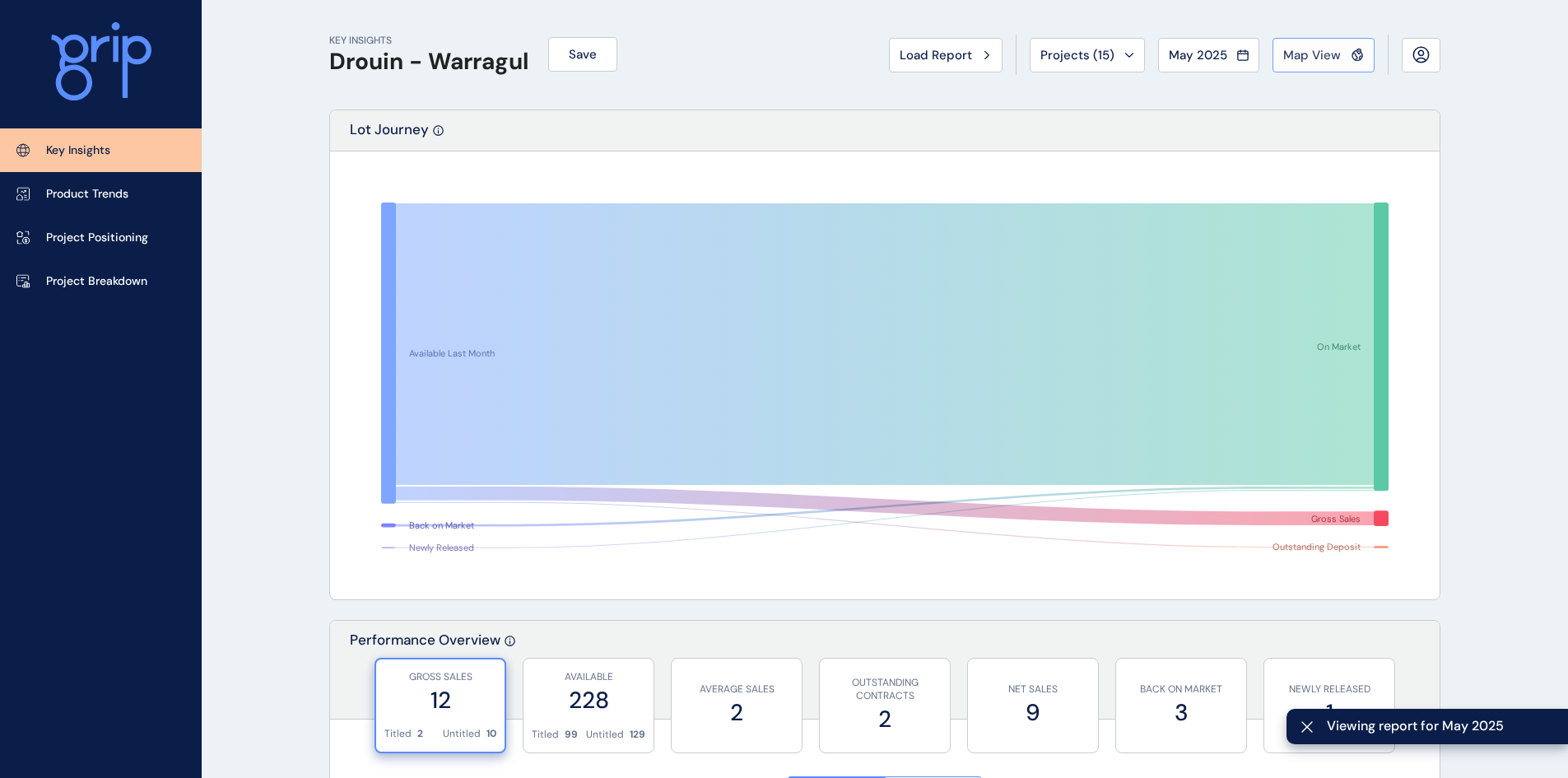 click on "Map View" at bounding box center (1312, 55) 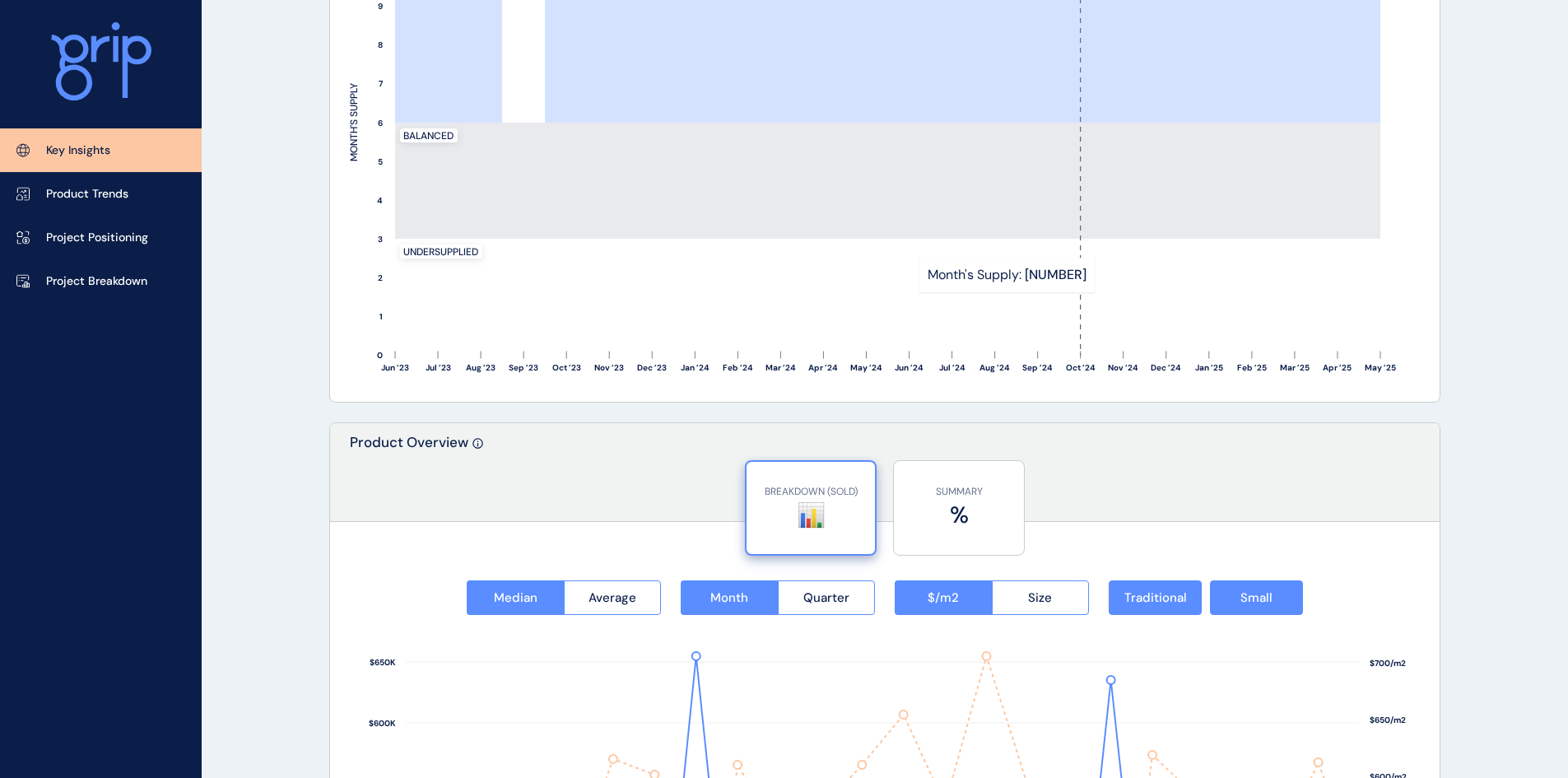 scroll, scrollTop: 1400, scrollLeft: 0, axis: vertical 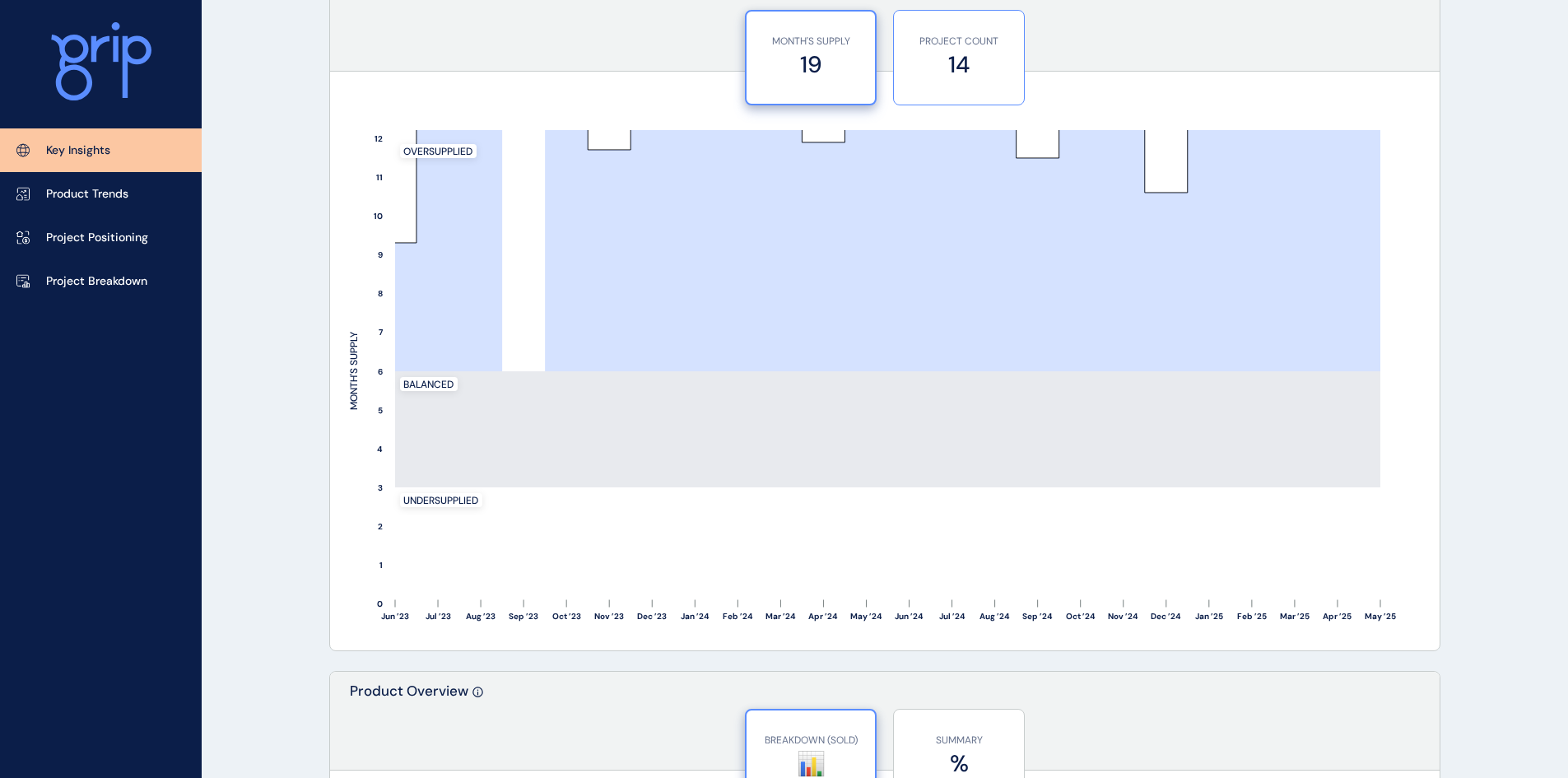 click on "14" at bounding box center (959, 64) 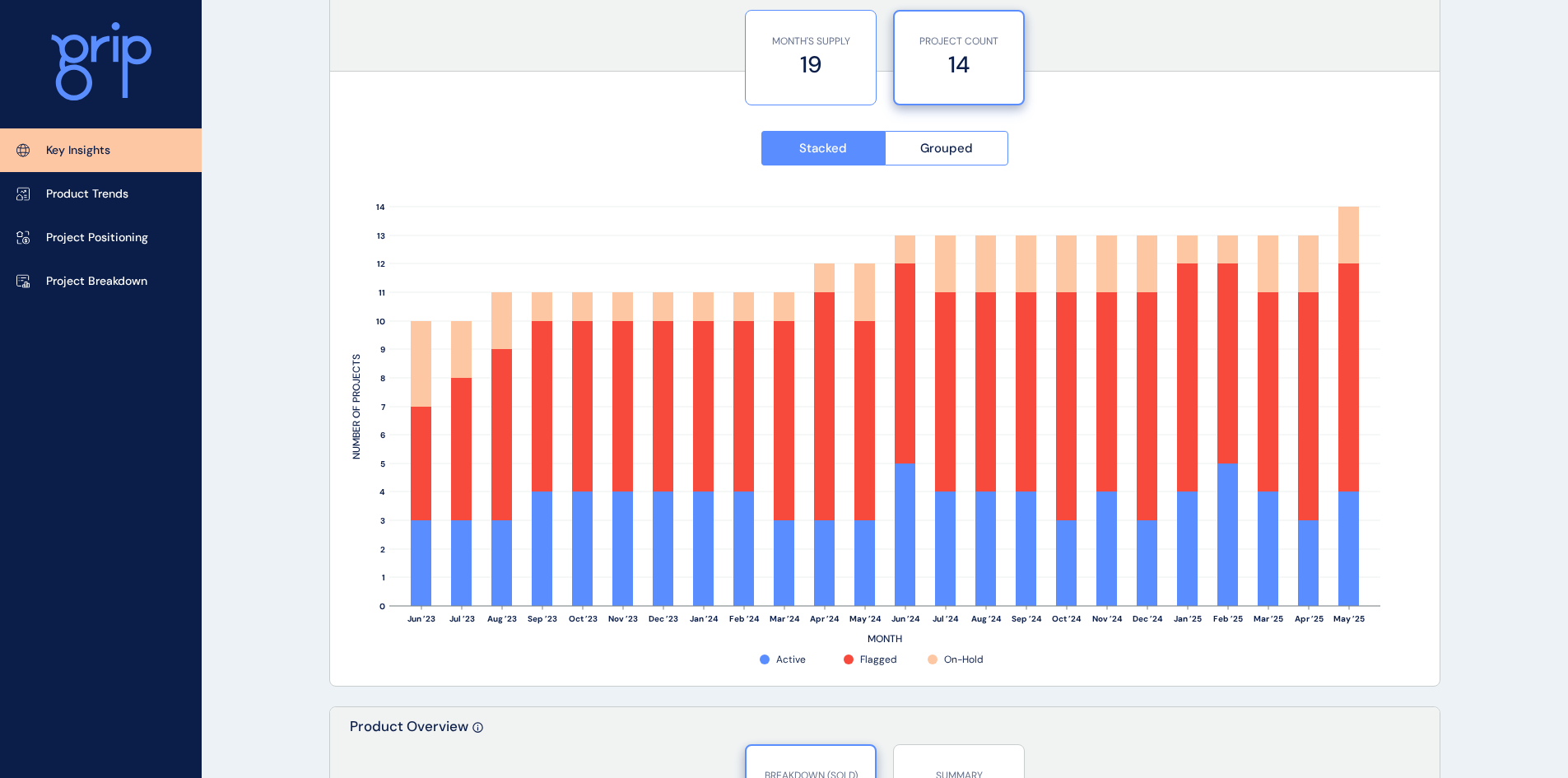 click on "19" at bounding box center (811, 64) 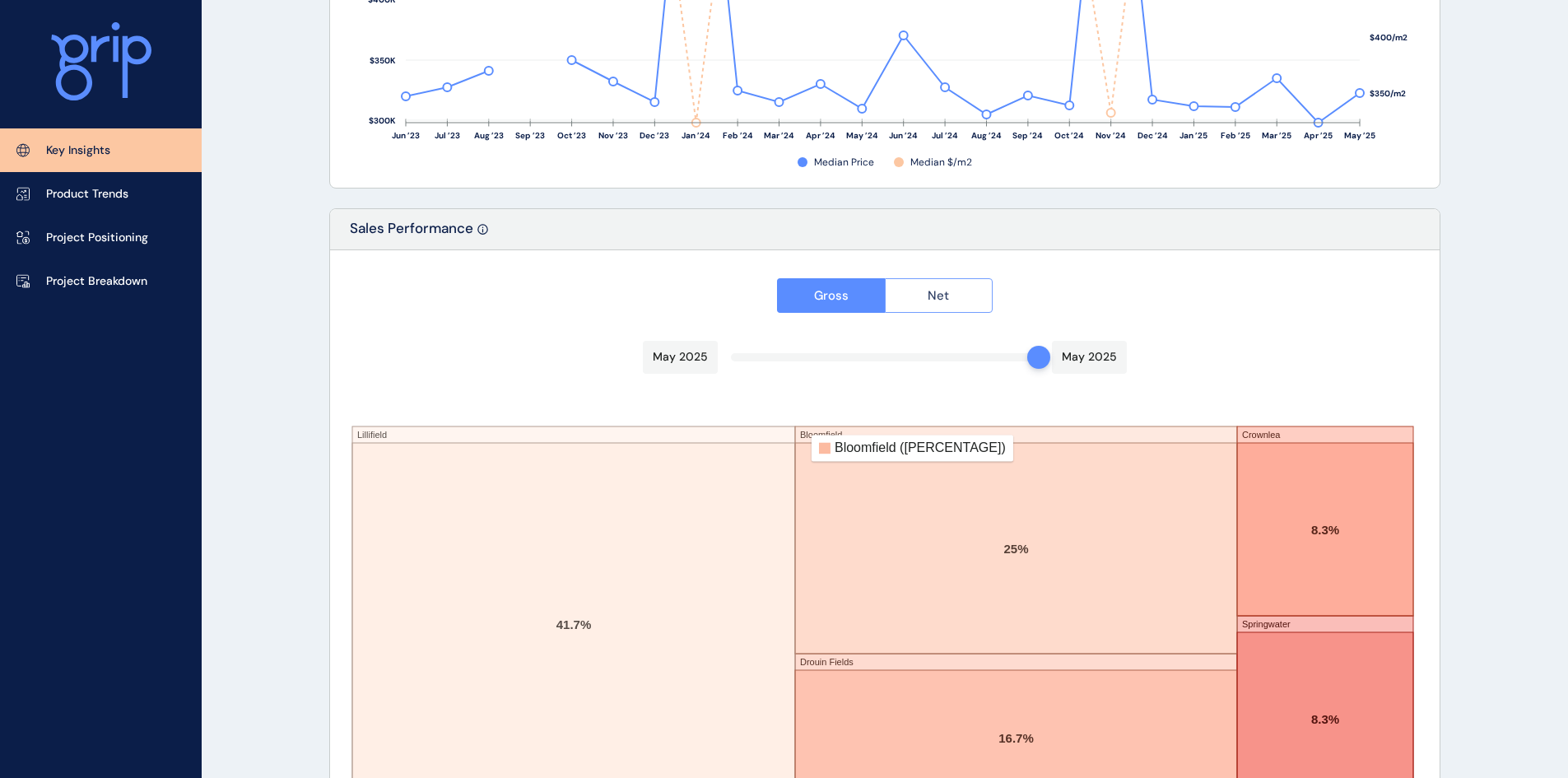 scroll, scrollTop: 2523, scrollLeft: 0, axis: vertical 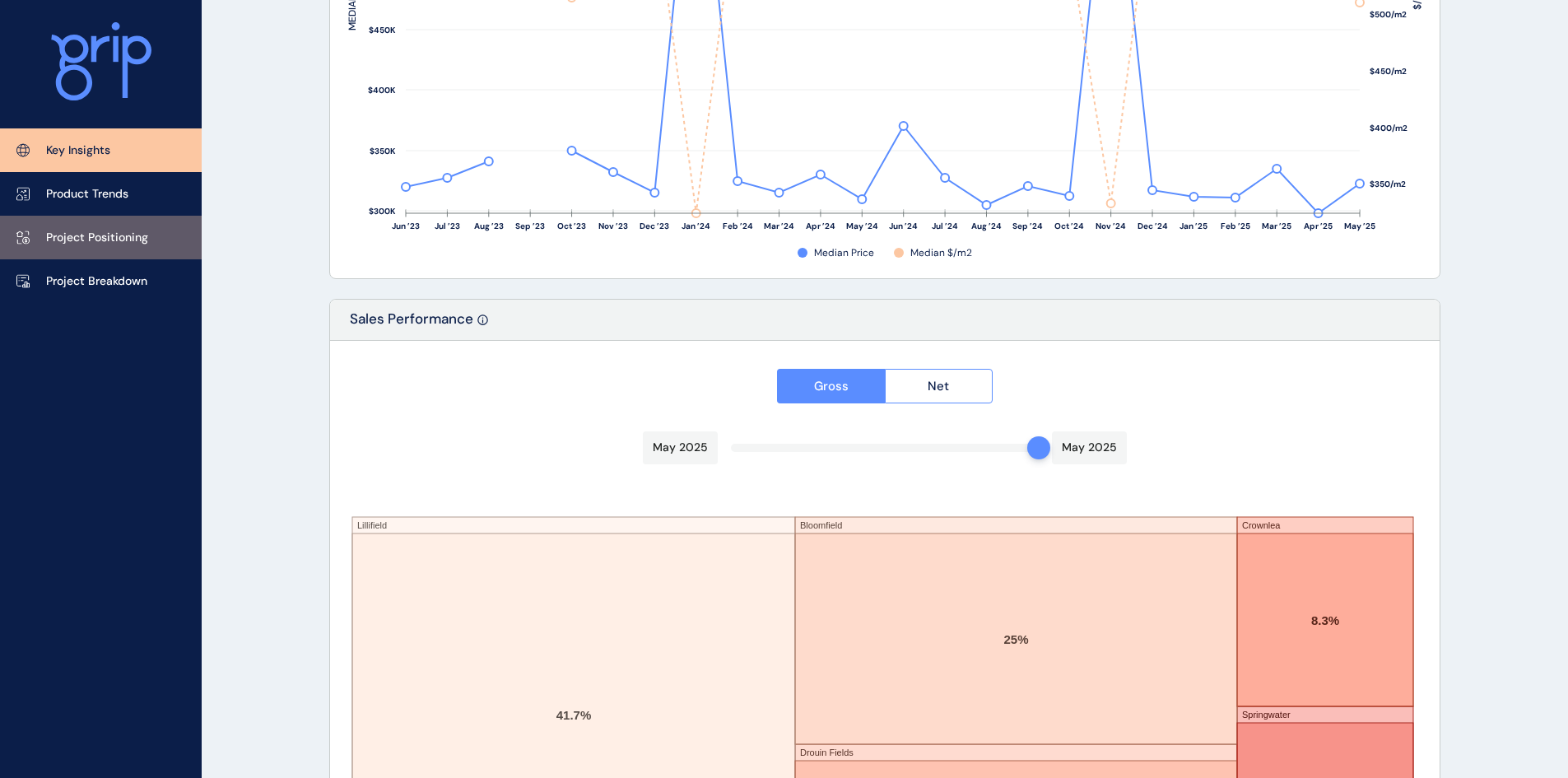 click on "Project Positioning" at bounding box center [97, 238] 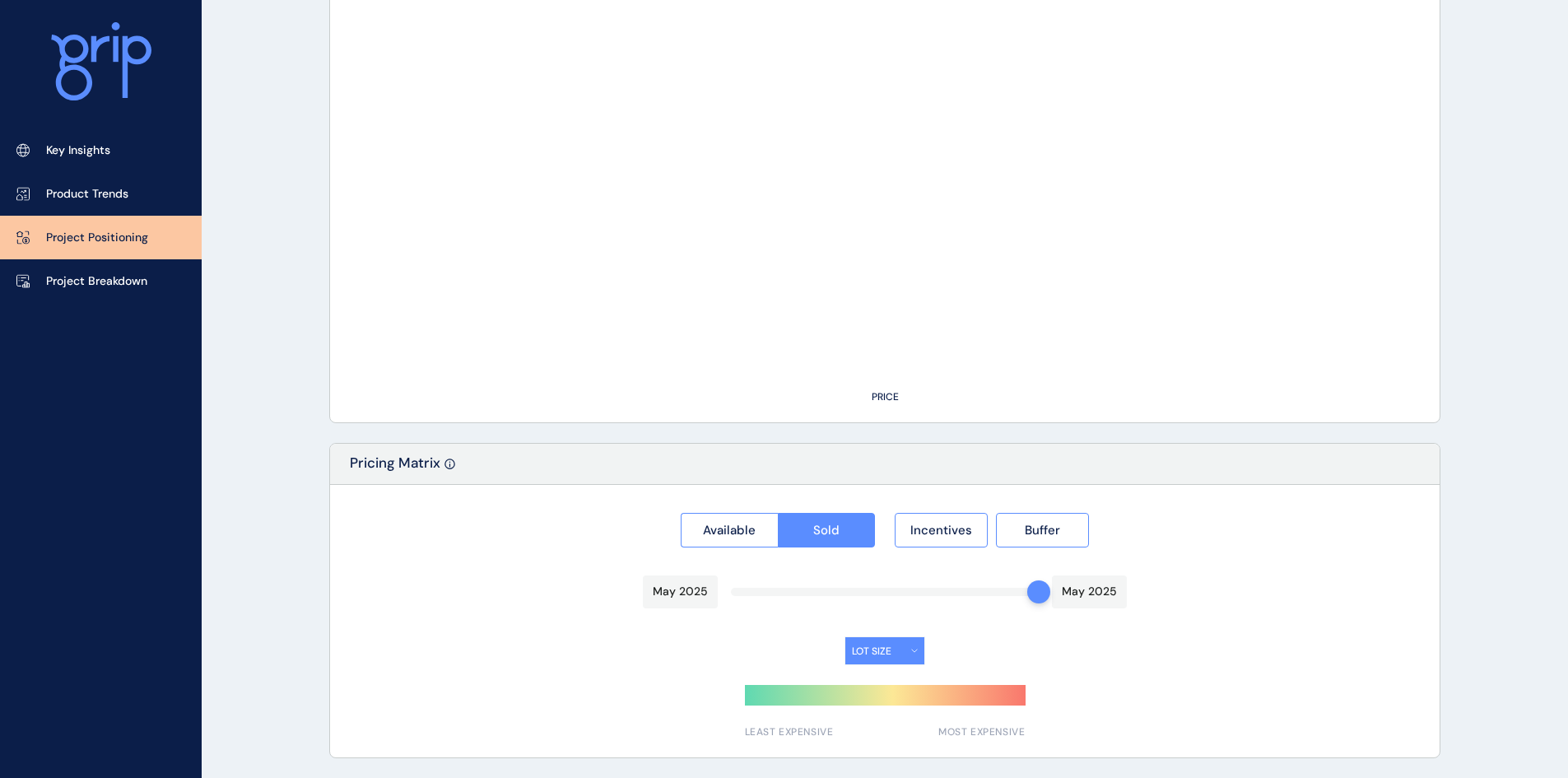 type on "**********" 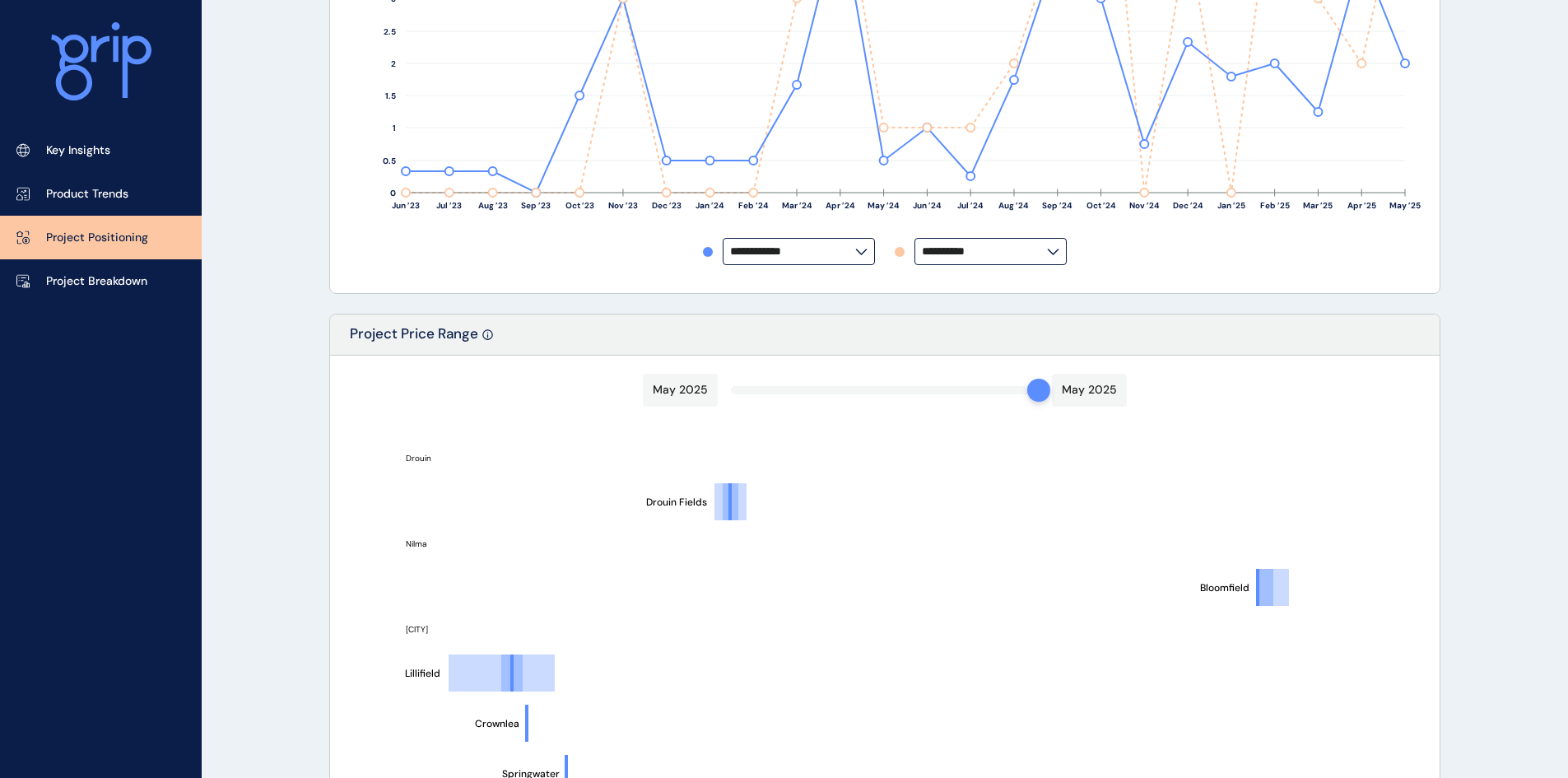 scroll, scrollTop: 180, scrollLeft: 0, axis: vertical 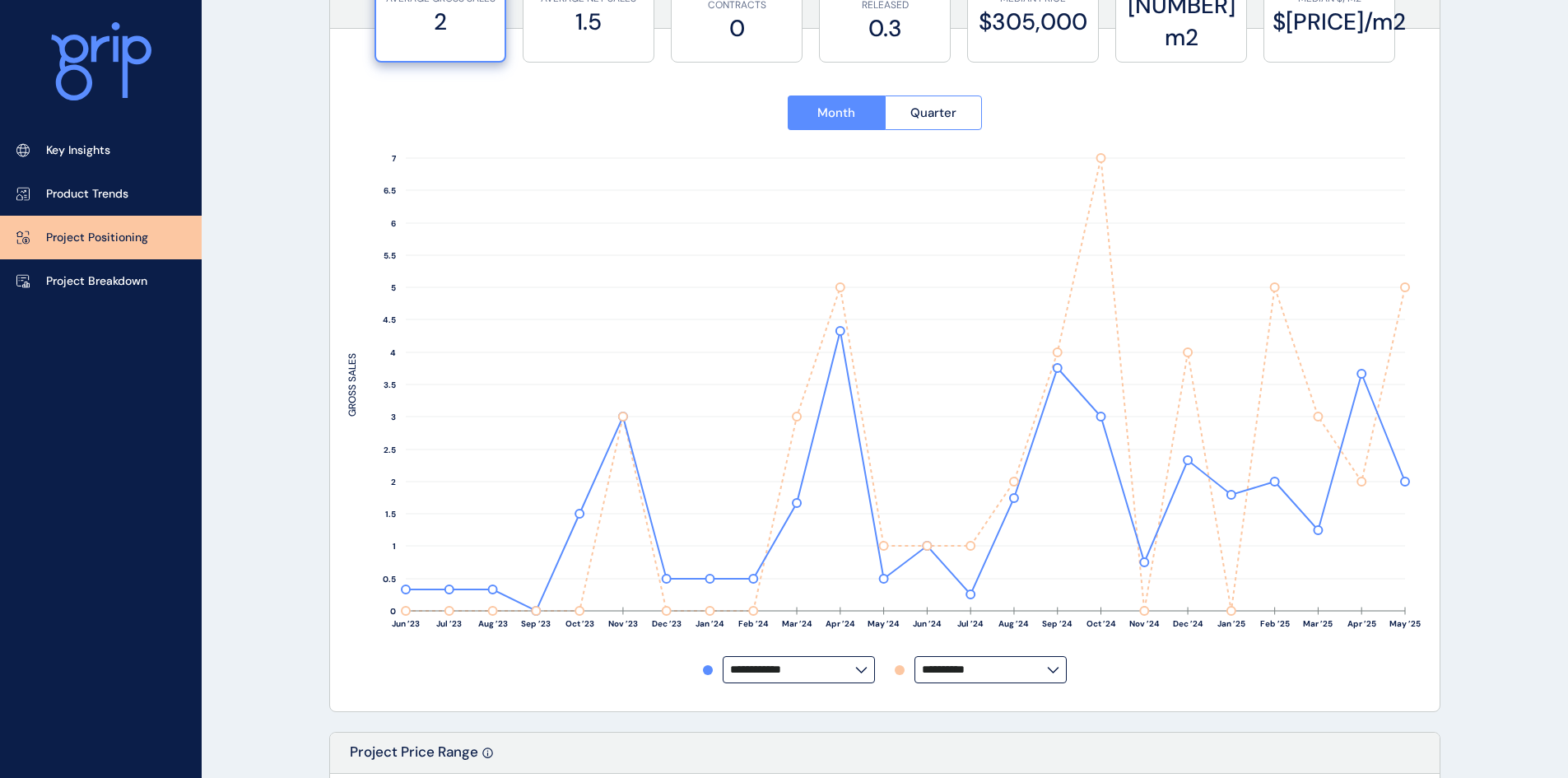 click 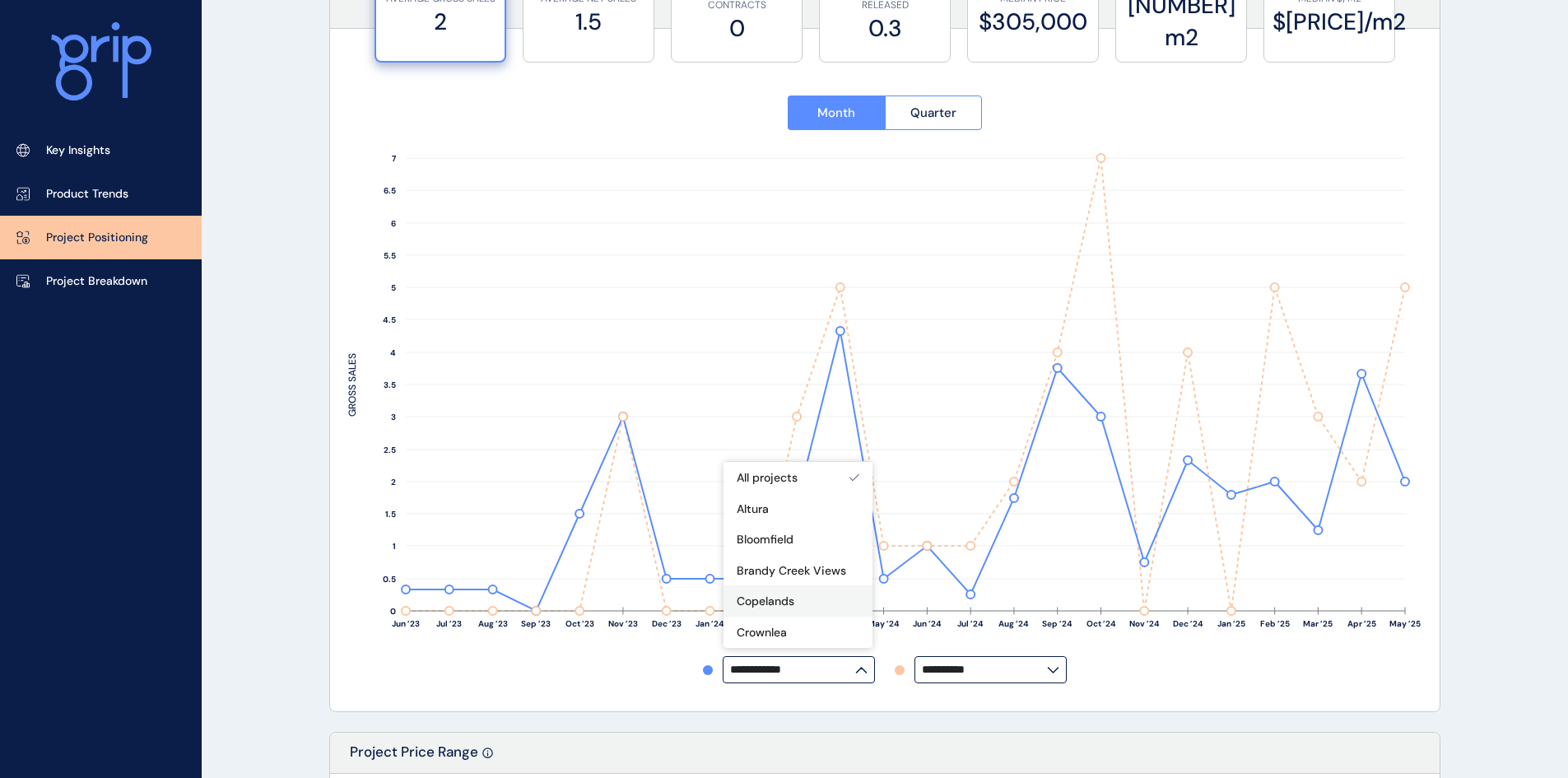click on "Copelands" at bounding box center (765, 602) 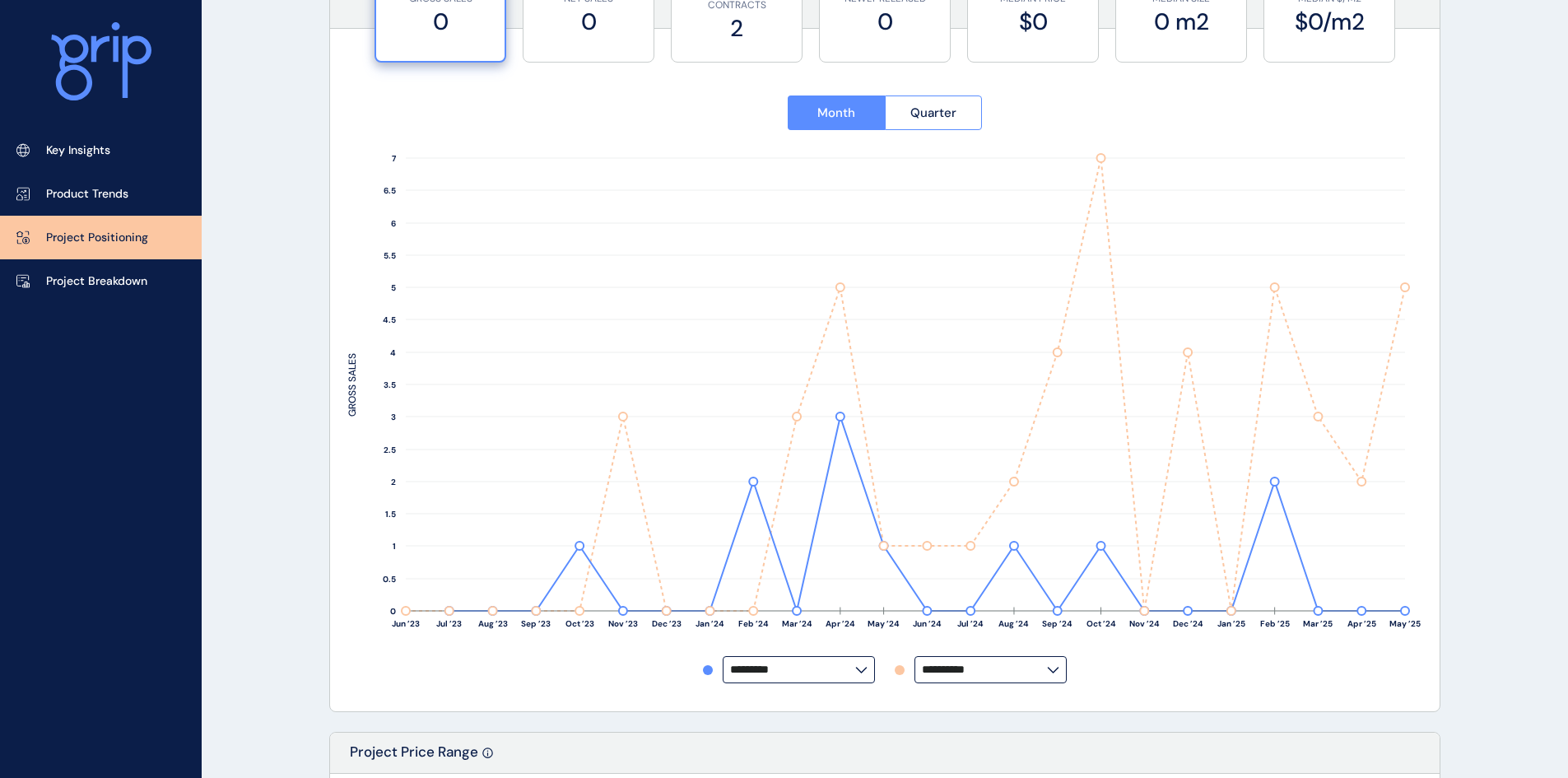 click 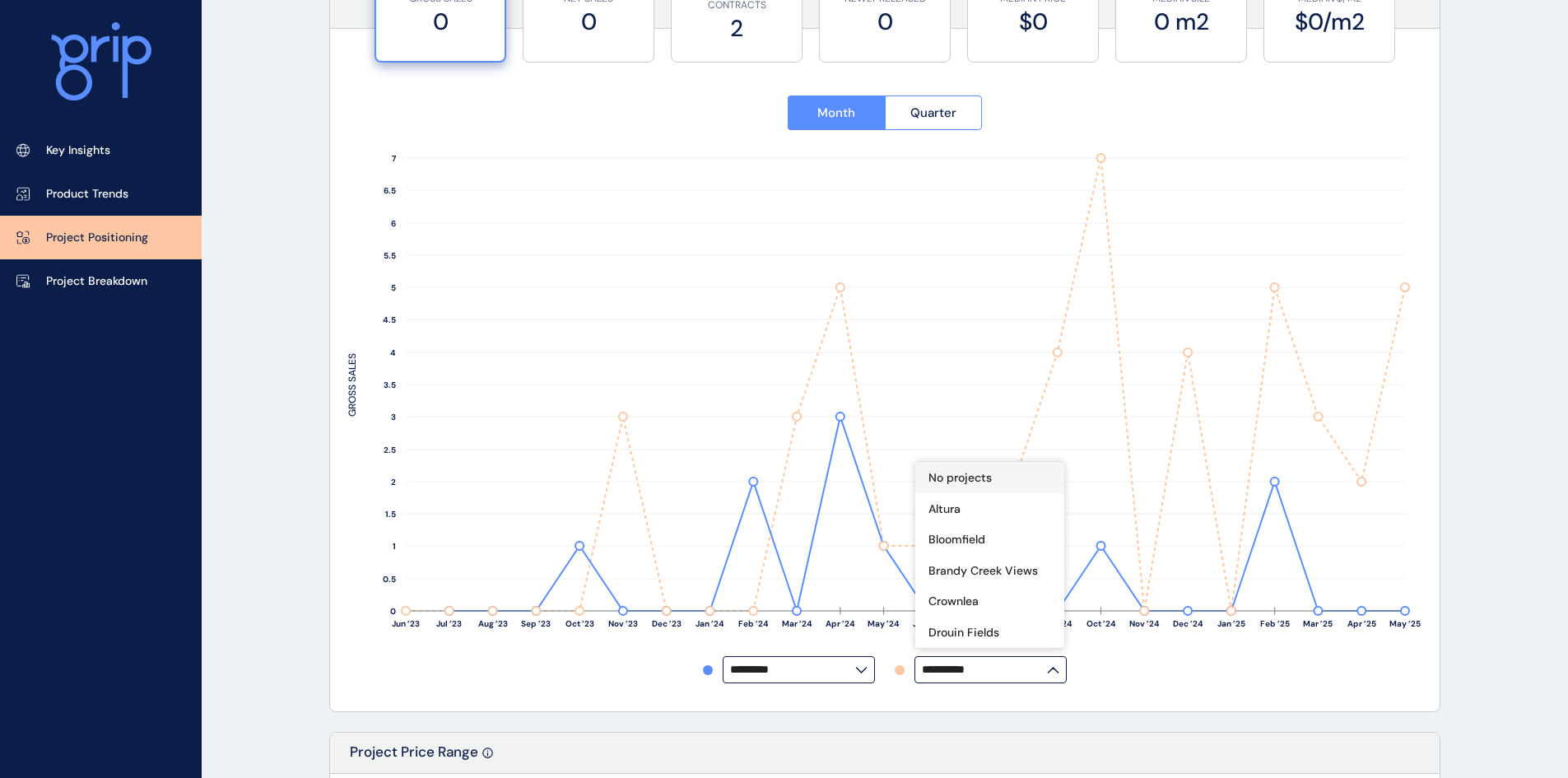 click on "No projects" at bounding box center (960, 478) 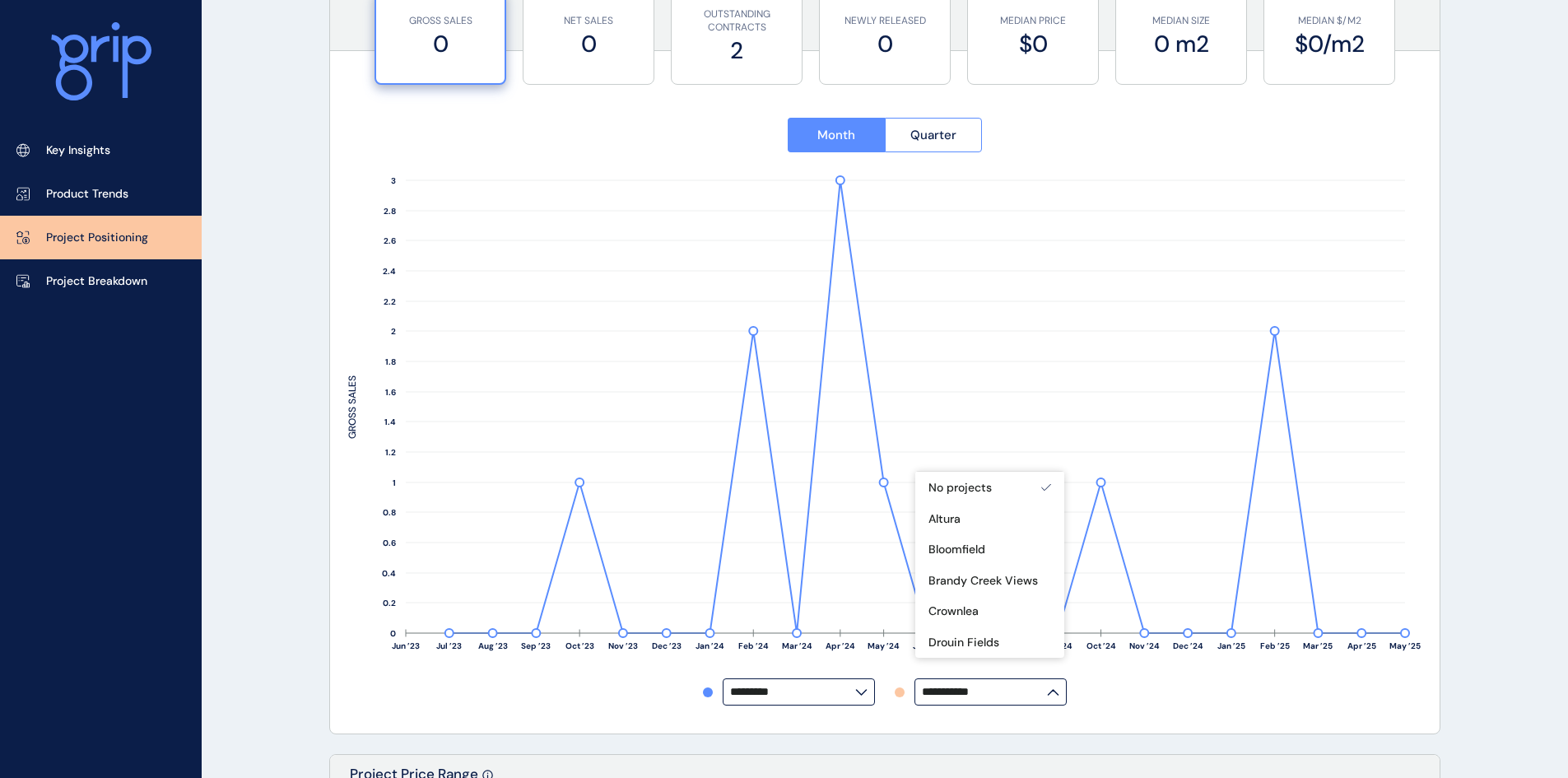 scroll, scrollTop: 165, scrollLeft: 0, axis: vertical 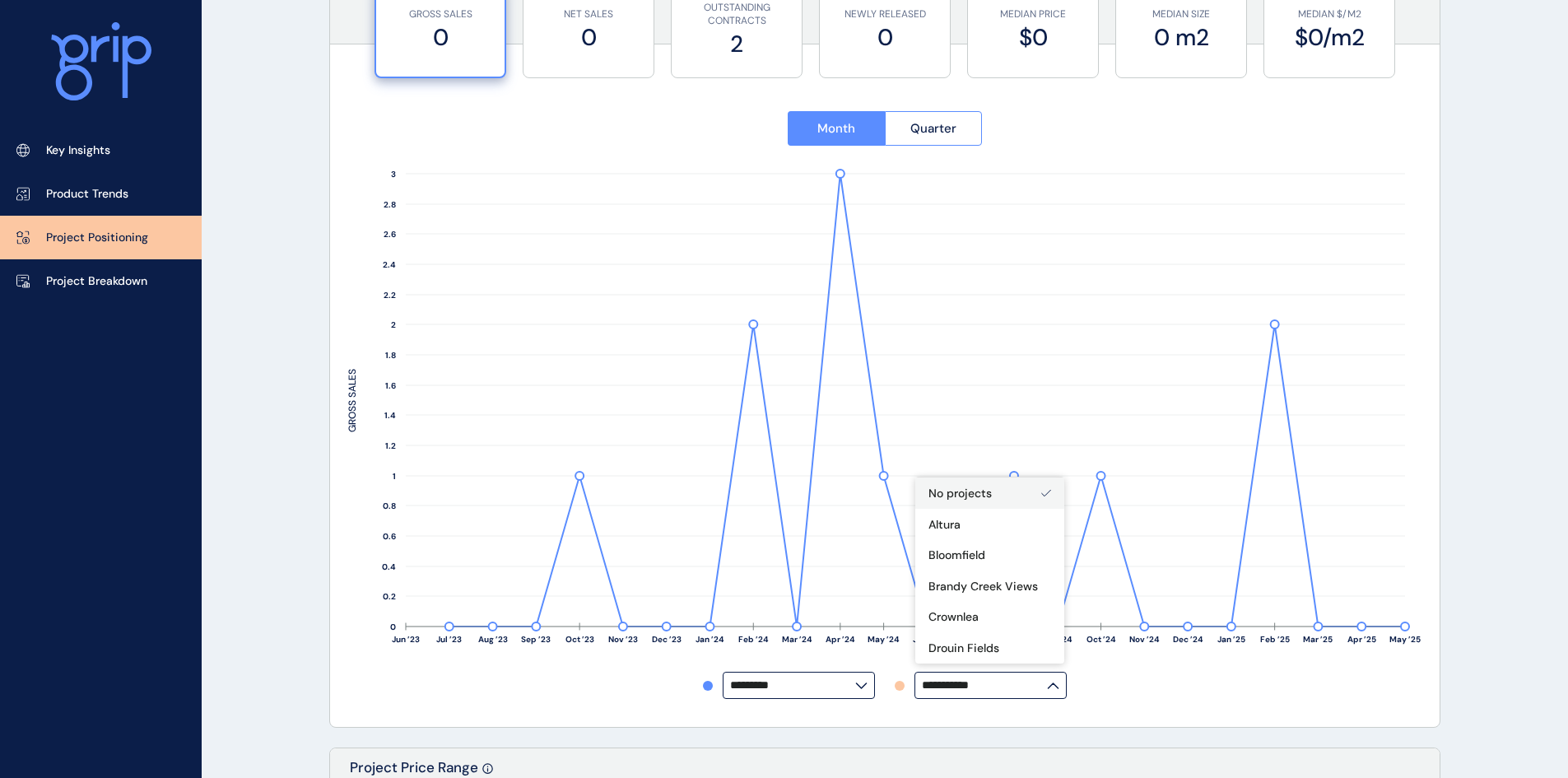 click on "No projects" at bounding box center (960, 494) 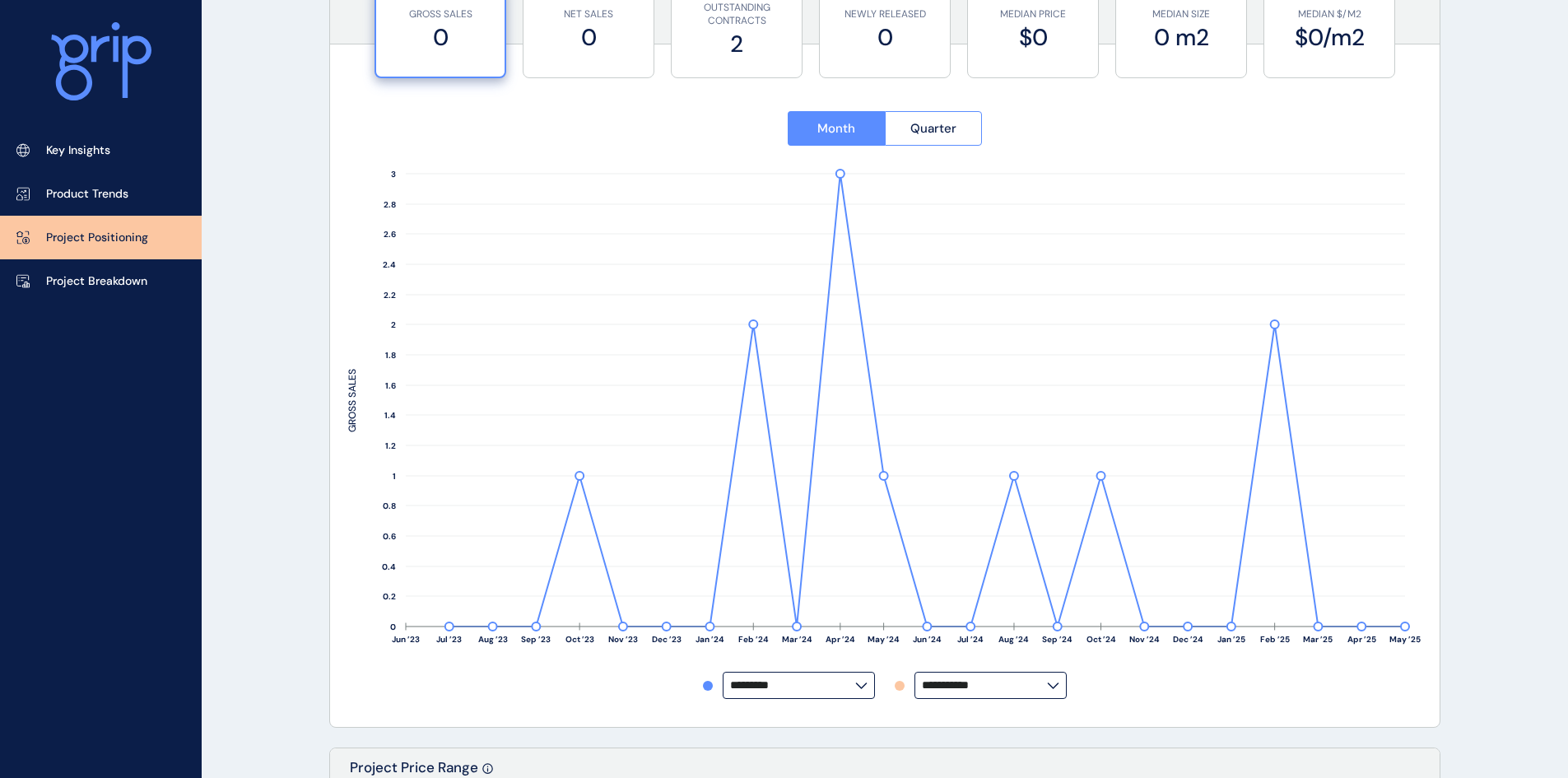 click on "PROJECT POSITIONING Drouin - Warragul Save Load Report Projects ( [NUMBER] ) [MONTH] [YEAR] [YEAR] < > [MONTH] No report is available for this period. New months are usually published 5 business days after the month start. [MONTH] No report is available for this period. New months are usually published 5 business days after the month start. [MONTH] No report is available for this period. New months are usually published 5 business days after the month start. [MONTH] No report is available for this period. New months are usually published 5 business days after the month start. [MONTH] No report is available for this period. New months are usually published 5 business days after the month start. [MONTH] No report is available for this period. New months are usually published 5 business days after the month start. [MONTH] No report is available for this period. New months are usually published 5 business days after the month start. [MONTH] No report is available for this period. New months are usually published 5 business days after the month start. [MONTH] [MONTH]" at bounding box center [784, 808] 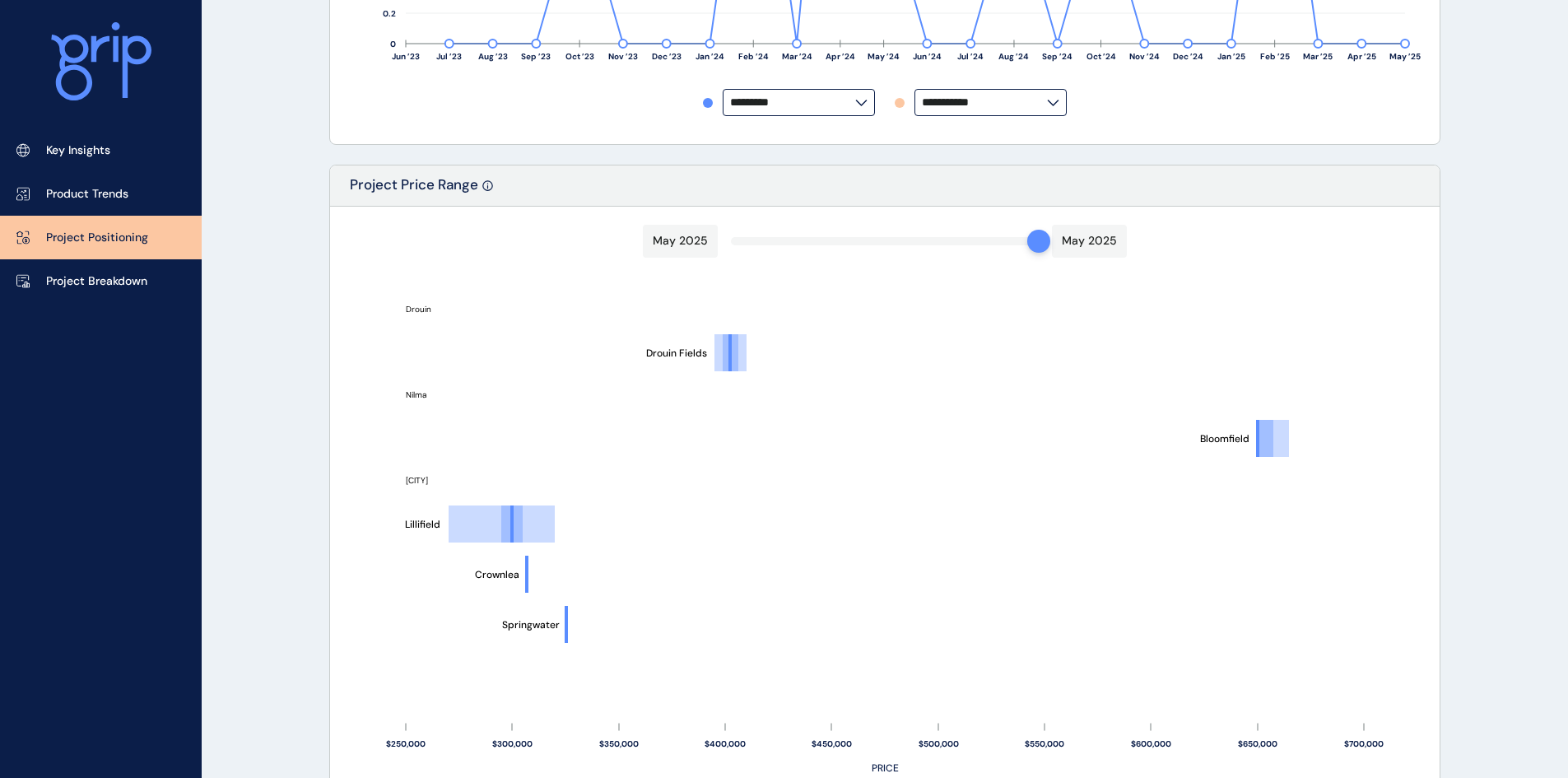scroll, scrollTop: 1168, scrollLeft: 0, axis: vertical 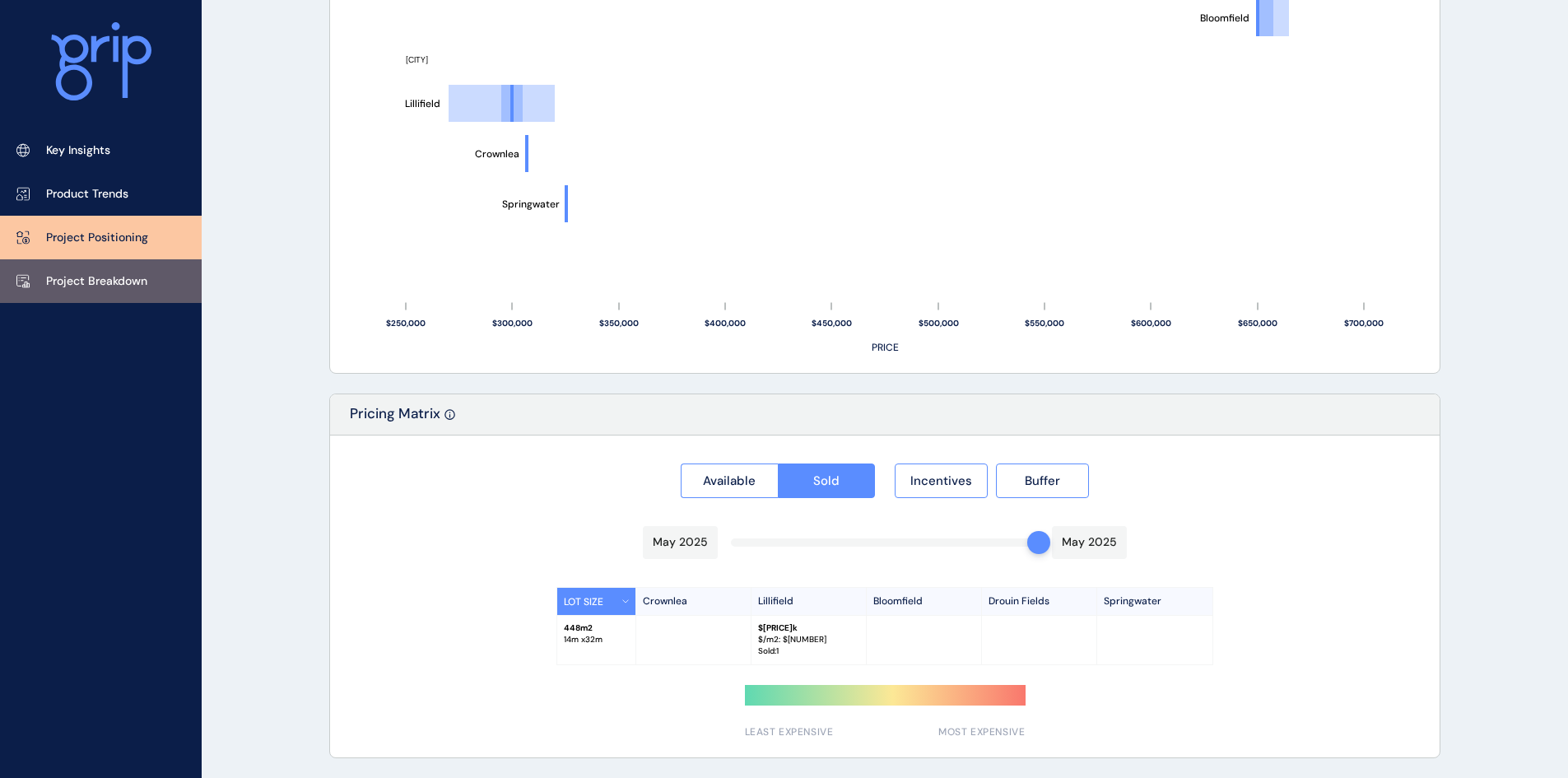 click on "Project Breakdown" at bounding box center [96, 282] 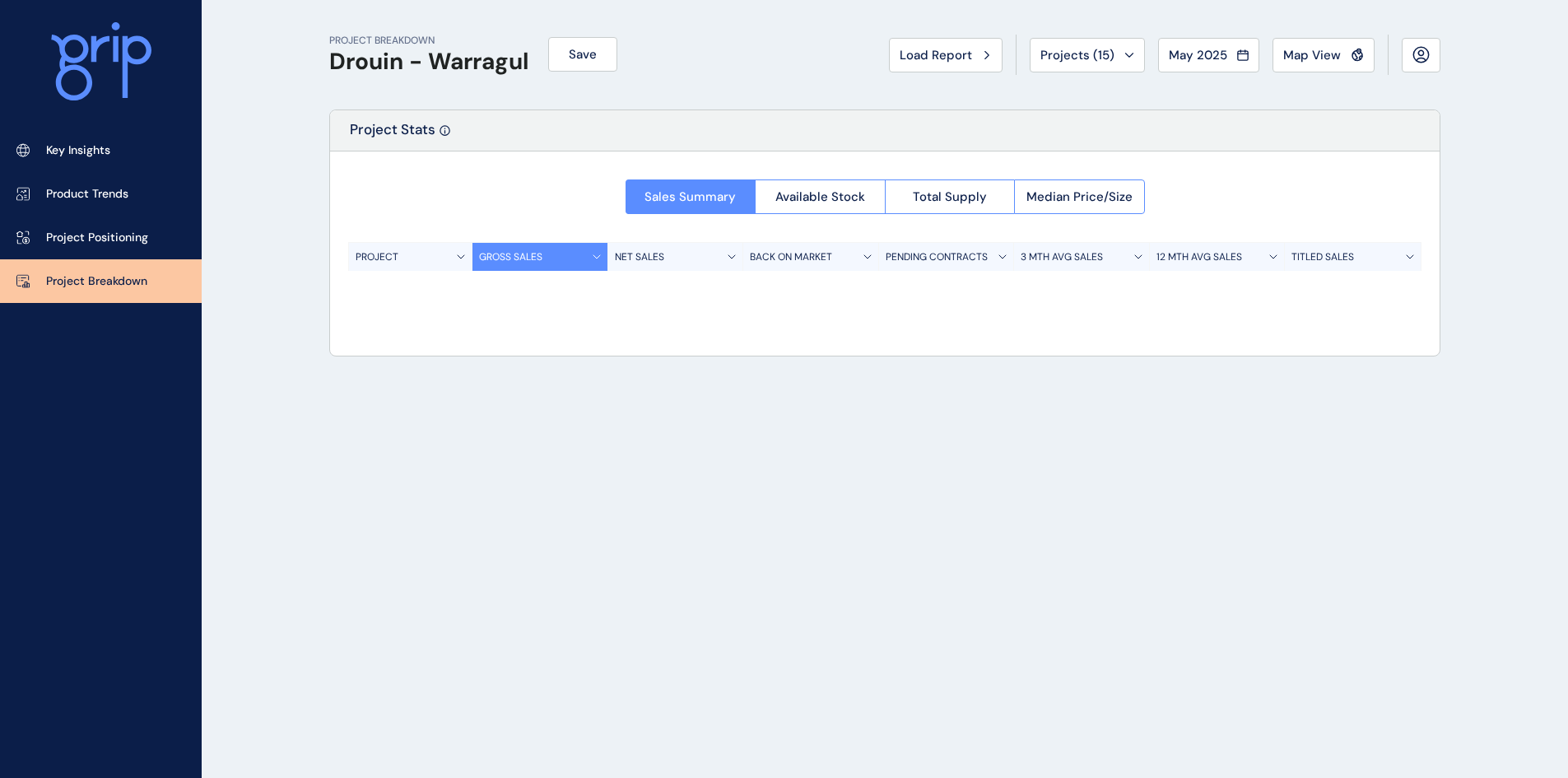 scroll, scrollTop: 0, scrollLeft: 0, axis: both 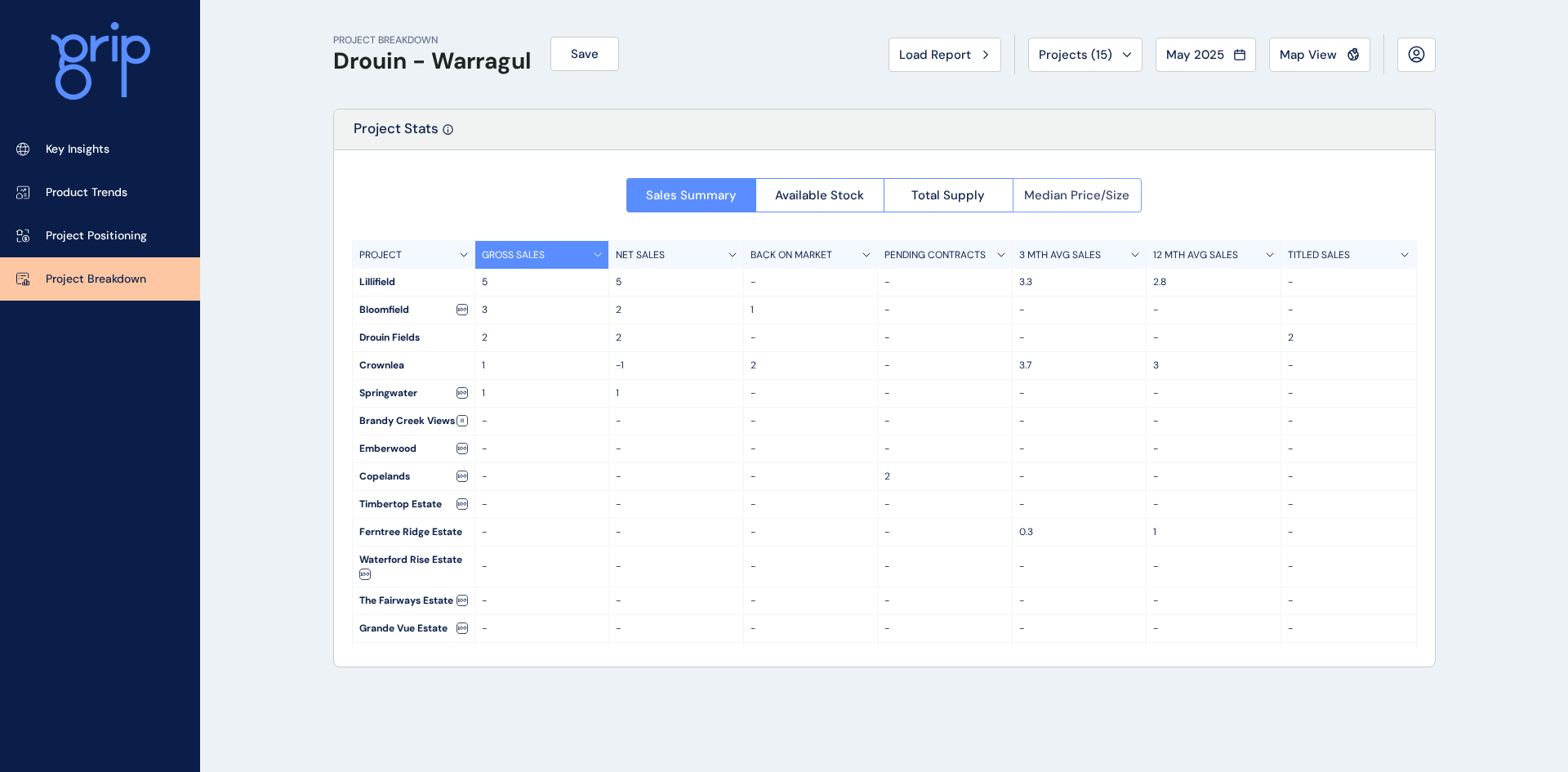 click on "Median Price/Size" at bounding box center [1076, 195] 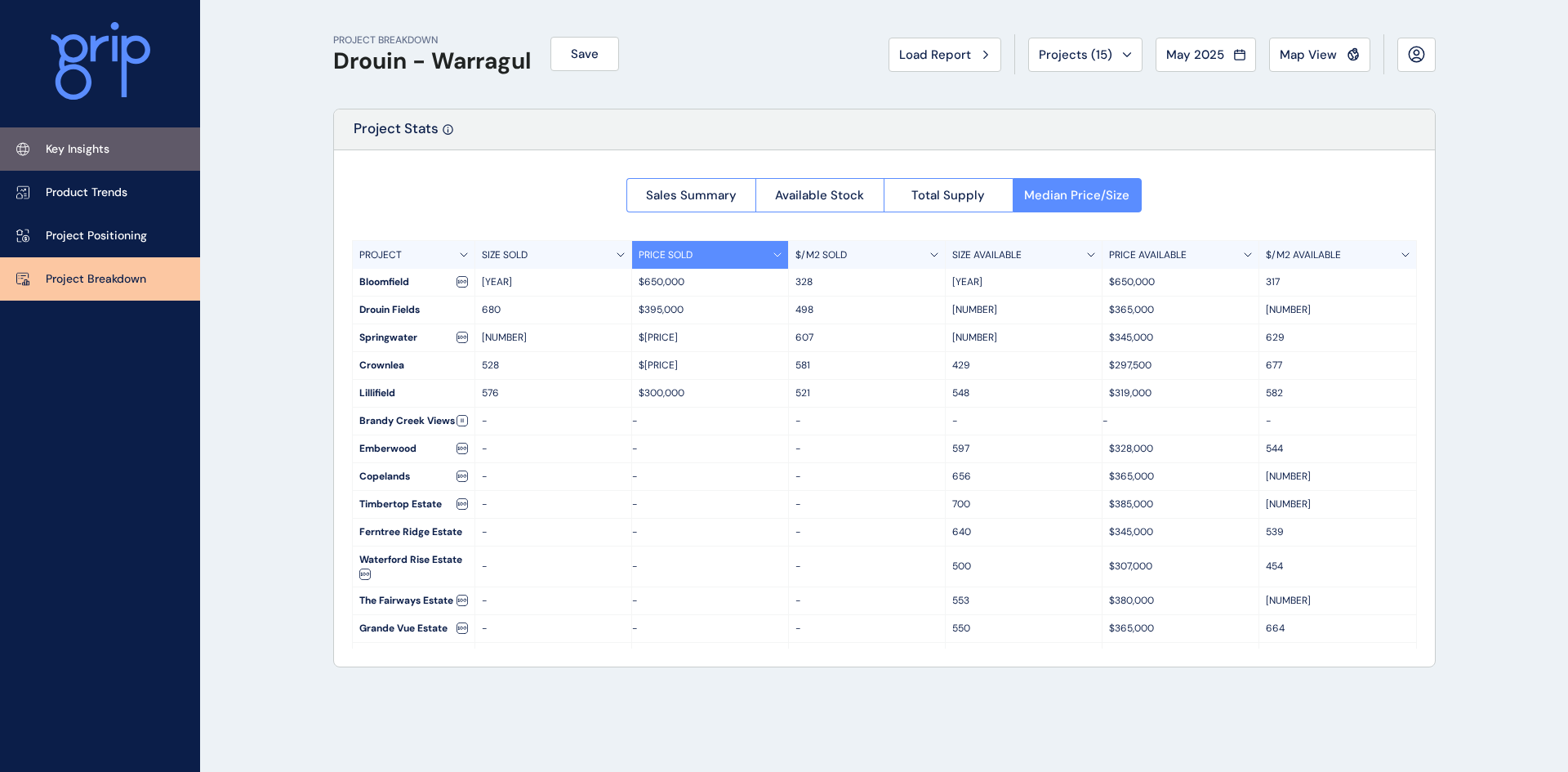 click on "Key Insights" at bounding box center (78, 149) 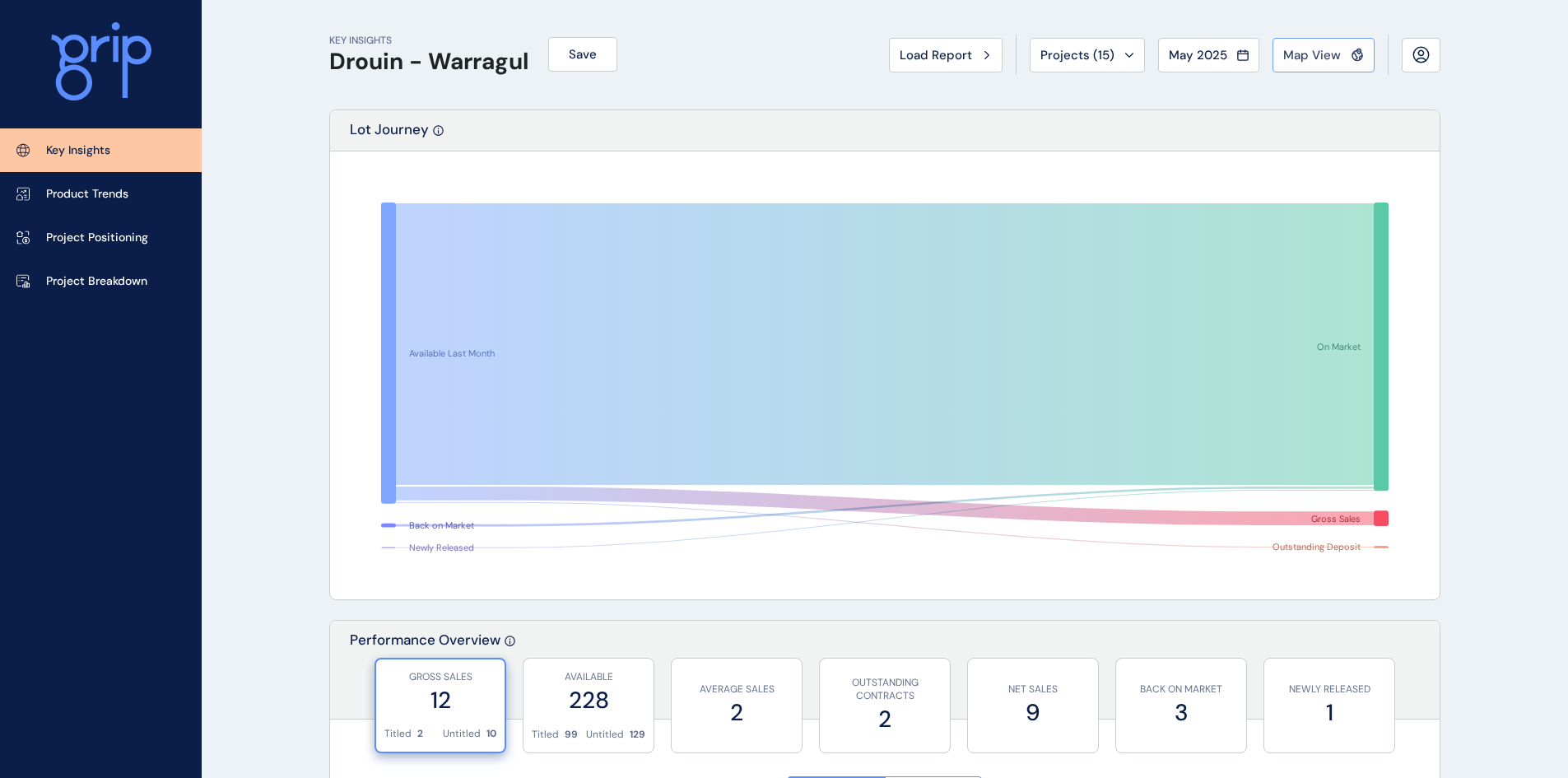 click on "Map View" at bounding box center [1312, 55] 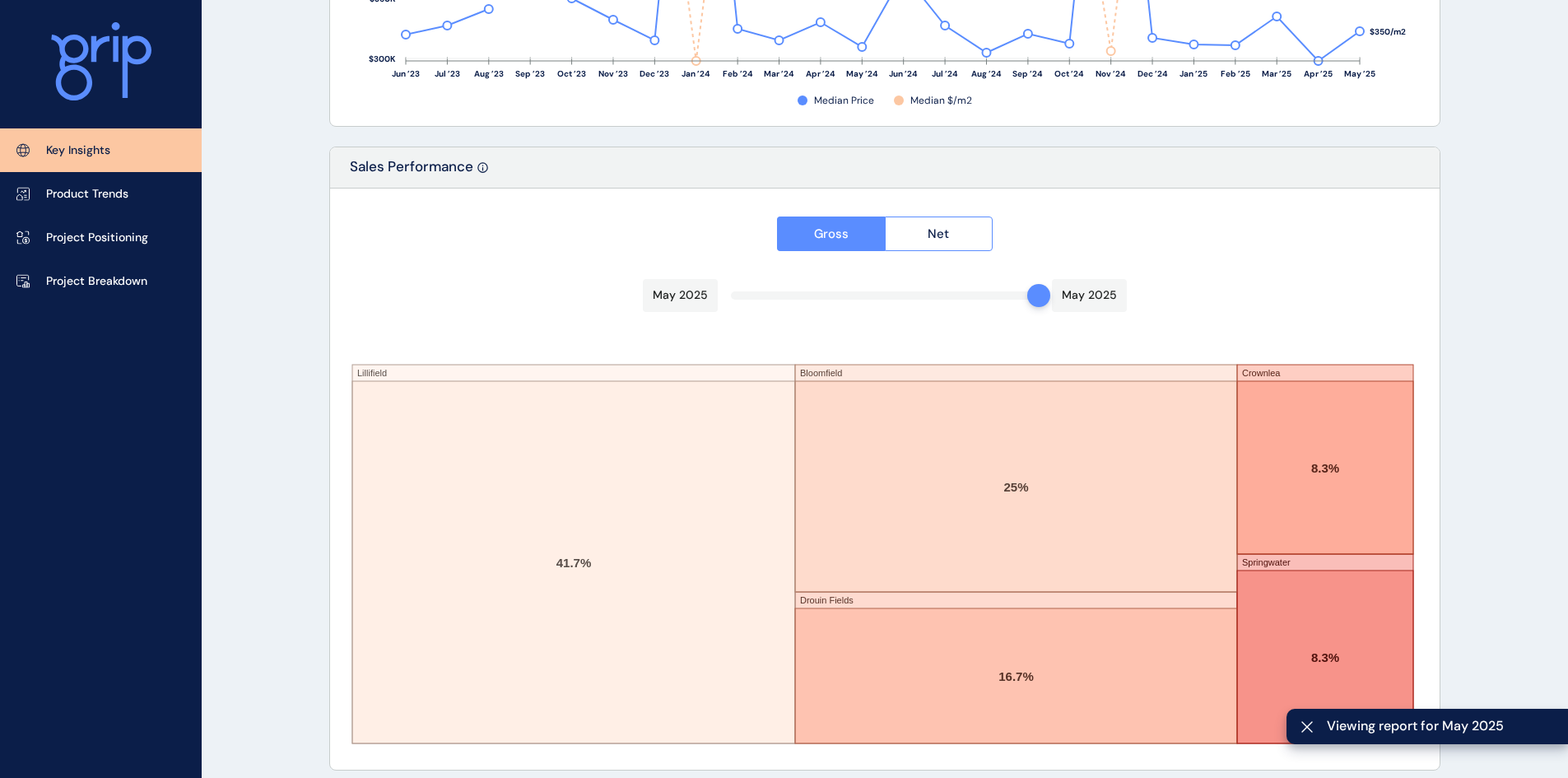 scroll, scrollTop: 2688, scrollLeft: 0, axis: vertical 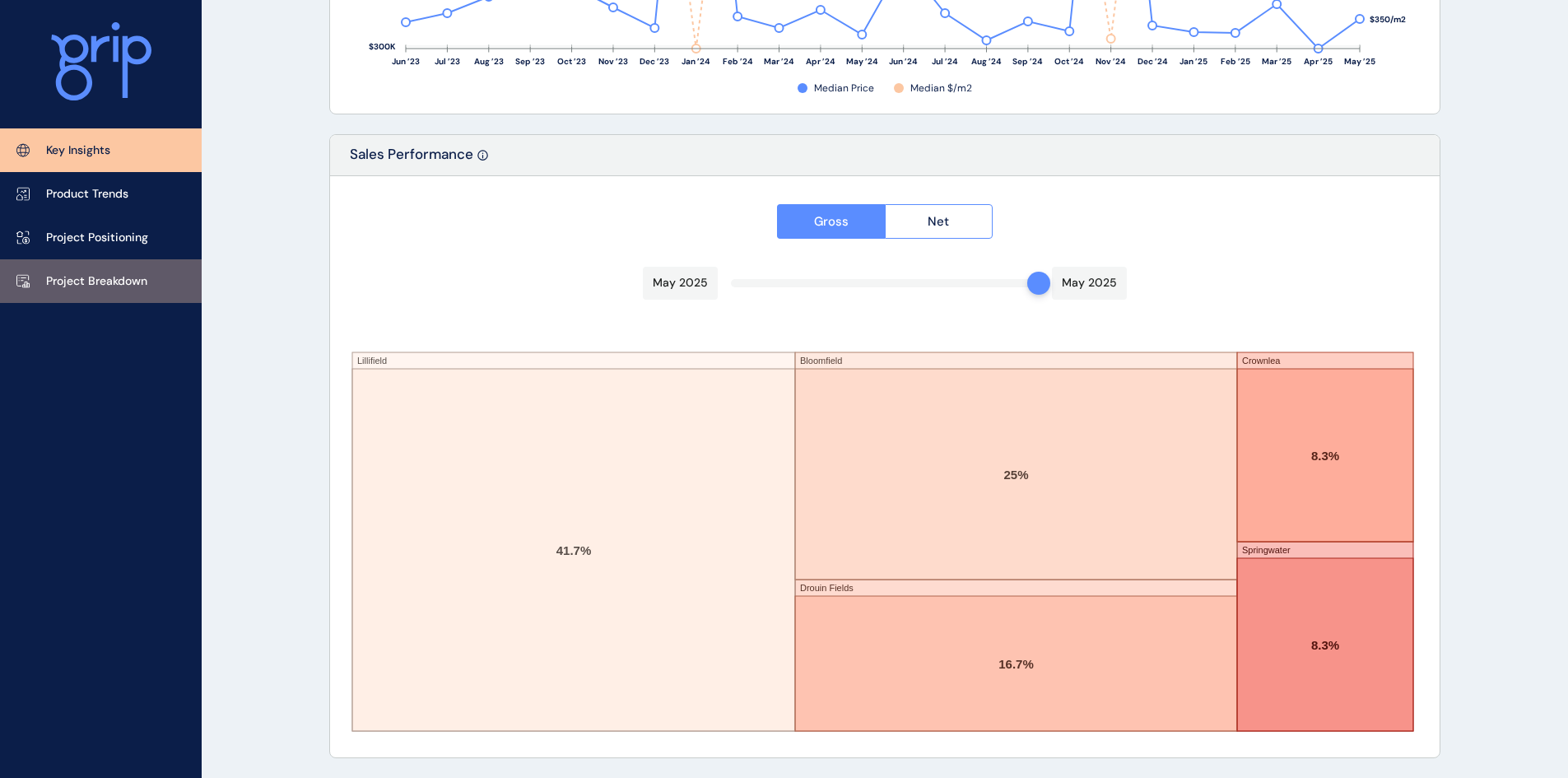 click on "Project Breakdown" at bounding box center [96, 282] 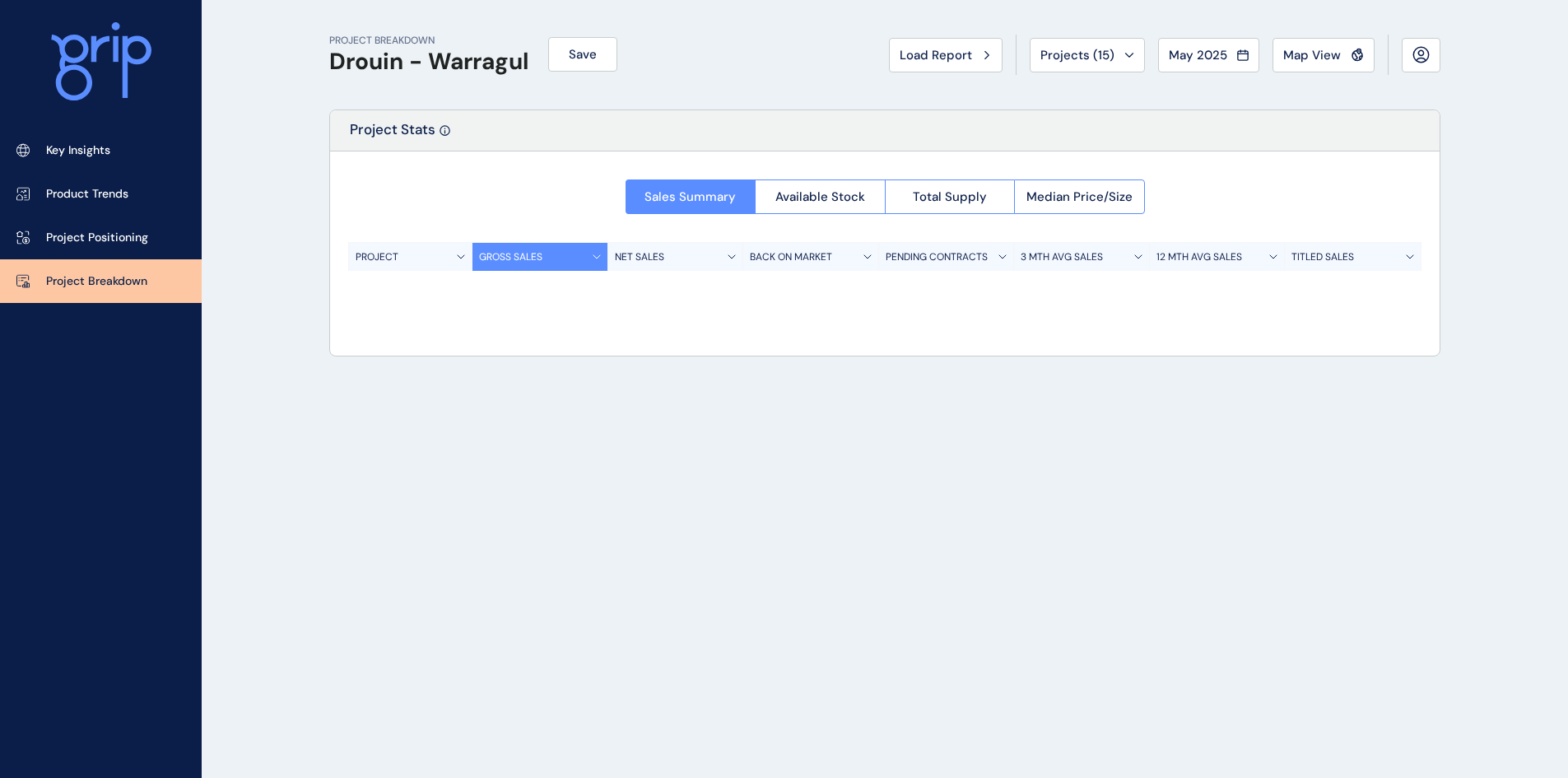 scroll, scrollTop: 0, scrollLeft: 0, axis: both 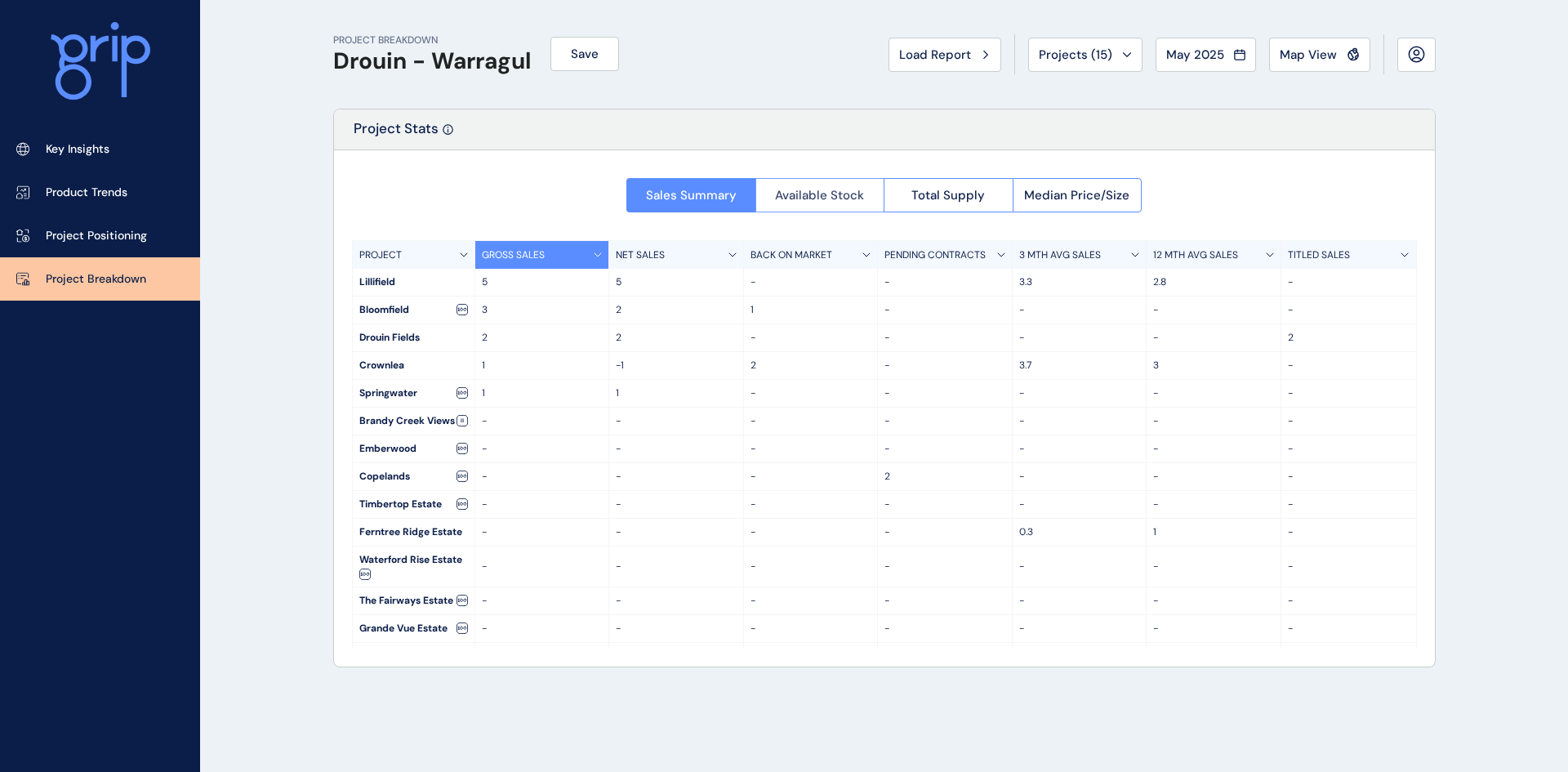 click on "Available Stock" at bounding box center [819, 195] 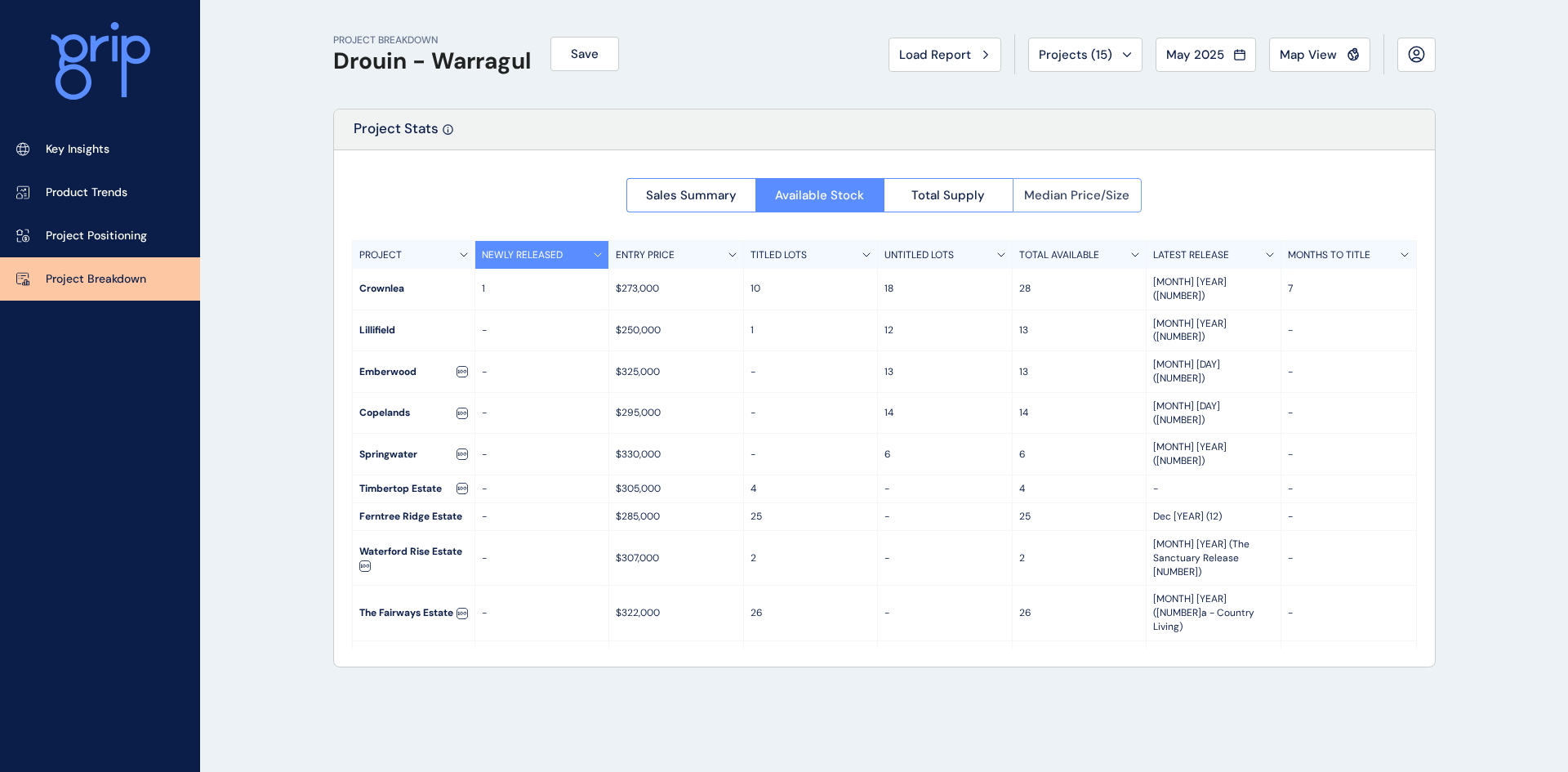 click on "Median Price/Size" at bounding box center [1076, 195] 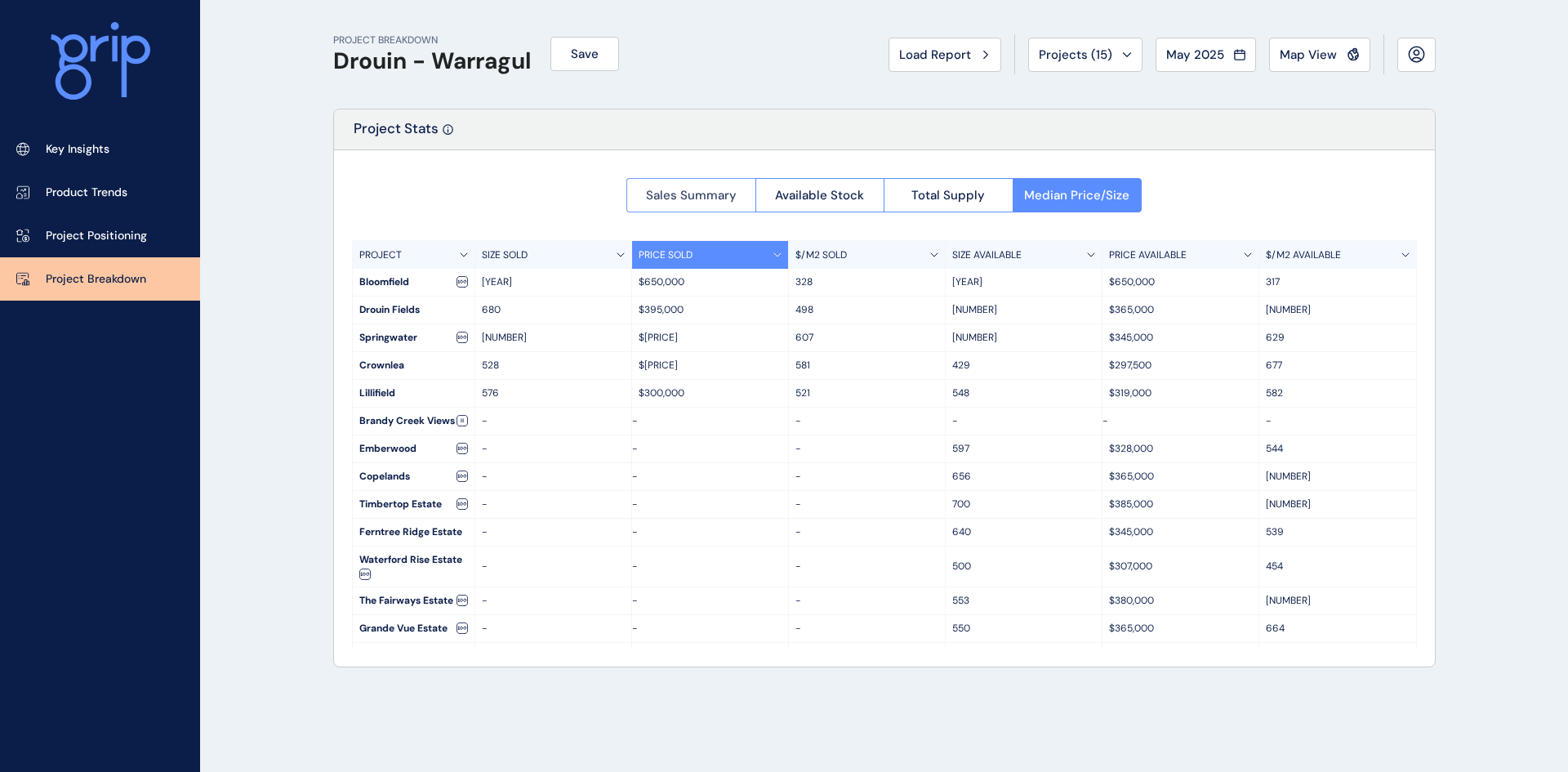 click on "Sales Summary" at bounding box center (691, 195) 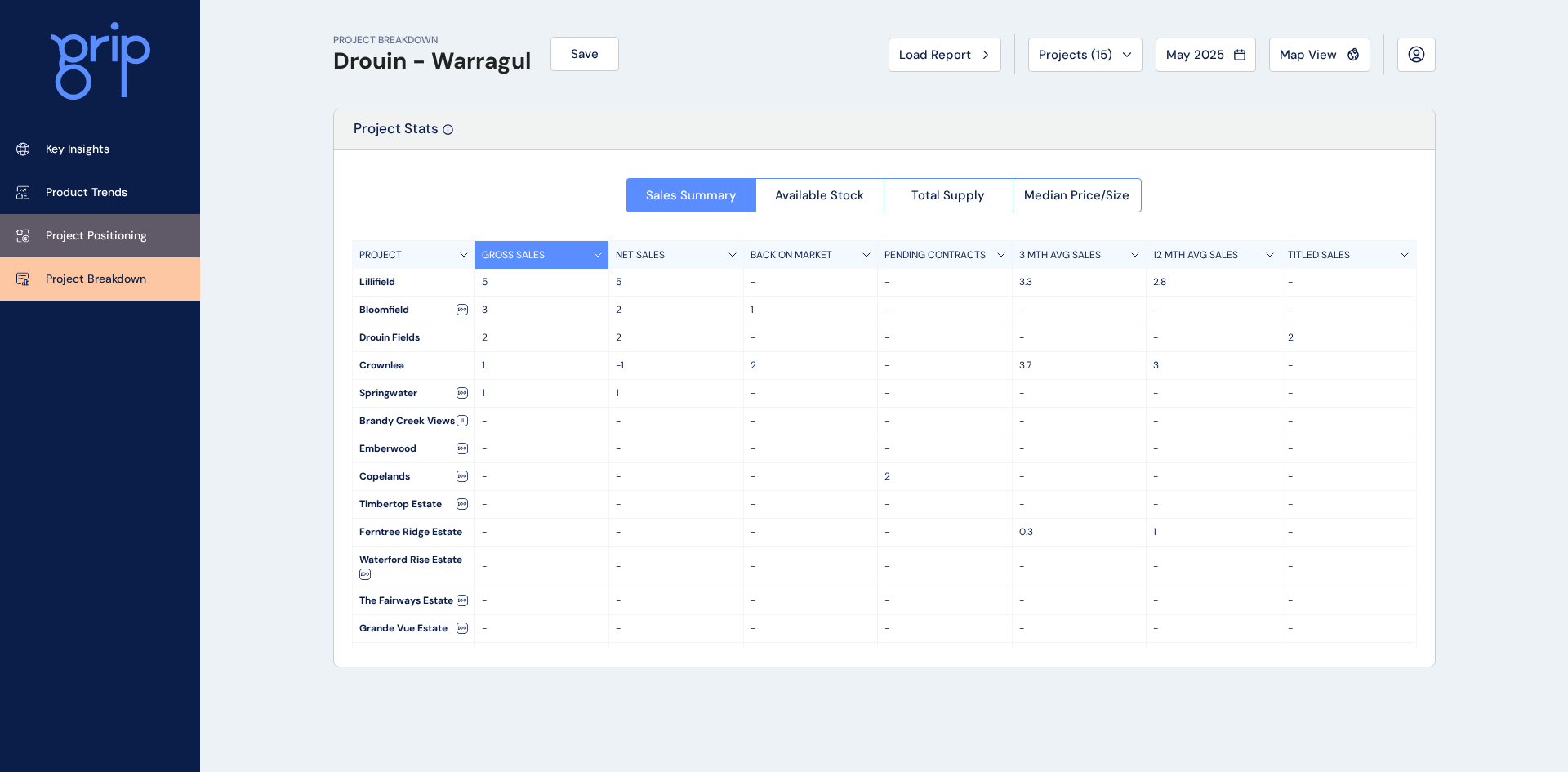 click on "Project Positioning" at bounding box center (96, 236) 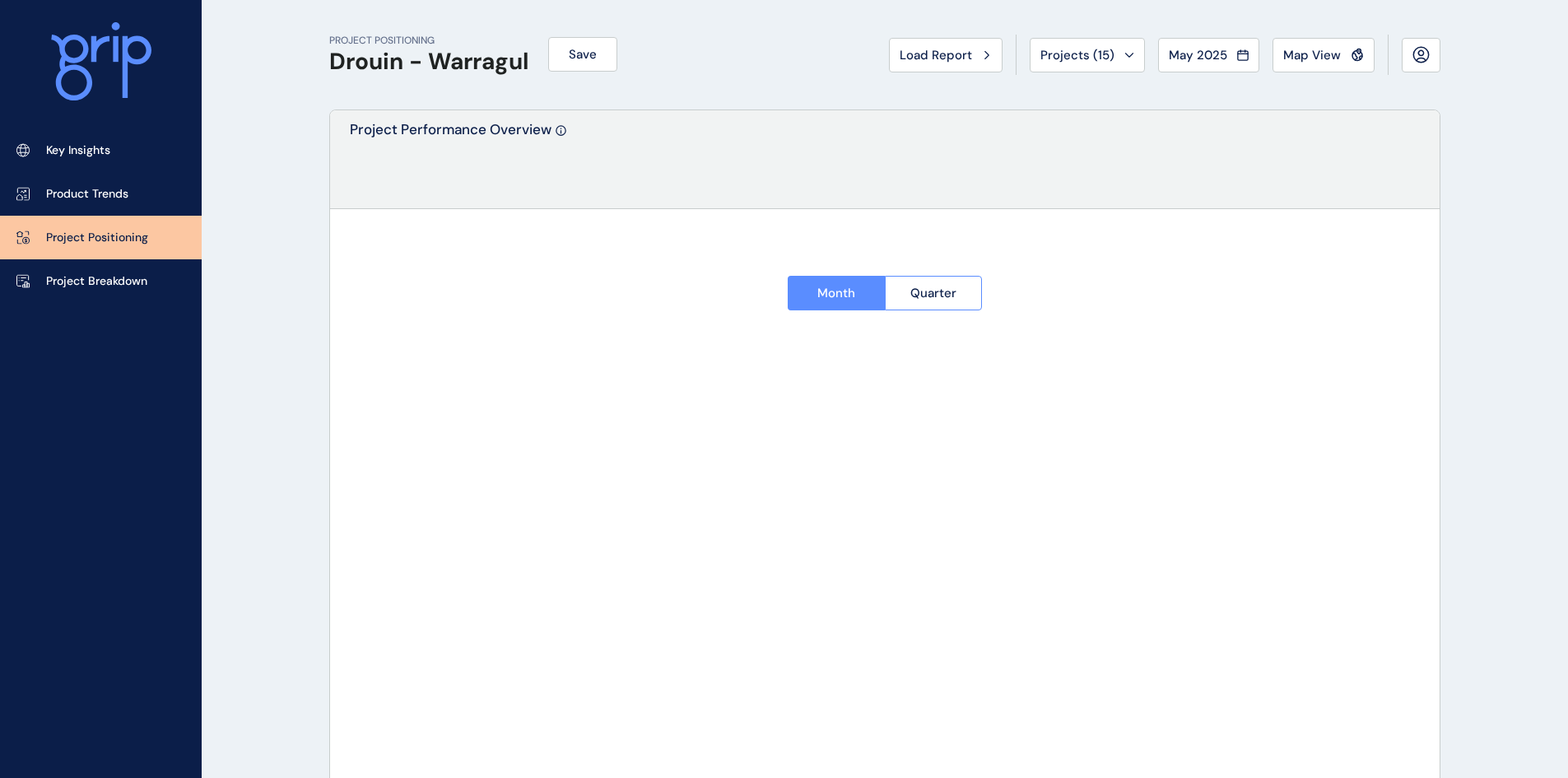 type on "**********" 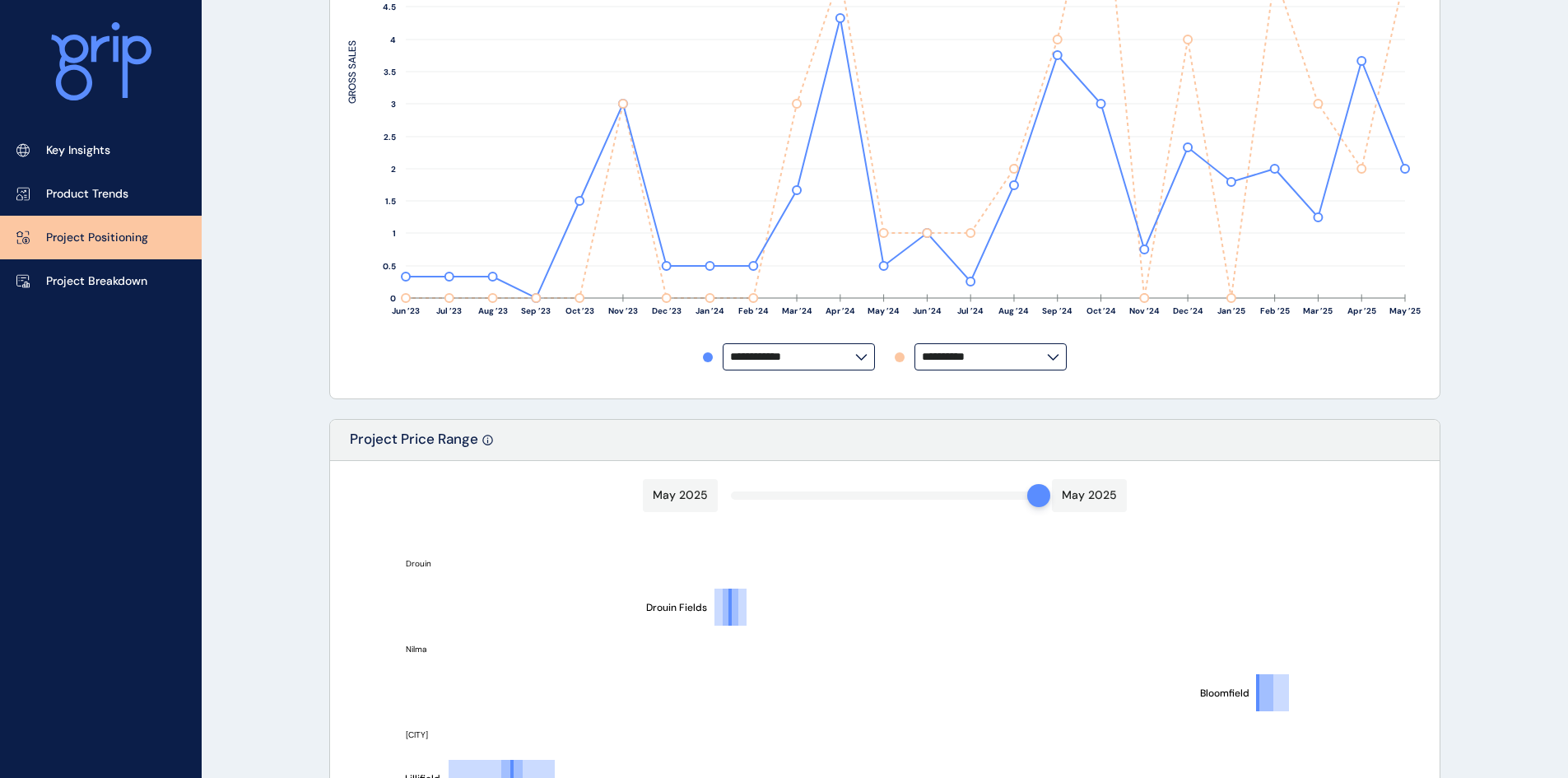 scroll, scrollTop: 494, scrollLeft: 0, axis: vertical 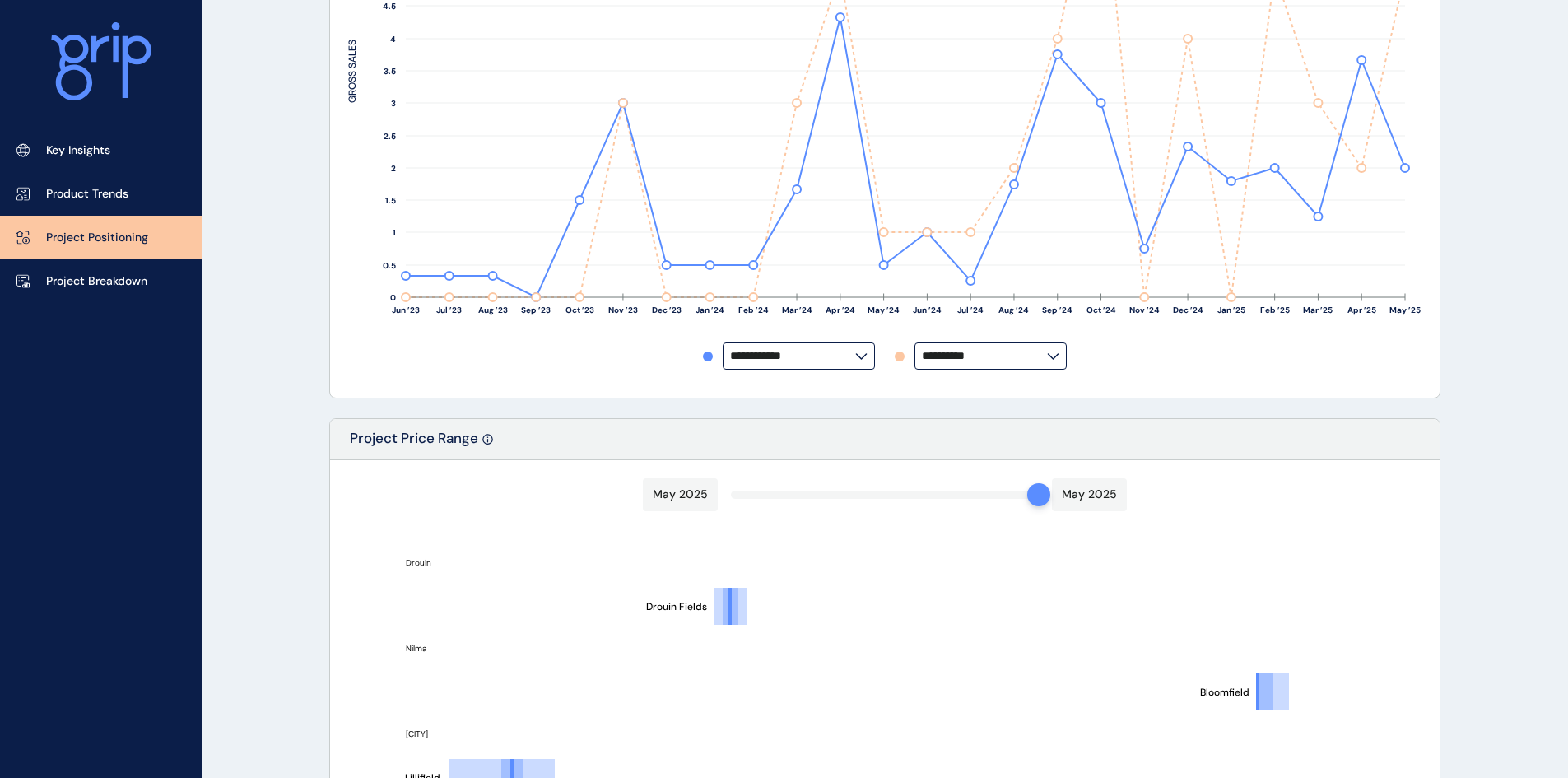 click 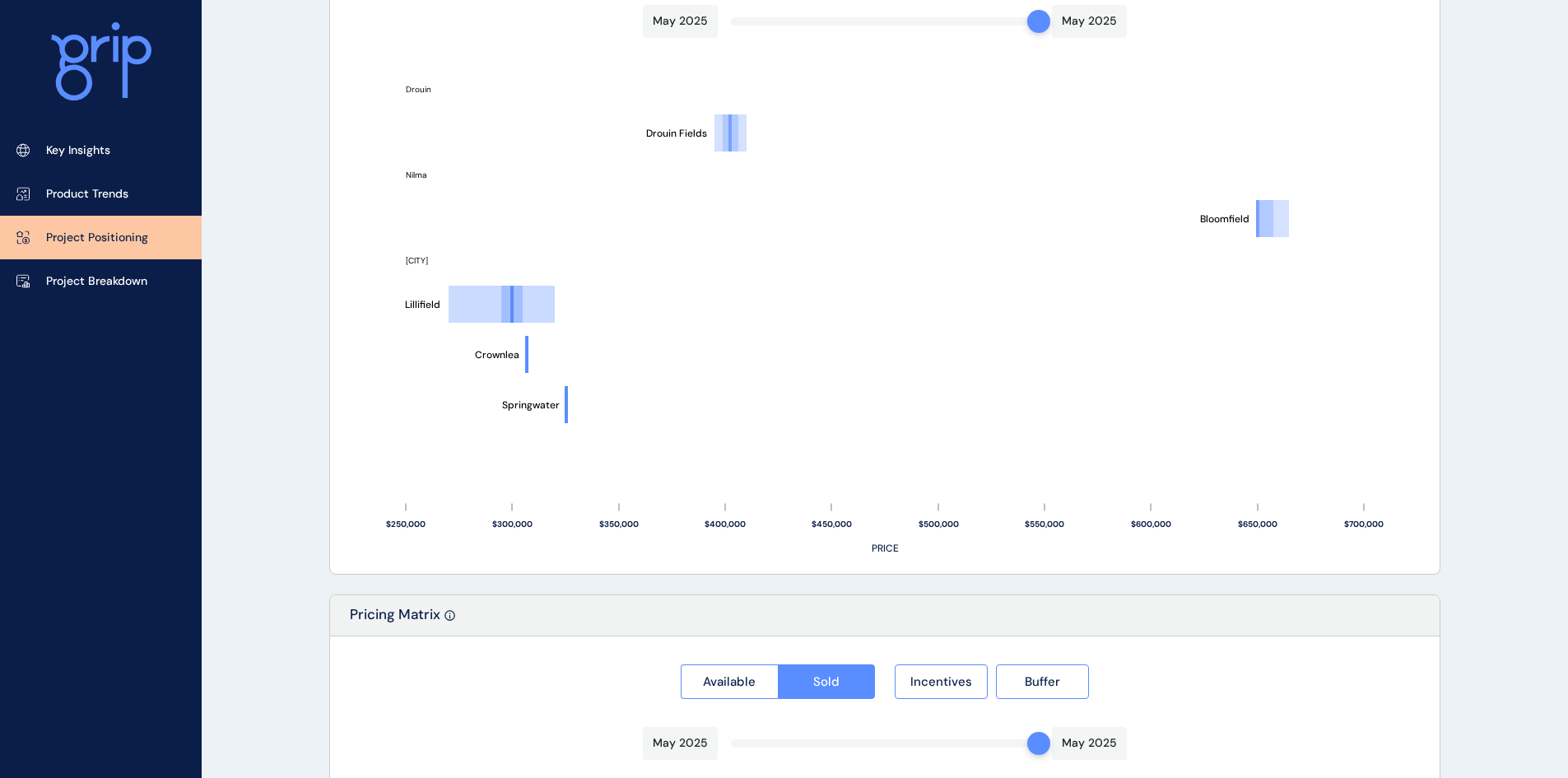 scroll, scrollTop: 823, scrollLeft: 0, axis: vertical 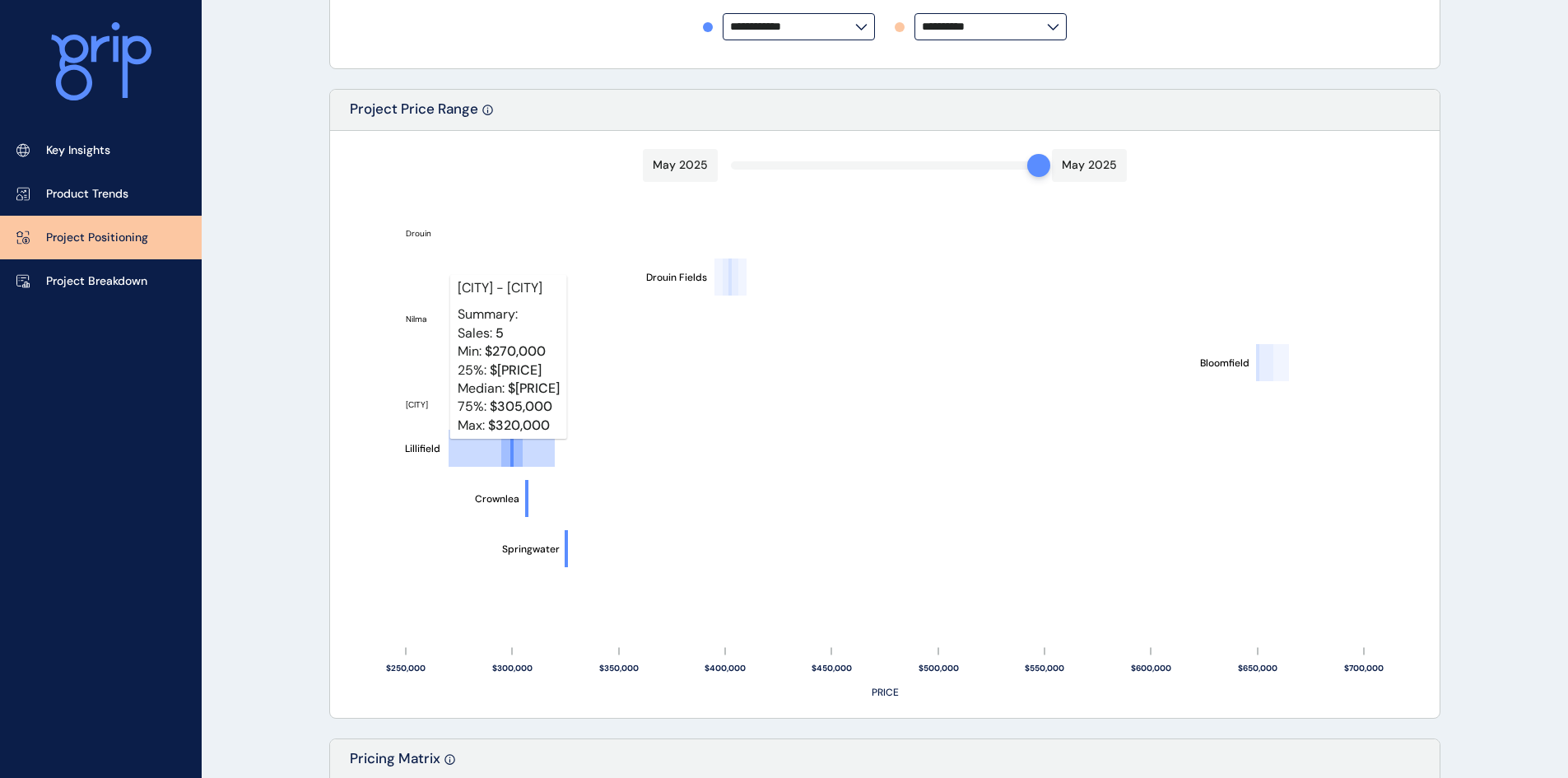 click 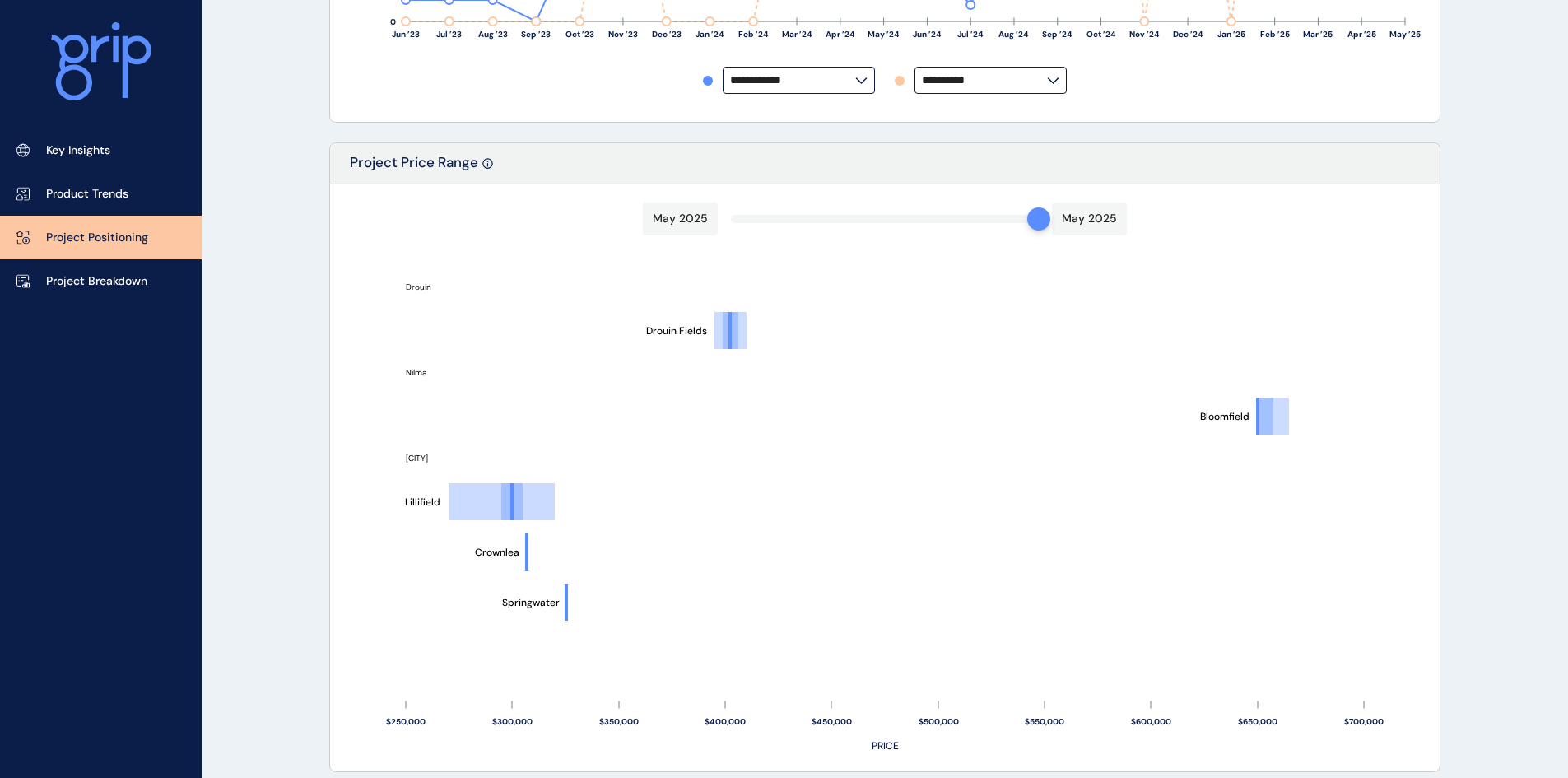 scroll, scrollTop: 741, scrollLeft: 0, axis: vertical 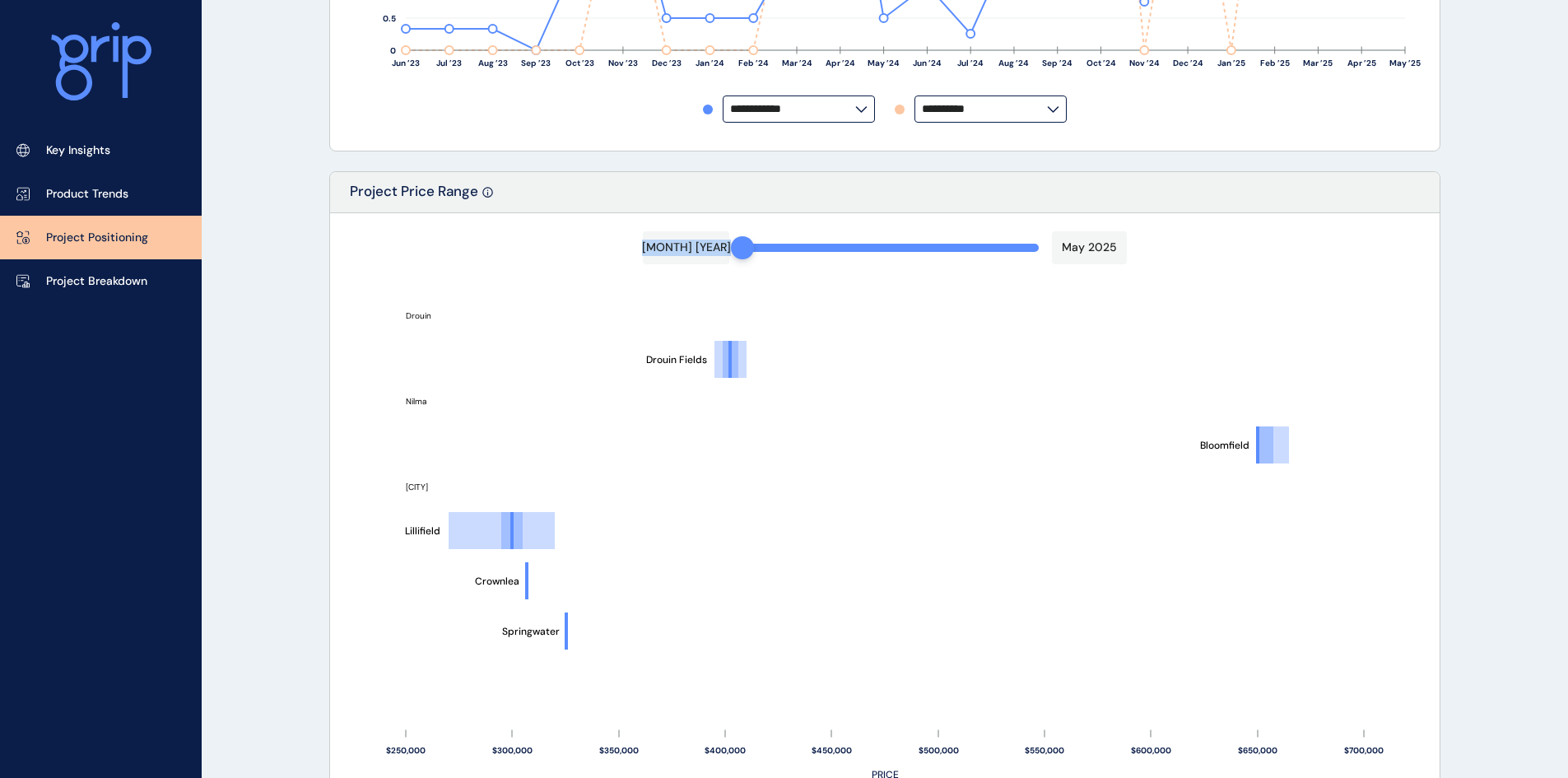 drag, startPoint x: 1035, startPoint y: 245, endPoint x: 697, endPoint y: 245, distance: 338 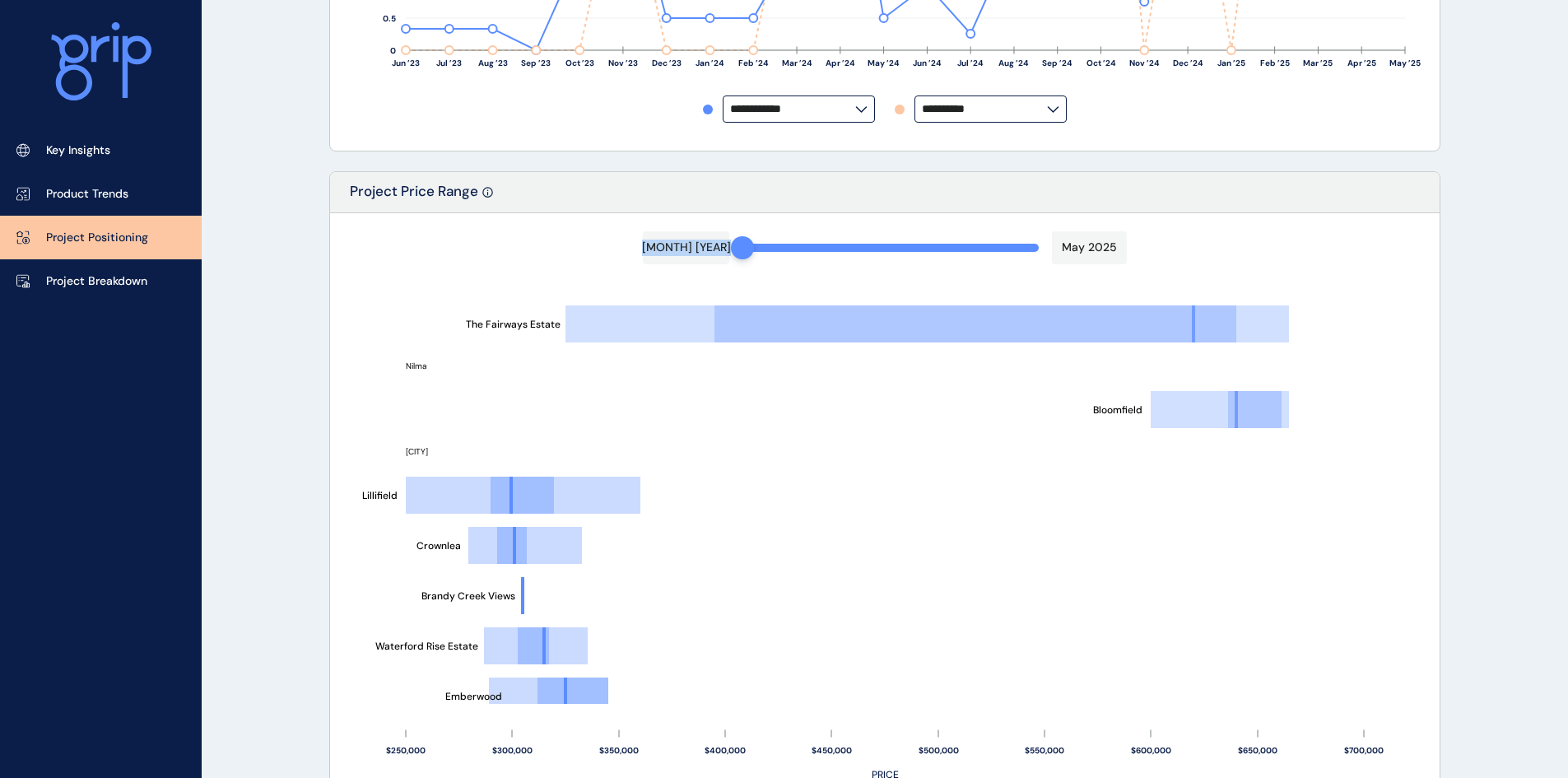 scroll, scrollTop: 0, scrollLeft: 0, axis: both 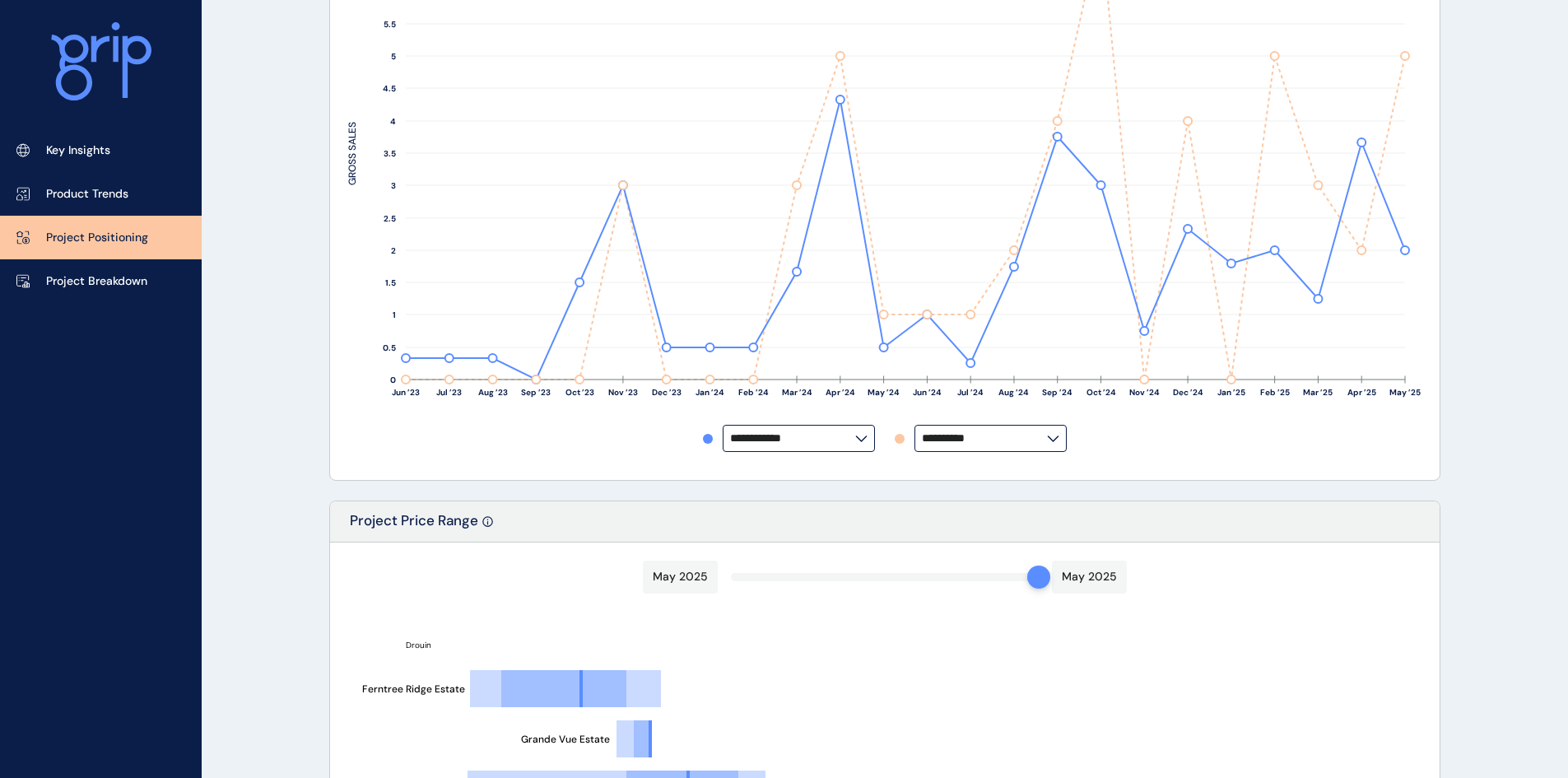 click at bounding box center (885, 836) 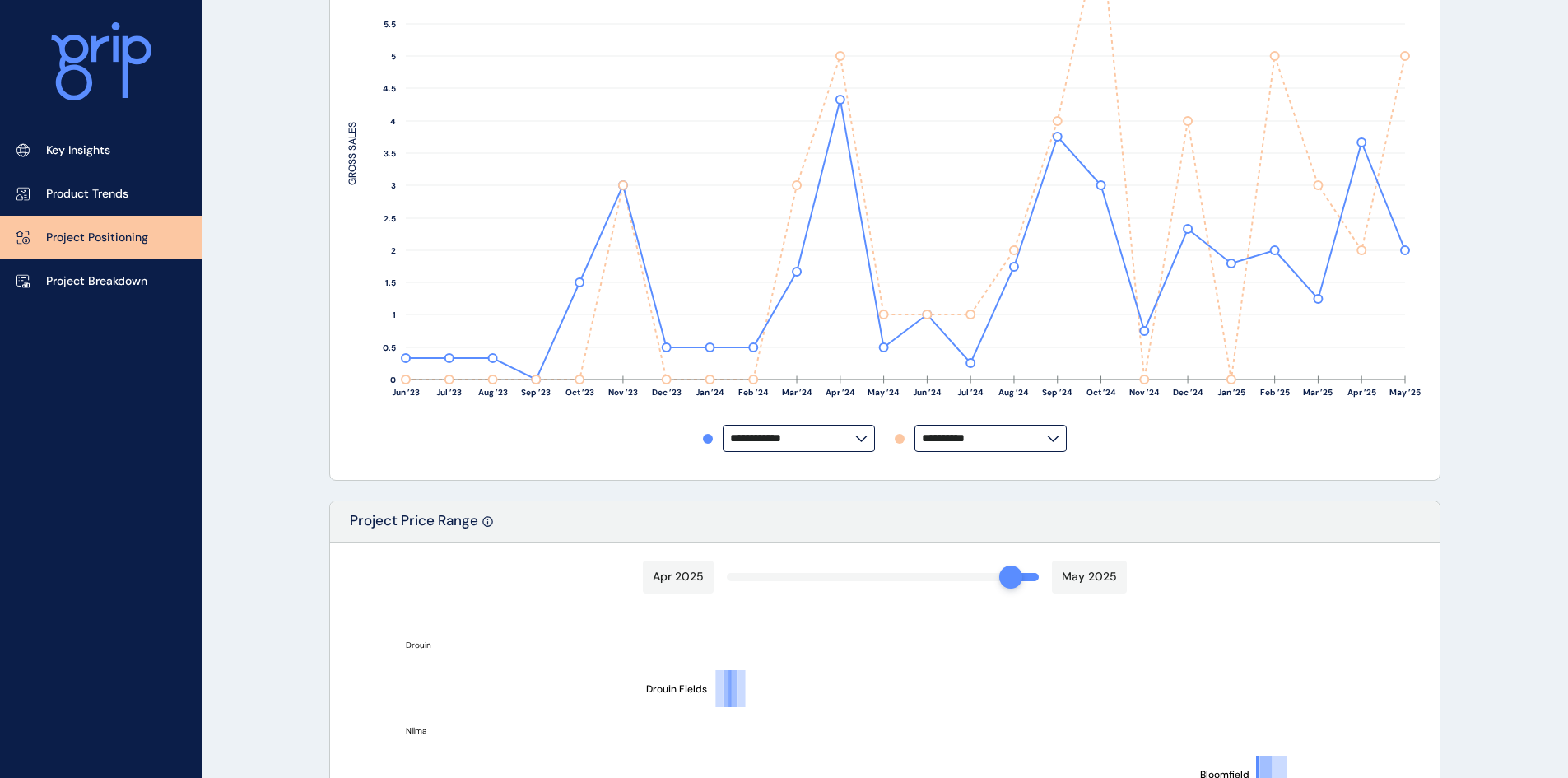 drag, startPoint x: 1037, startPoint y: 575, endPoint x: 1017, endPoint y: 577, distance: 20.099751 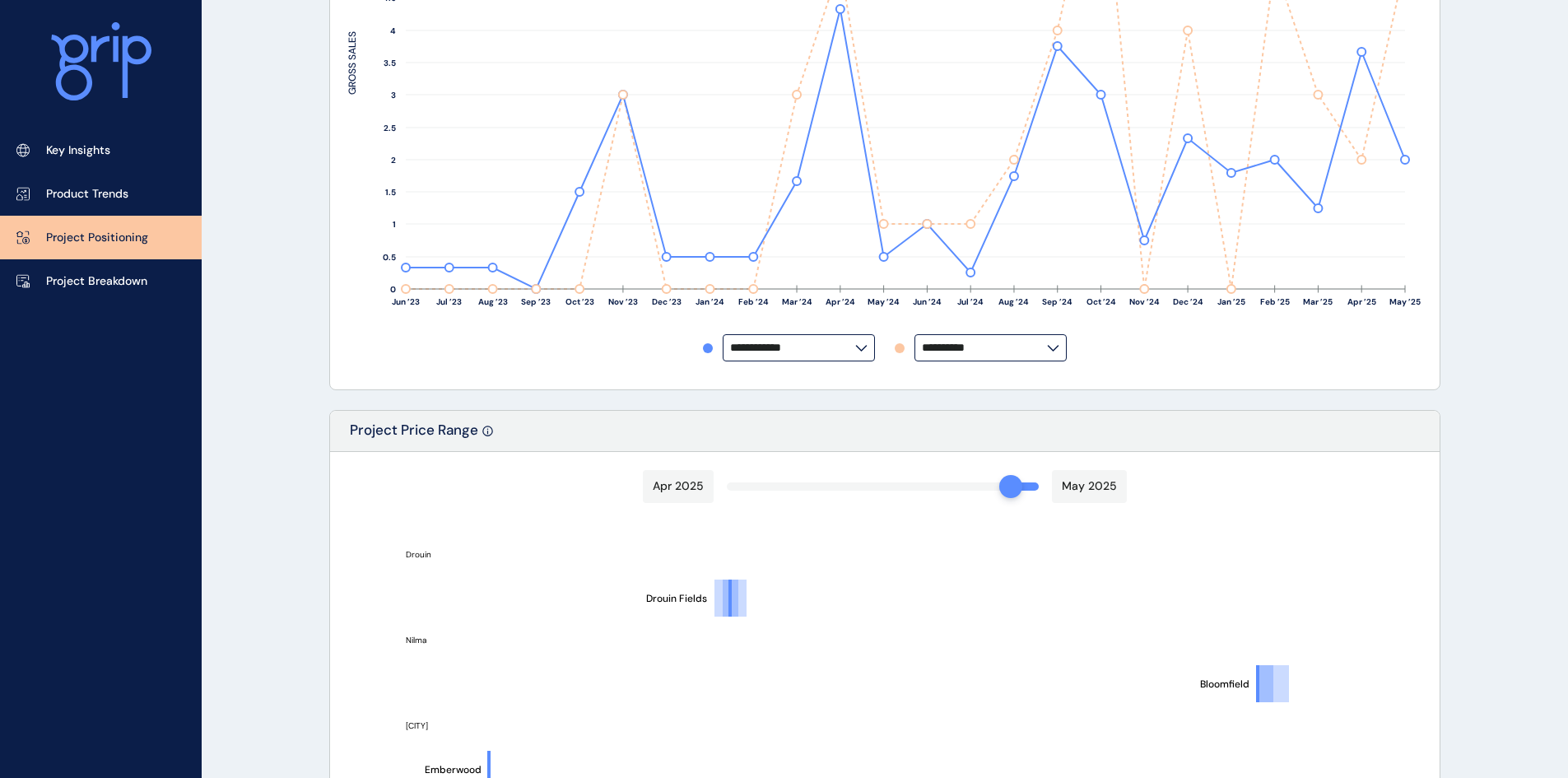 scroll, scrollTop: 659, scrollLeft: 0, axis: vertical 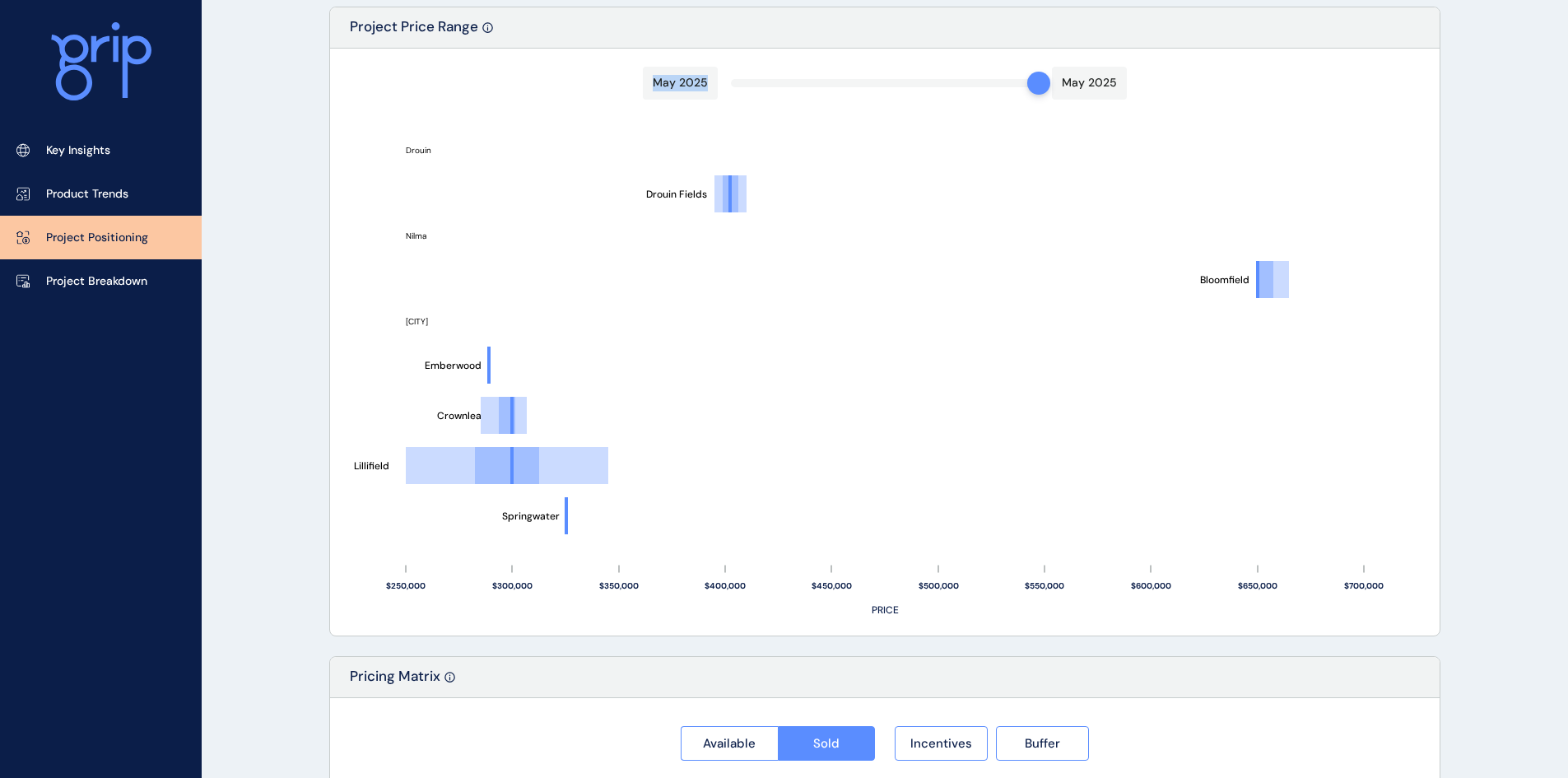 drag, startPoint x: 1016, startPoint y: 86, endPoint x: 1031, endPoint y: 87, distance: 15.033296 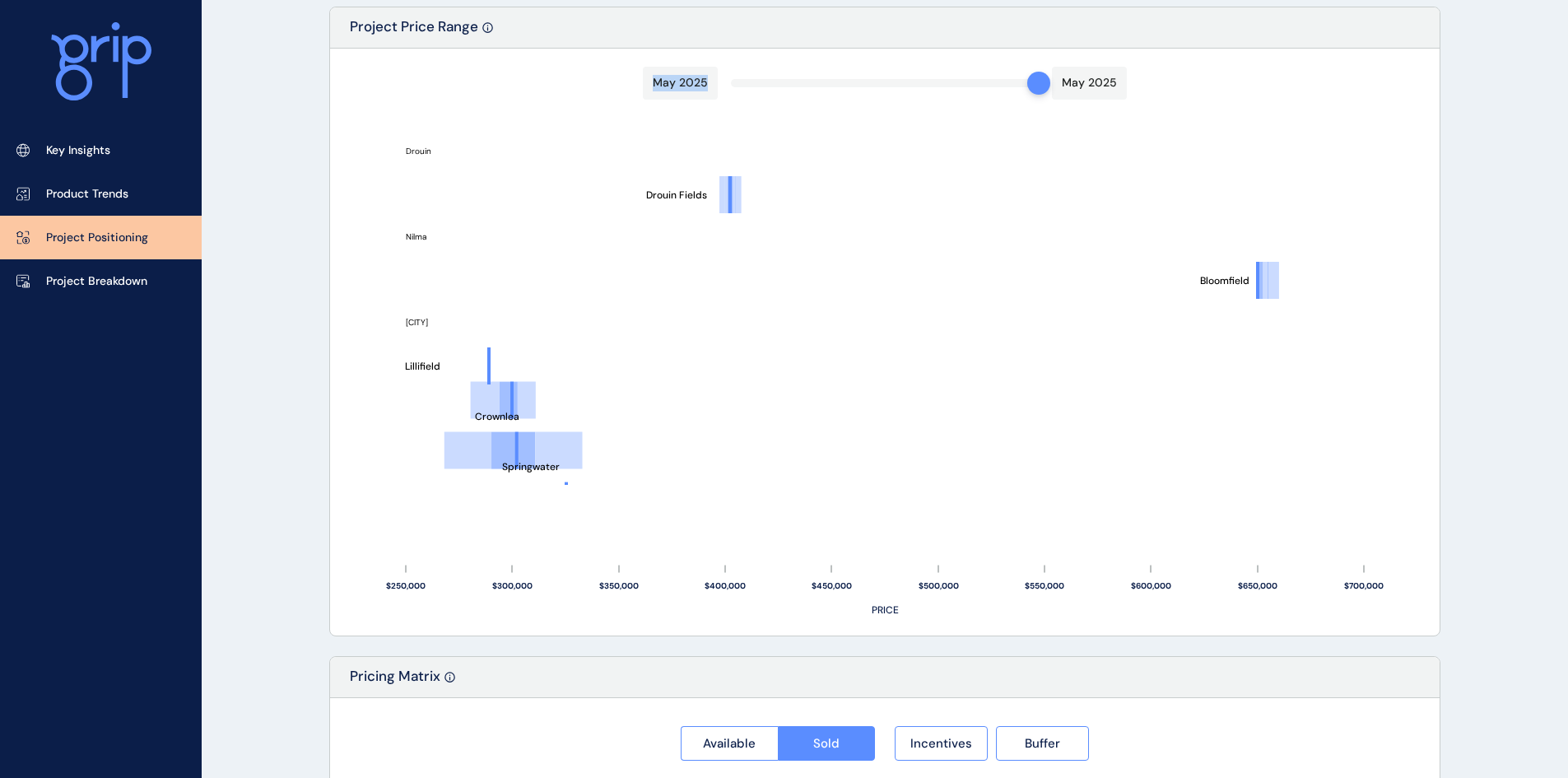 scroll, scrollTop: 0, scrollLeft: 0, axis: both 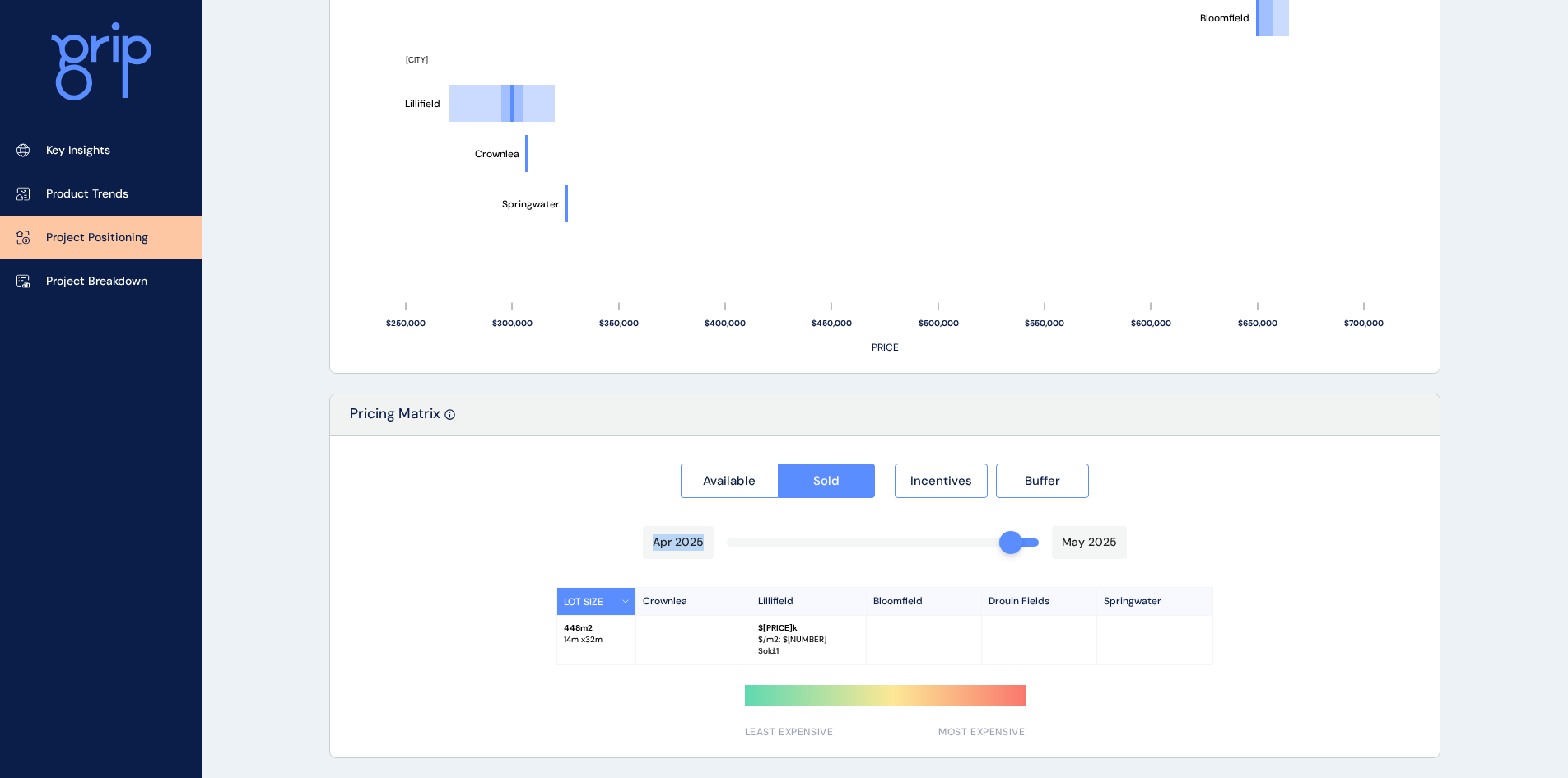 drag, startPoint x: 1045, startPoint y: 544, endPoint x: 1028, endPoint y: 545, distance: 17.029386 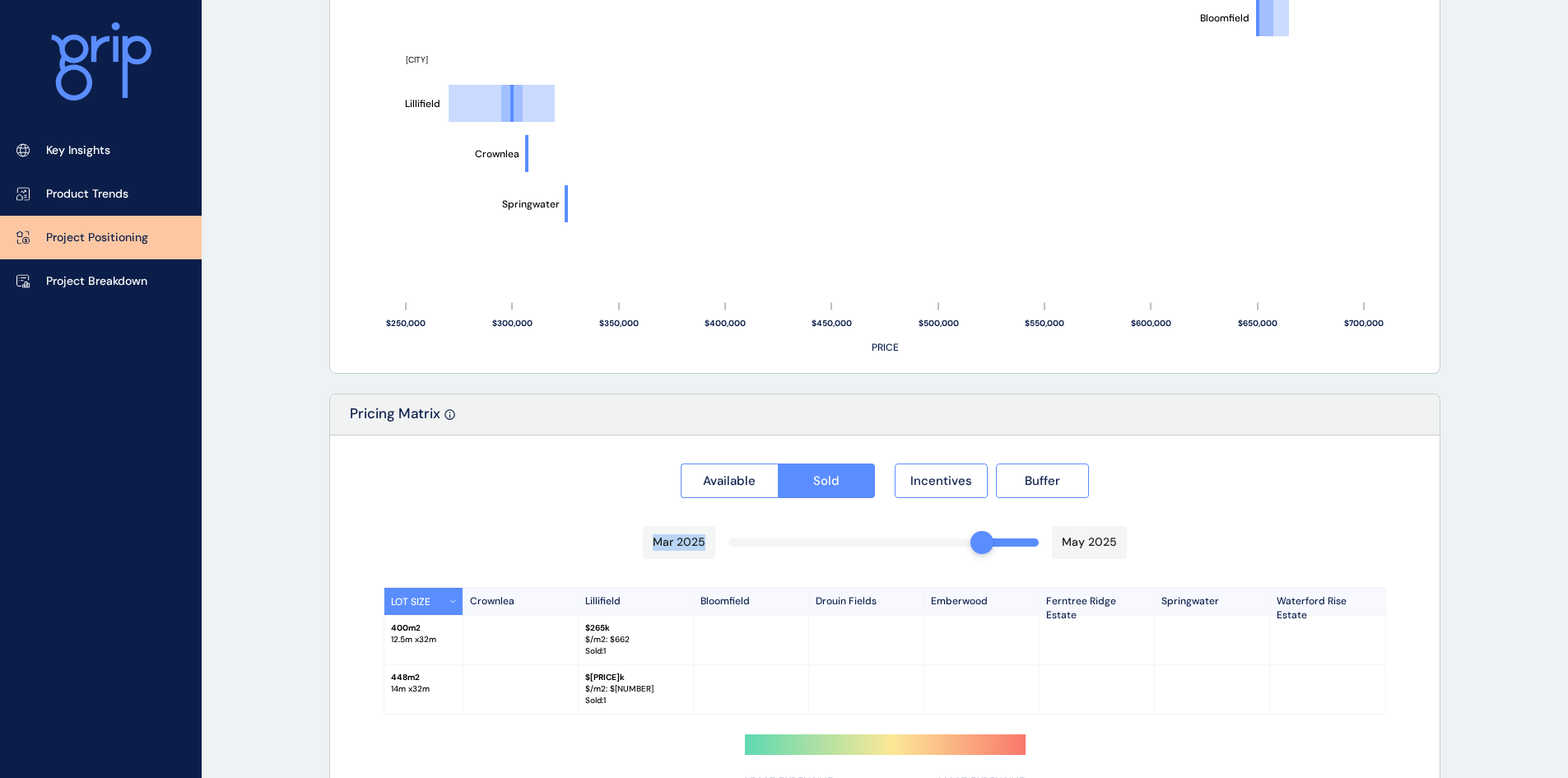 click at bounding box center [982, 543] 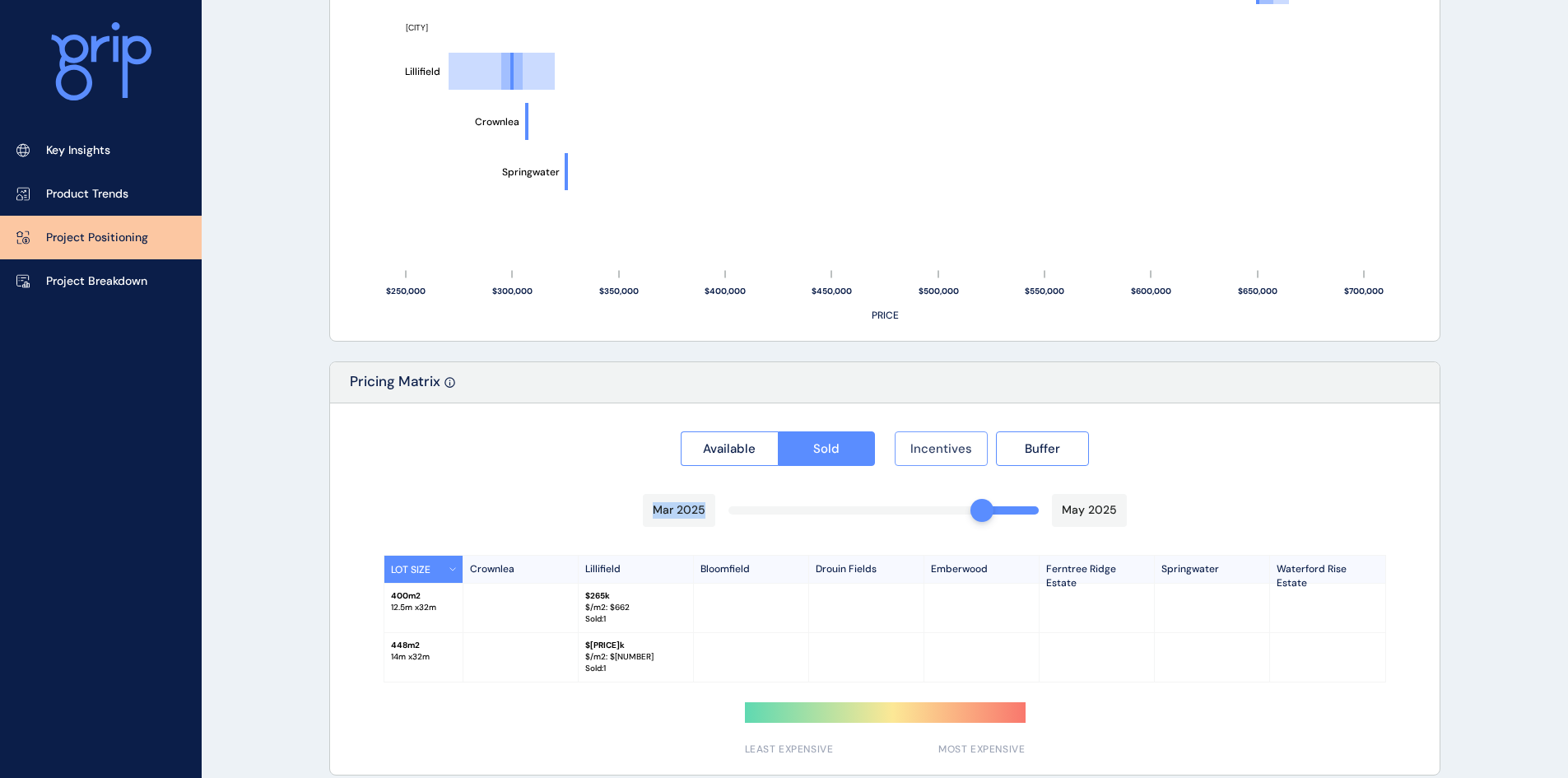 scroll, scrollTop: 1218, scrollLeft: 0, axis: vertical 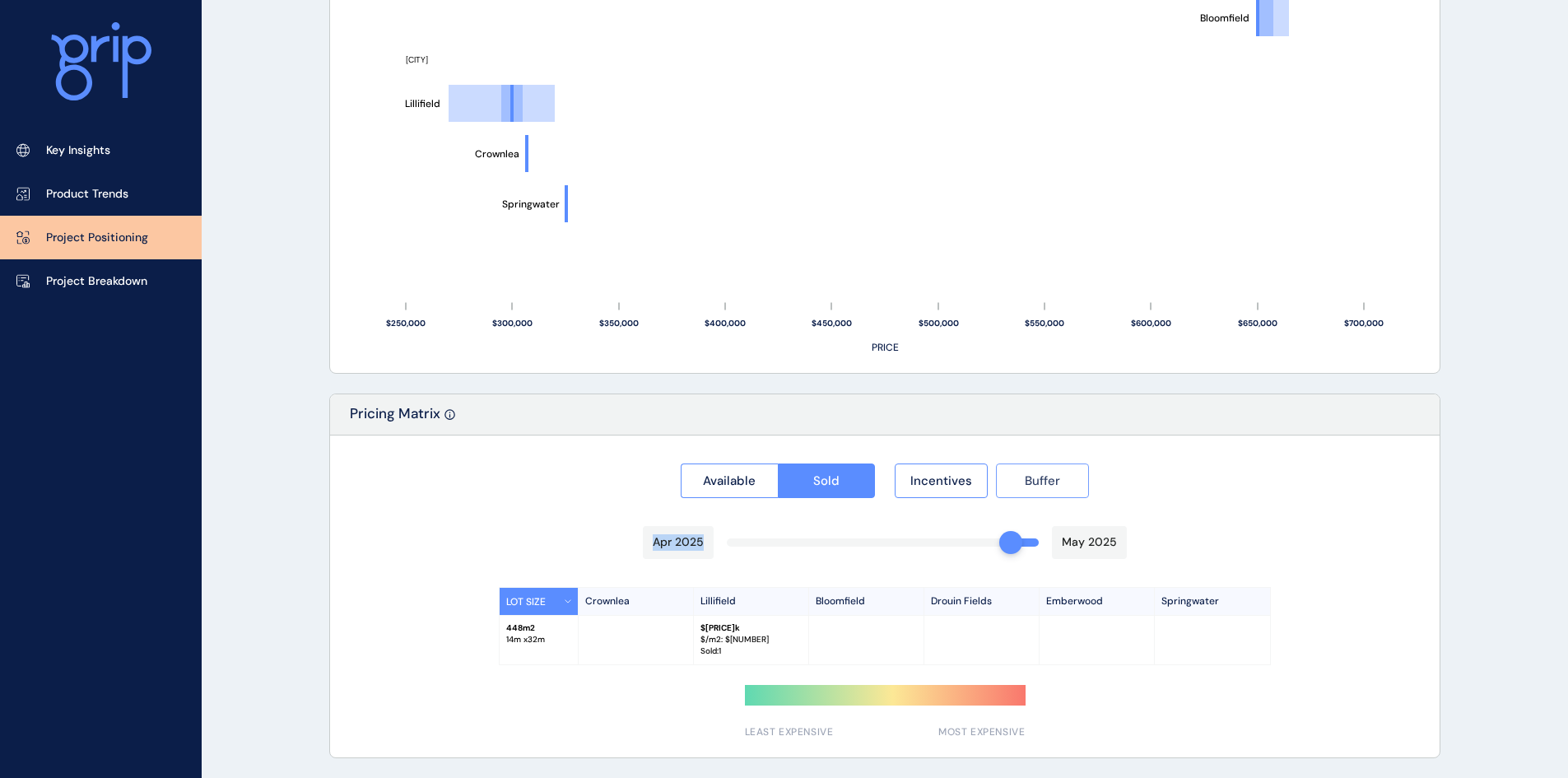 drag, startPoint x: 1039, startPoint y: 495, endPoint x: 1025, endPoint y: 493, distance: 14.142136 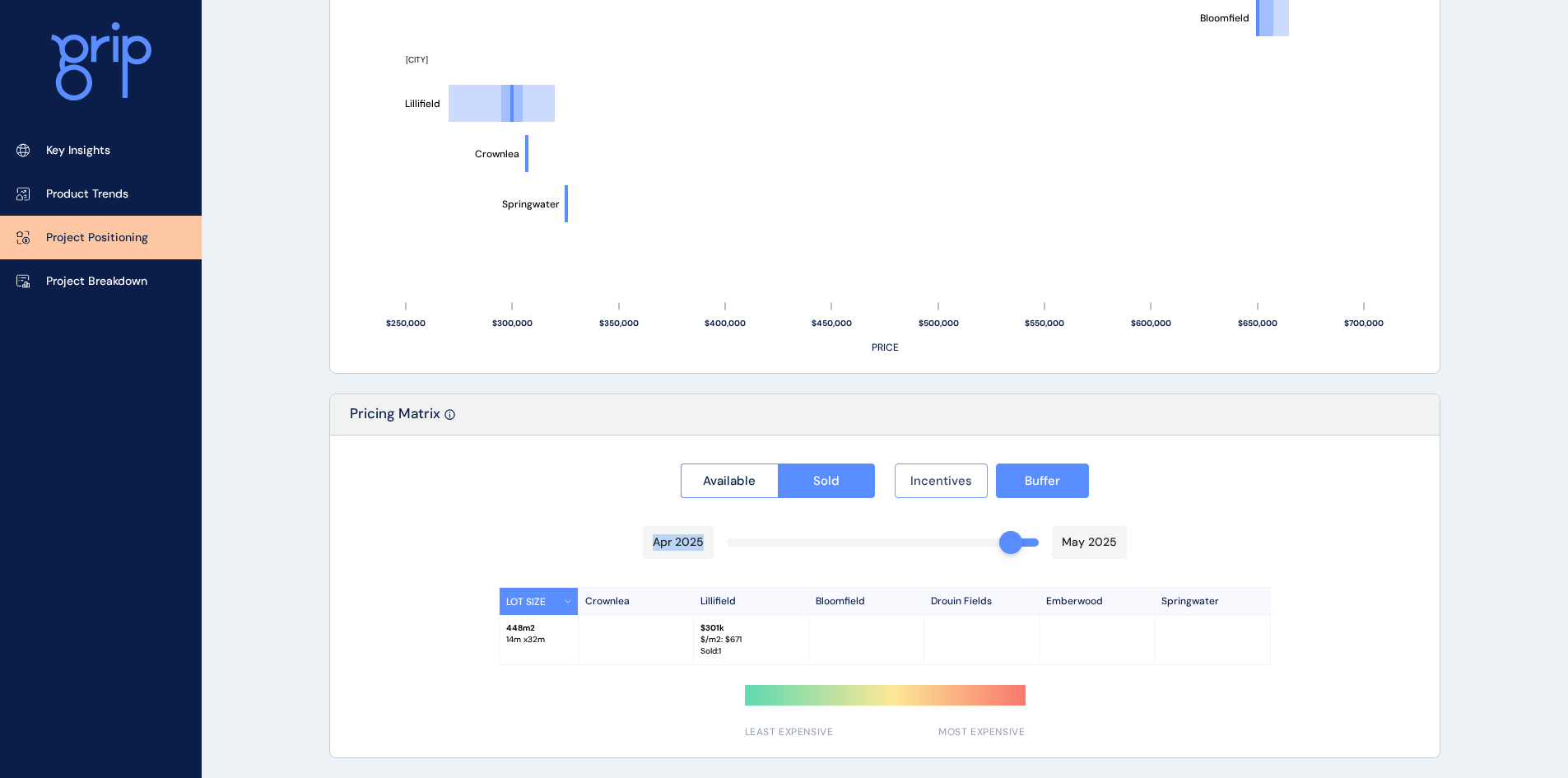click on "Incentives" at bounding box center (941, 481) 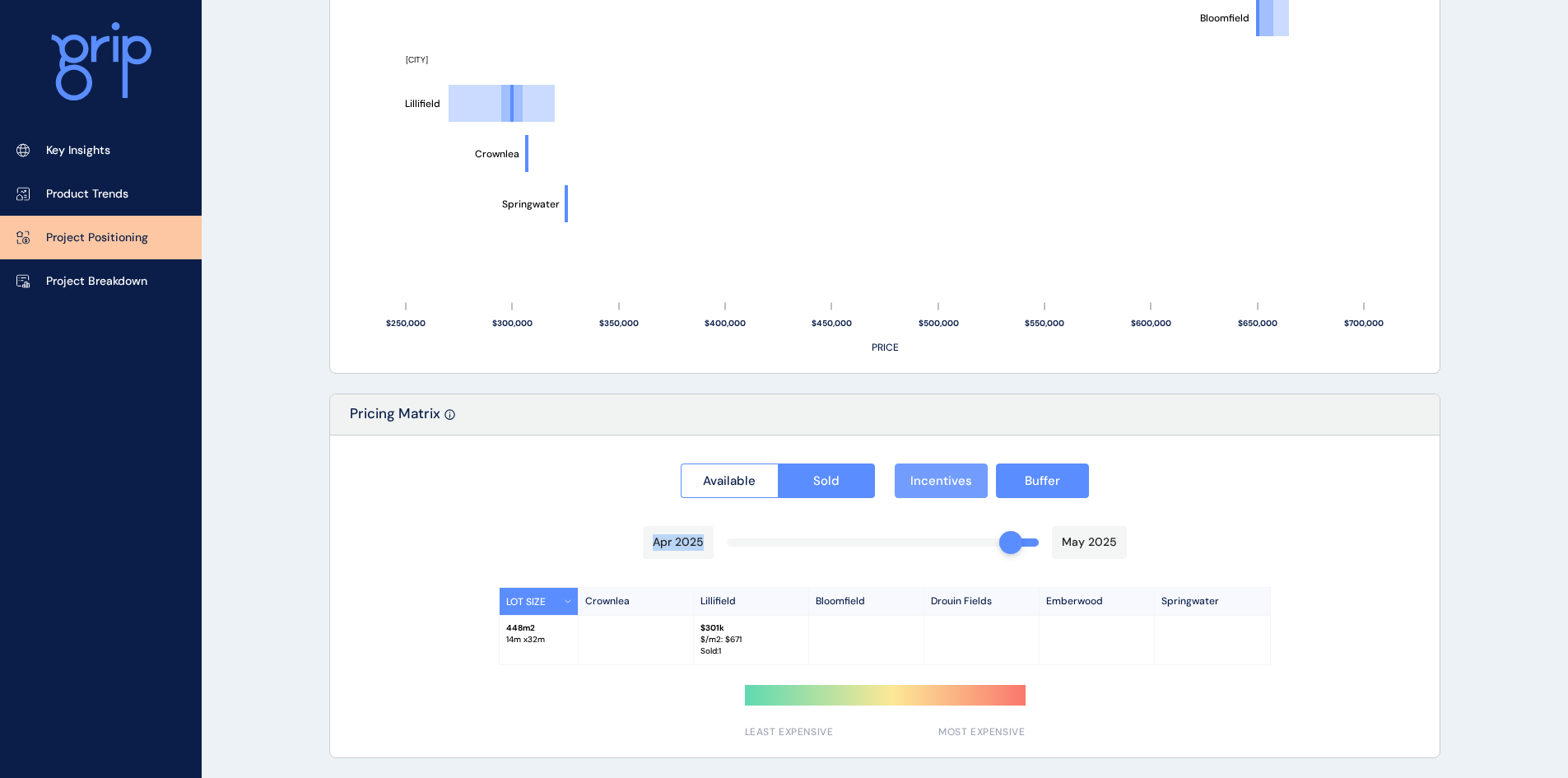click on "Incentives" at bounding box center (941, 481) 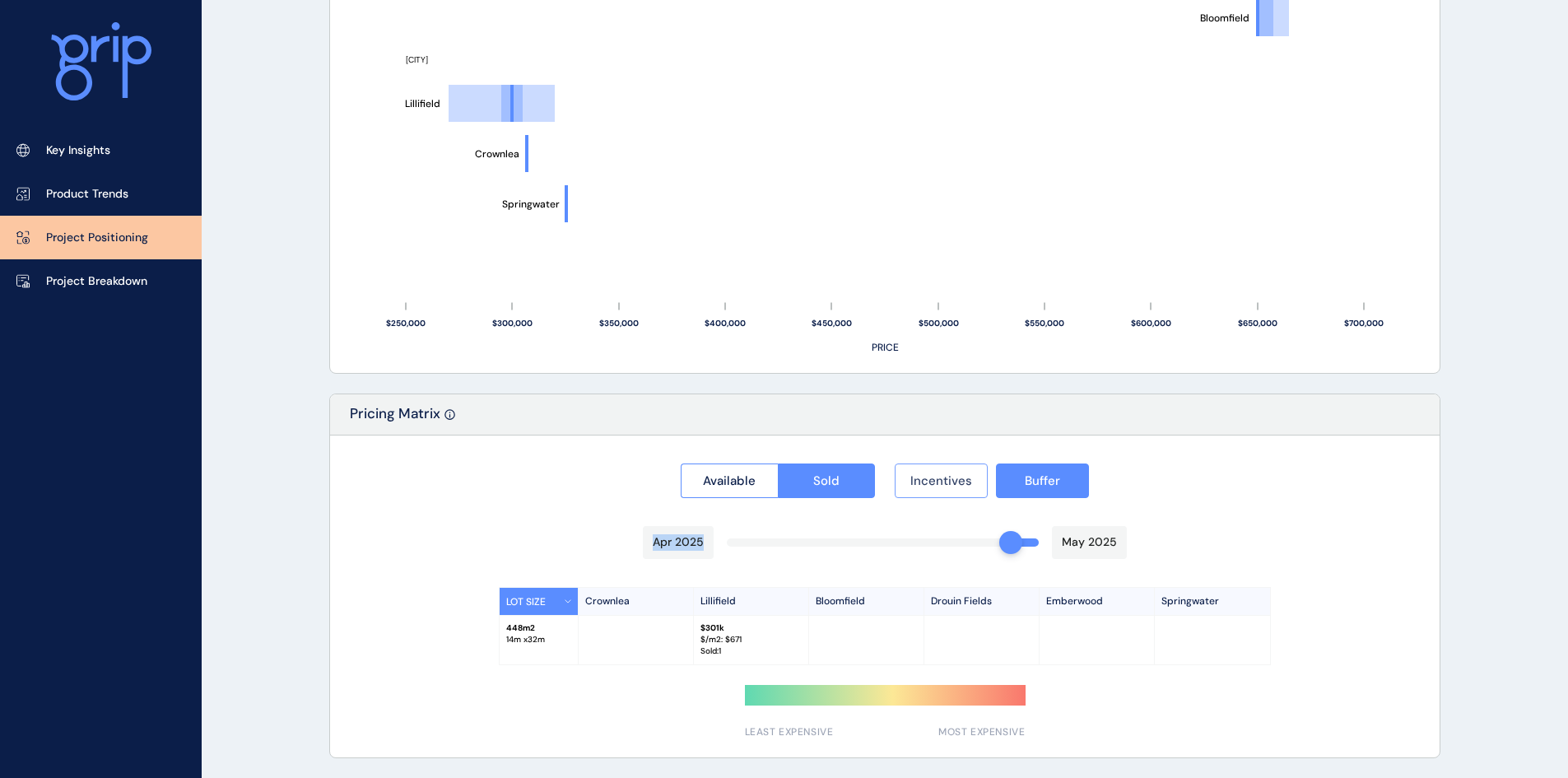 click on "Incentives" at bounding box center (941, 481) 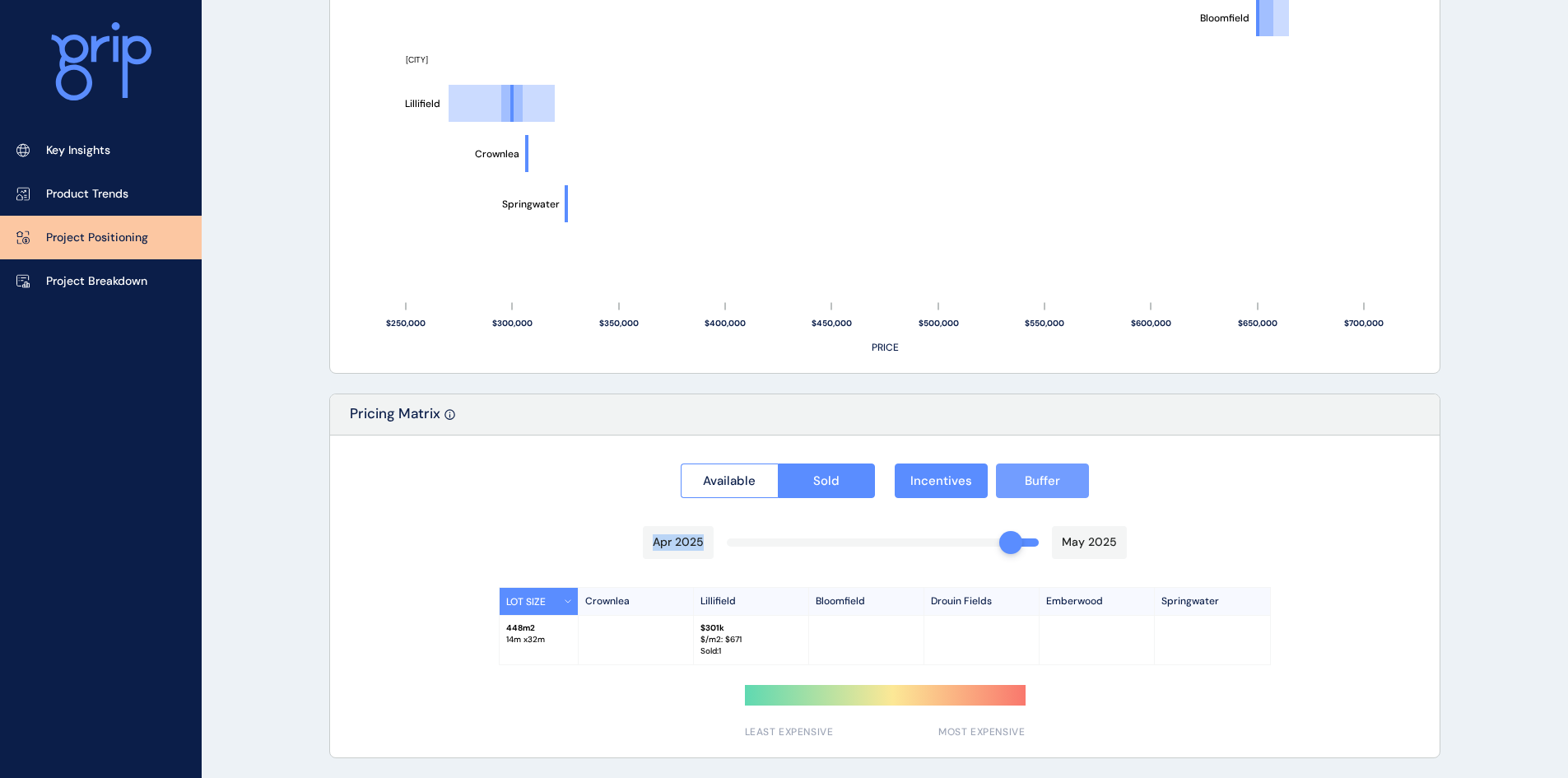 click on "Buffer" at bounding box center [1042, 481] 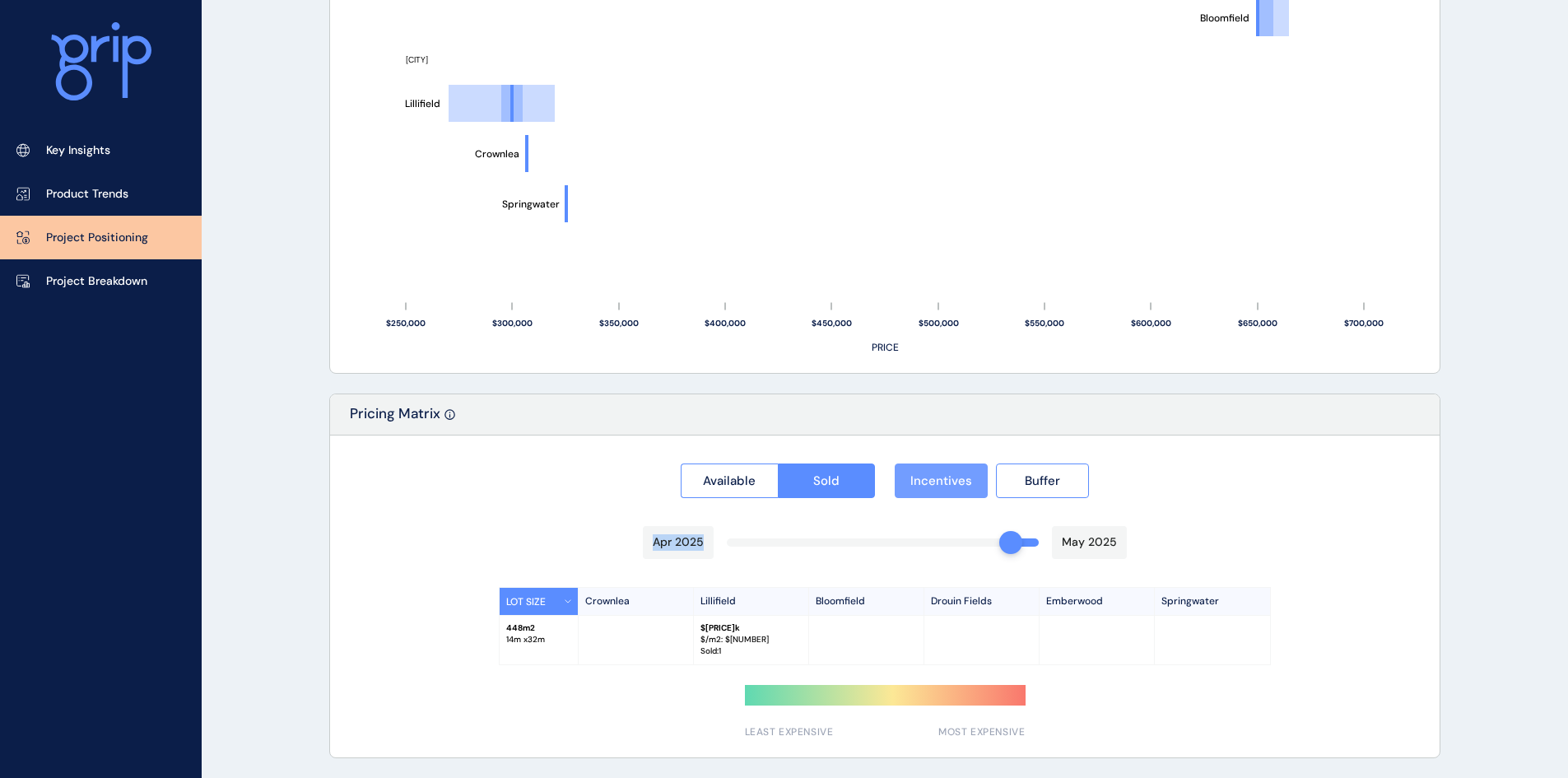 click on "Incentives" at bounding box center [941, 481] 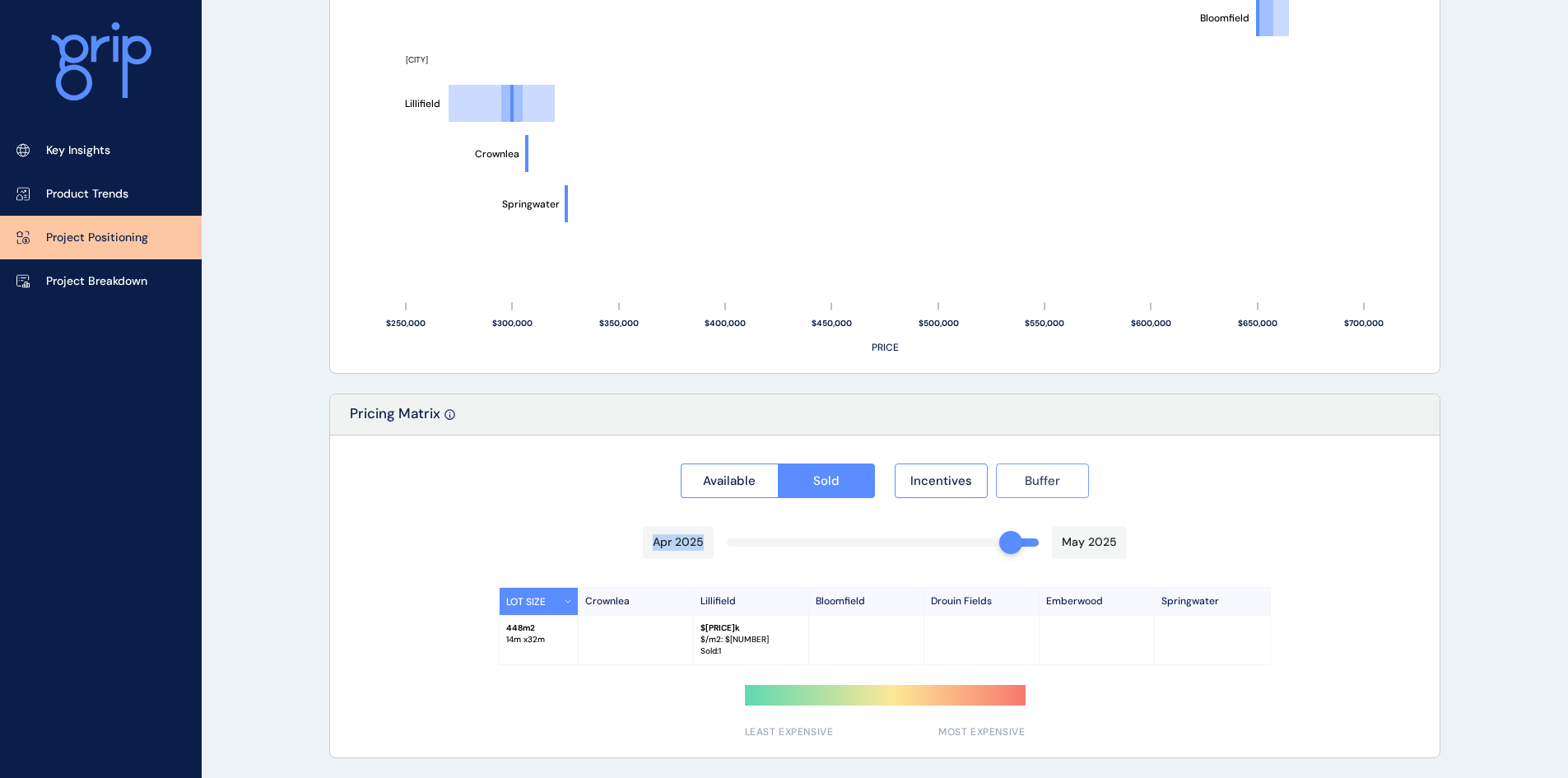click on "Buffer" at bounding box center (1042, 481) 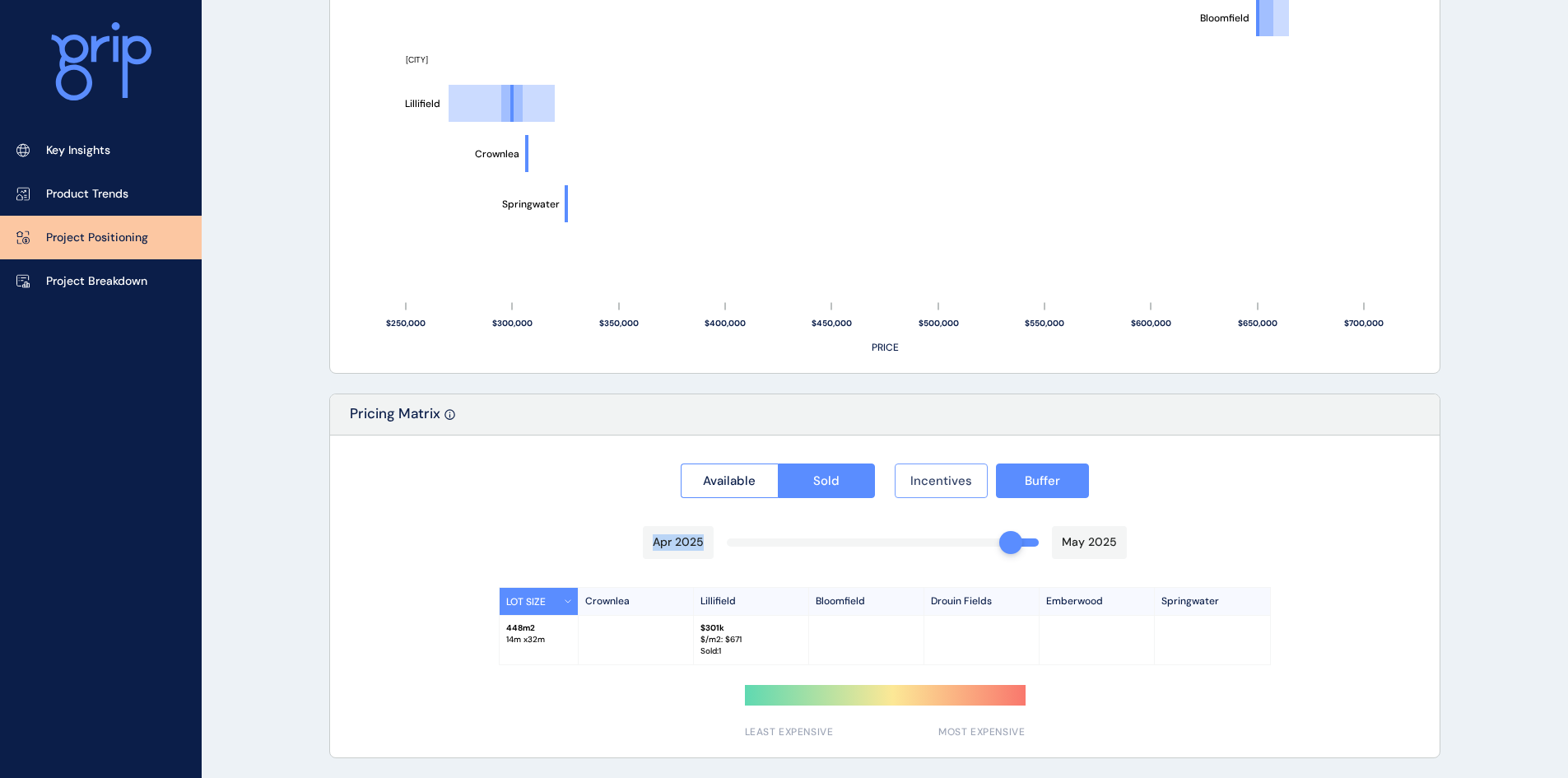 click on "Incentives" at bounding box center [941, 481] 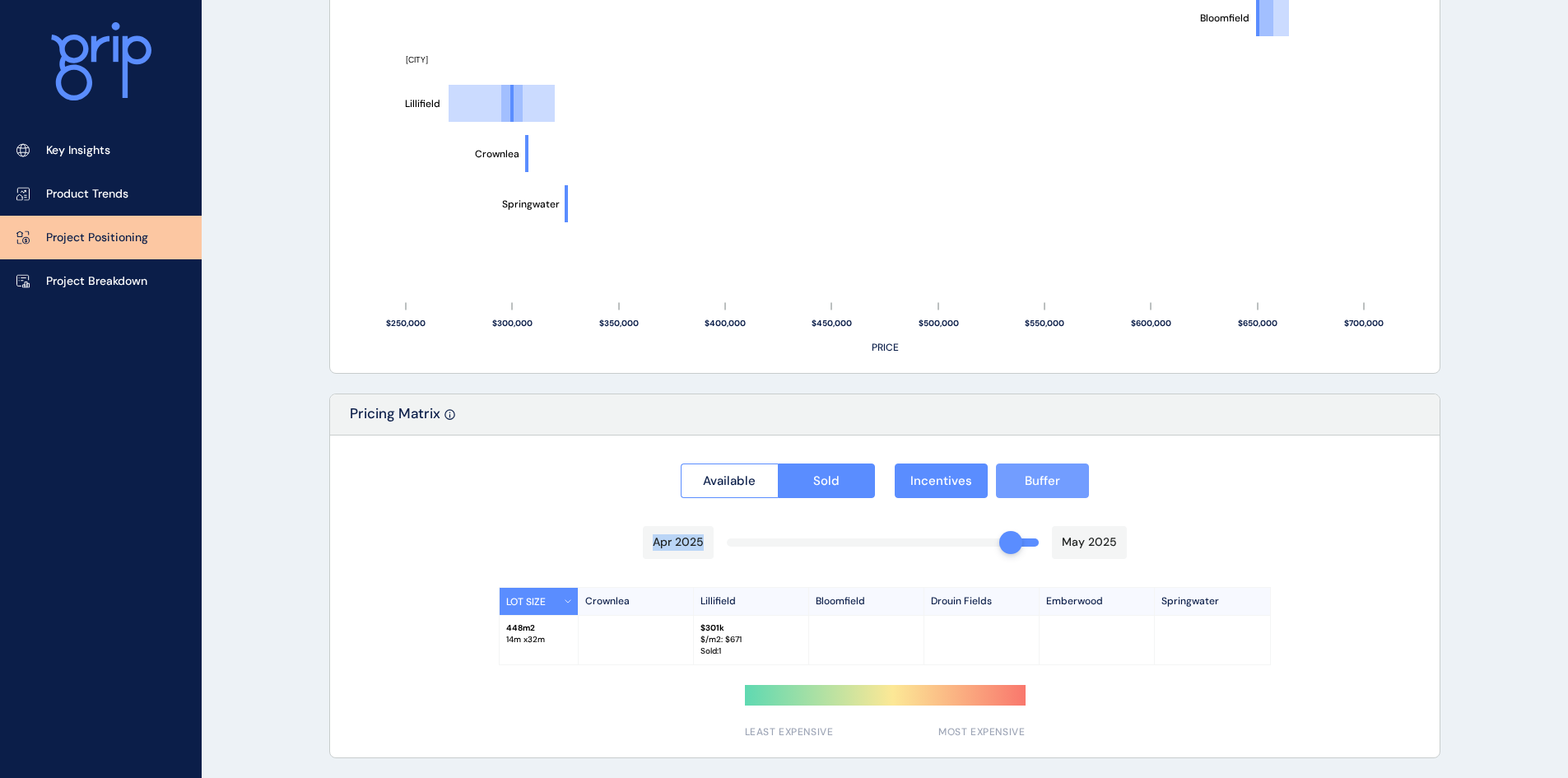 click on "Buffer" at bounding box center [1042, 481] 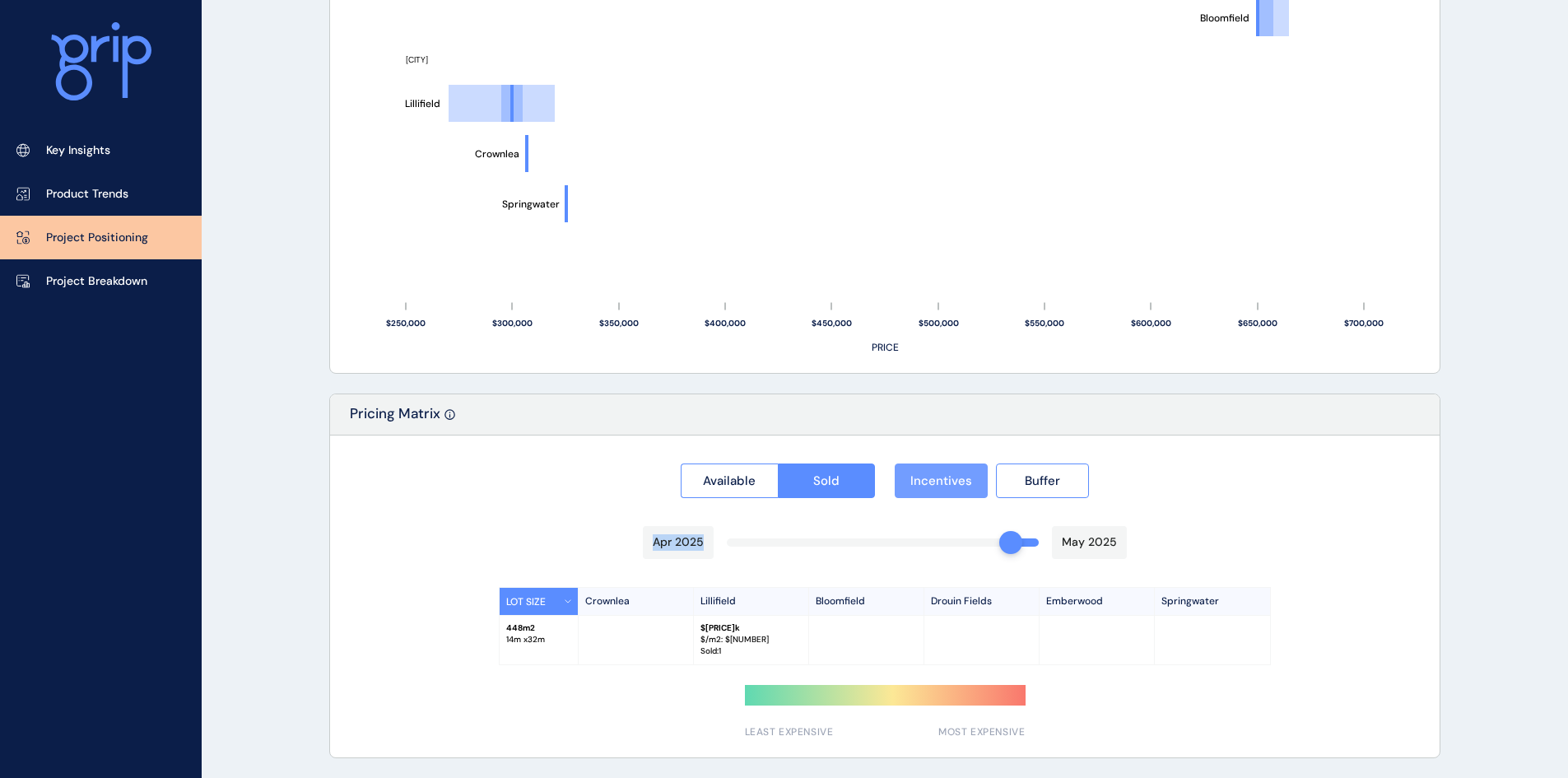 click on "Incentives" at bounding box center [941, 481] 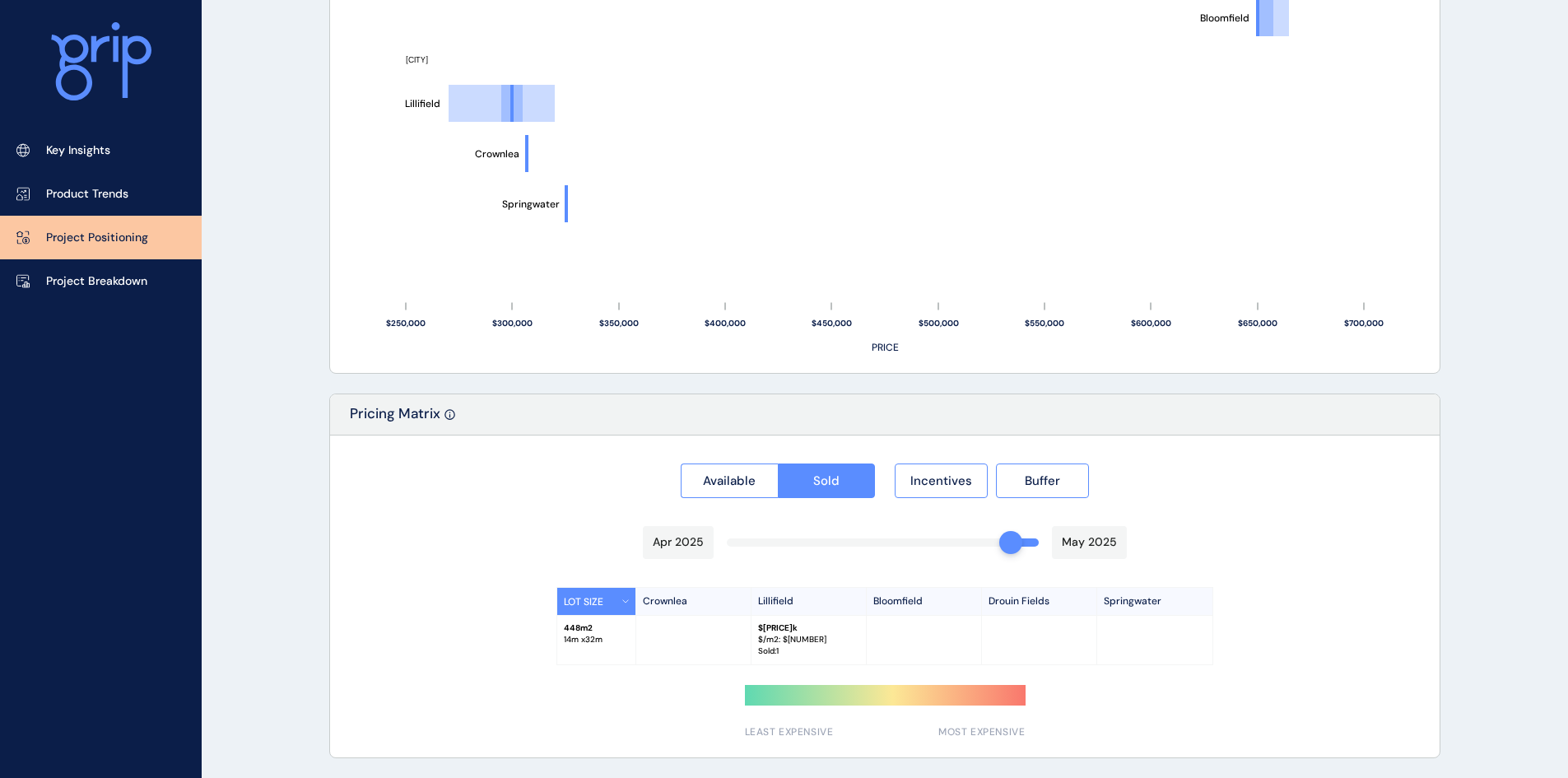 click at bounding box center [885, 596] 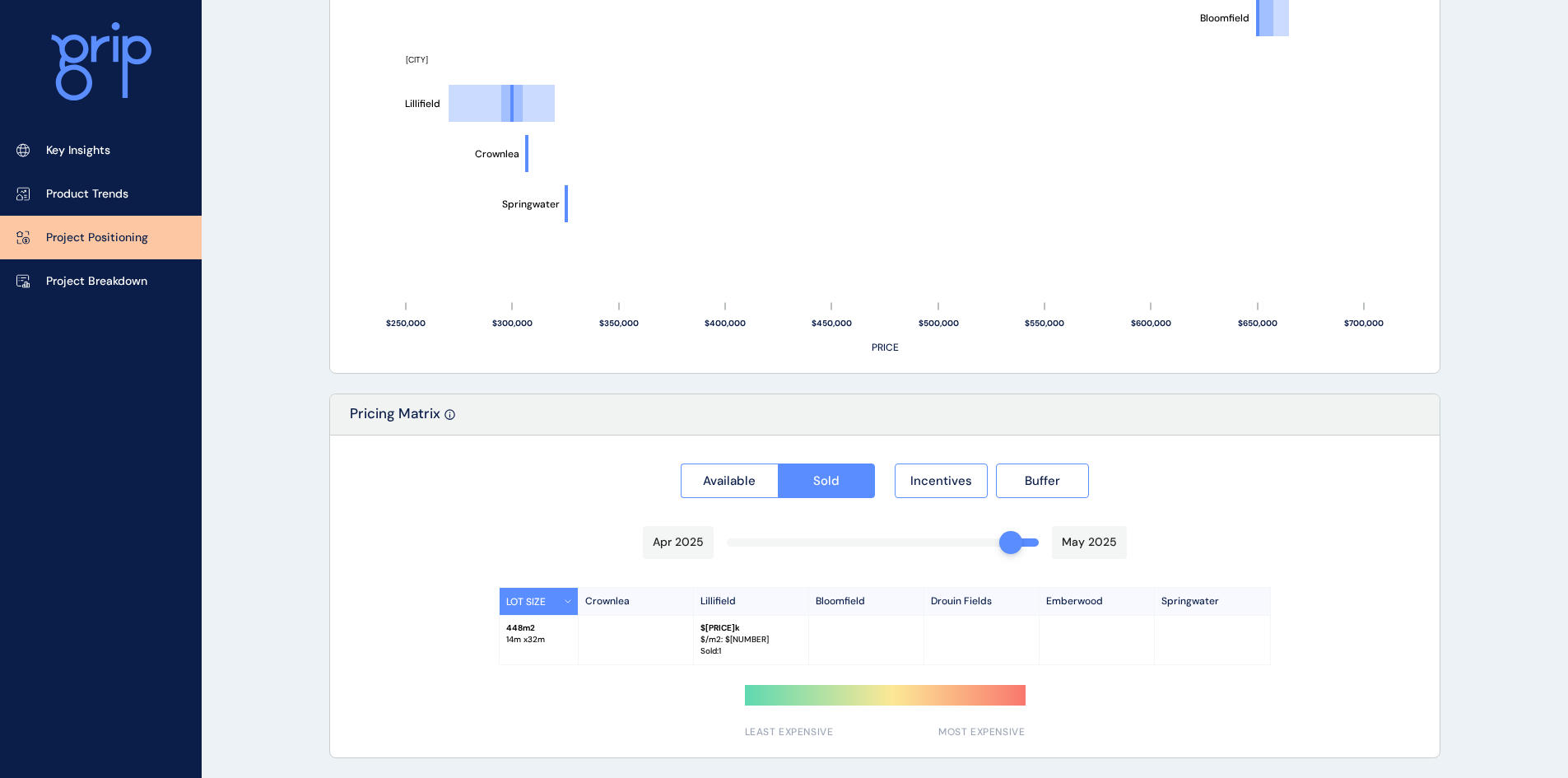 click on "[MONTH] [YEAR] [MONTH] [YEAR]" at bounding box center (885, 543) 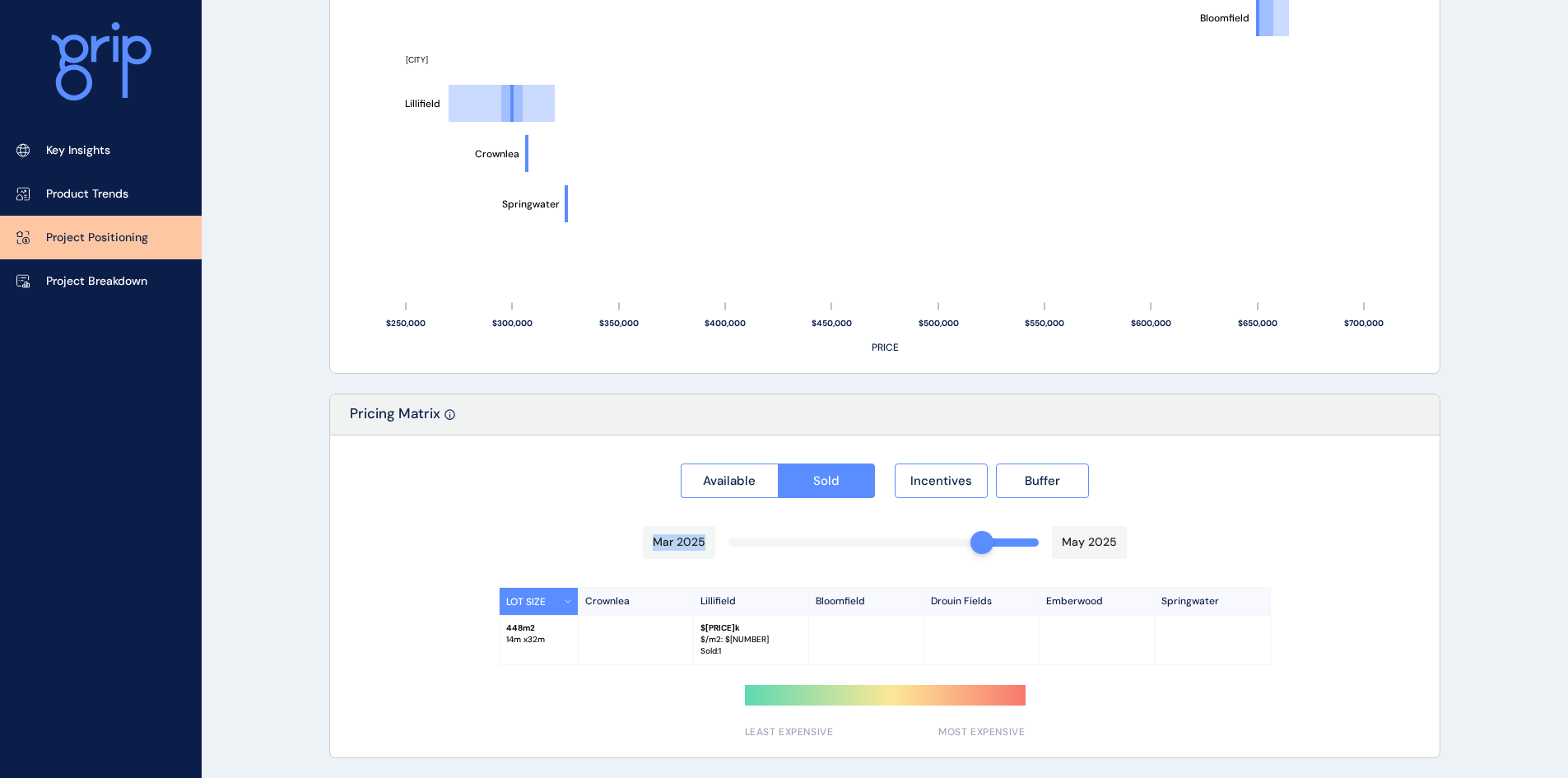 drag, startPoint x: 1007, startPoint y: 543, endPoint x: 976, endPoint y: 543, distance: 31 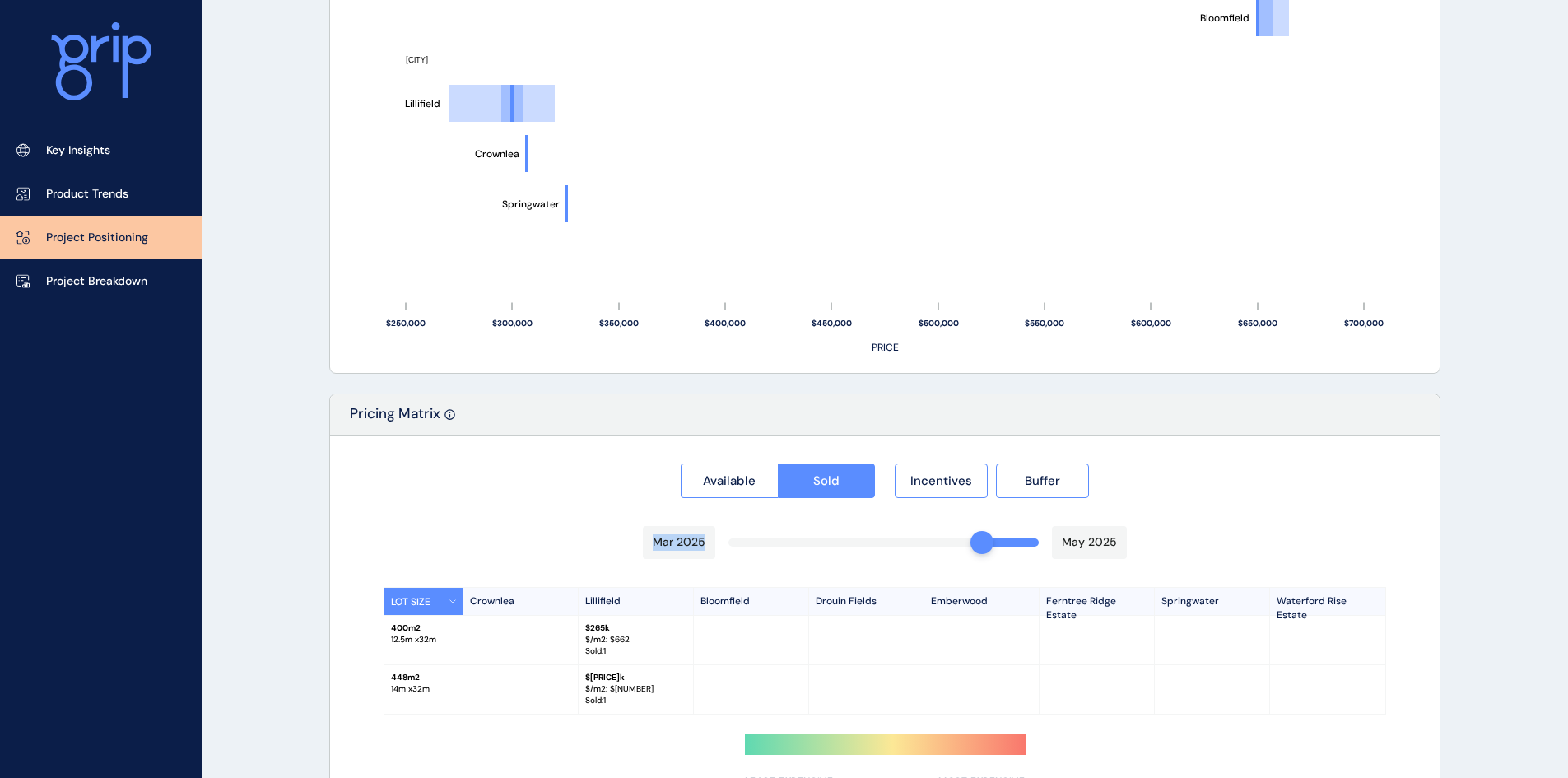 click at bounding box center (982, 543) 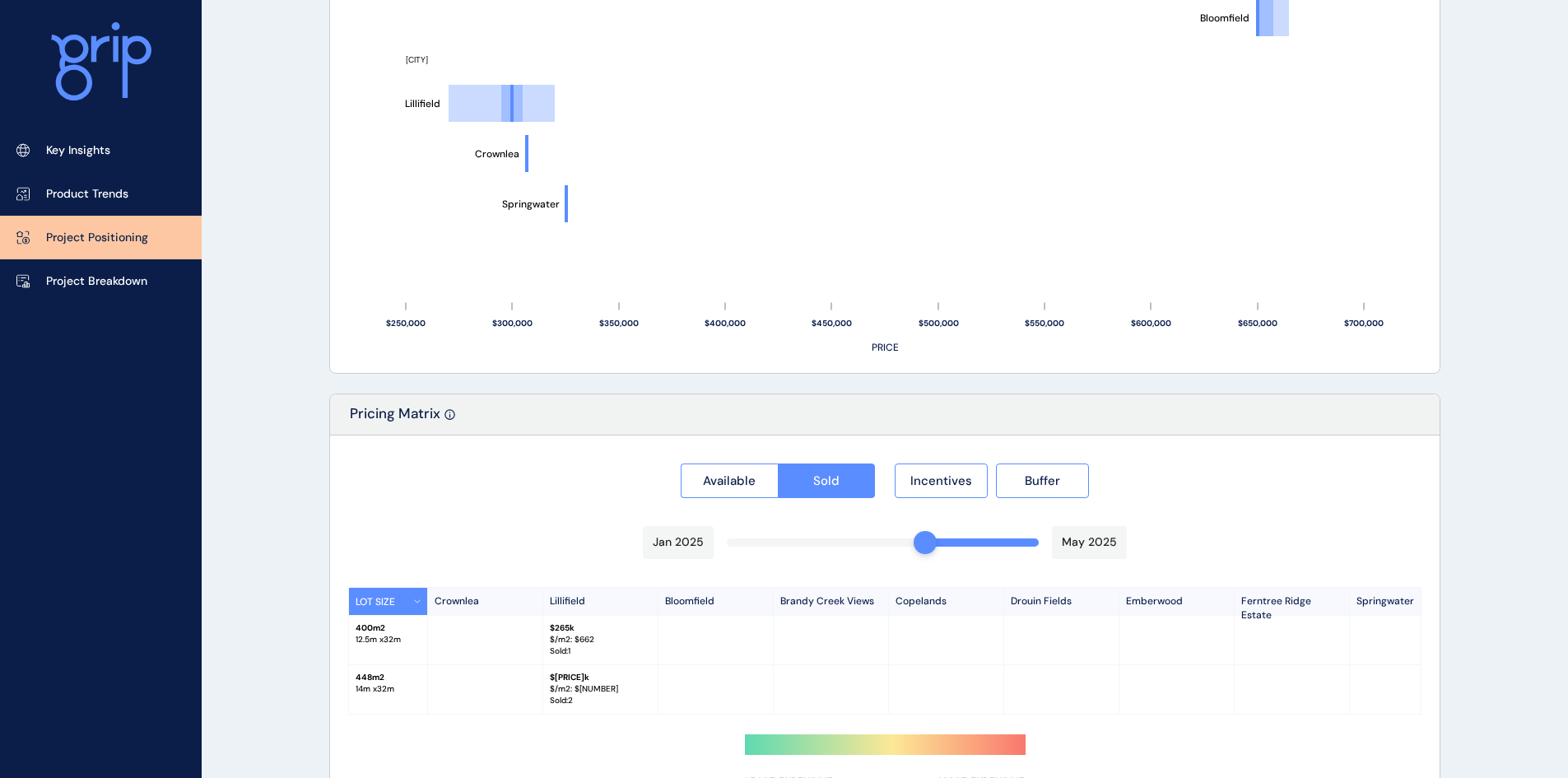 drag, startPoint x: 957, startPoint y: 545, endPoint x: 930, endPoint y: 545, distance: 27 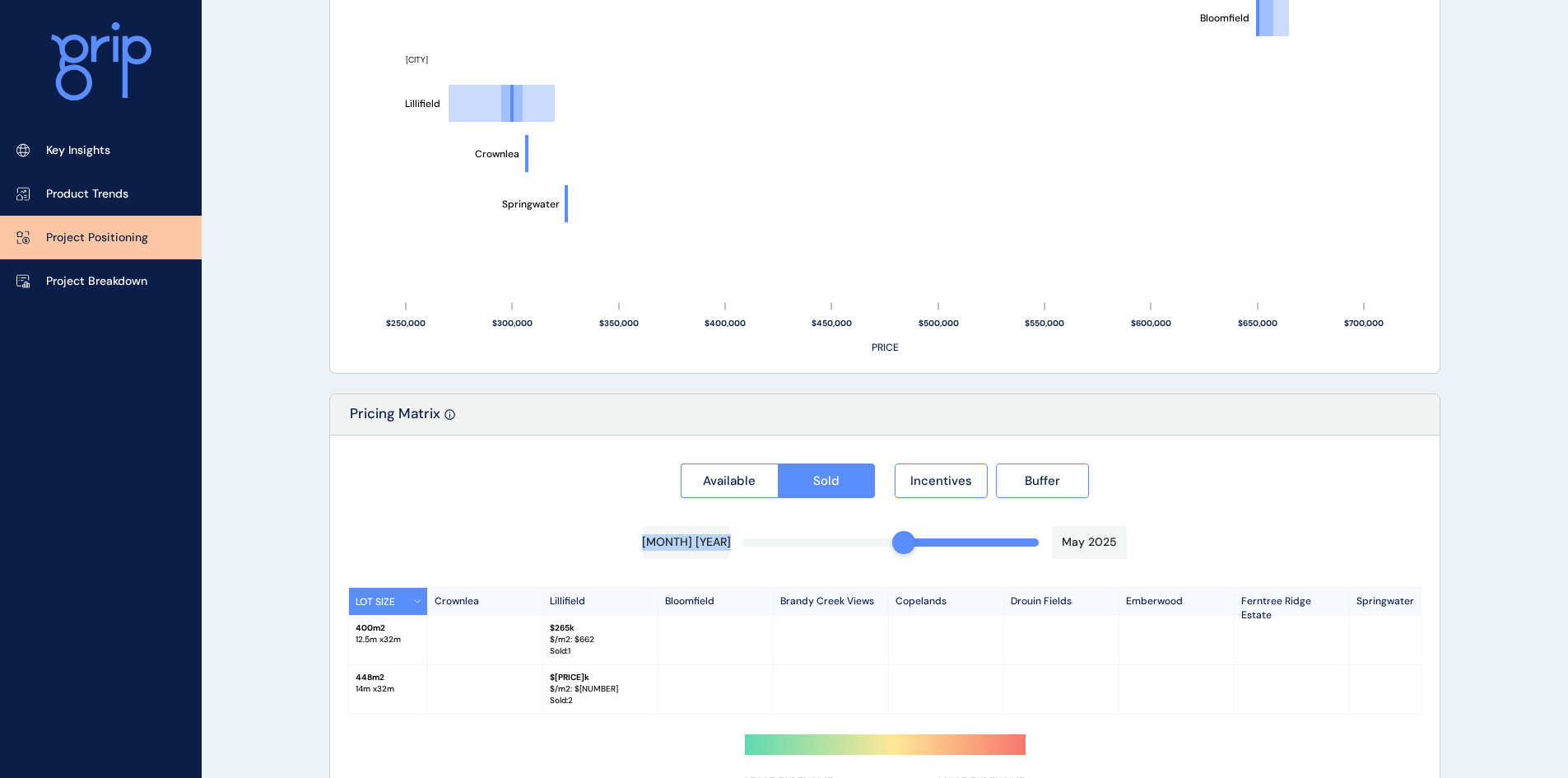 drag, startPoint x: 925, startPoint y: 547, endPoint x: 908, endPoint y: 545, distance: 17.117243 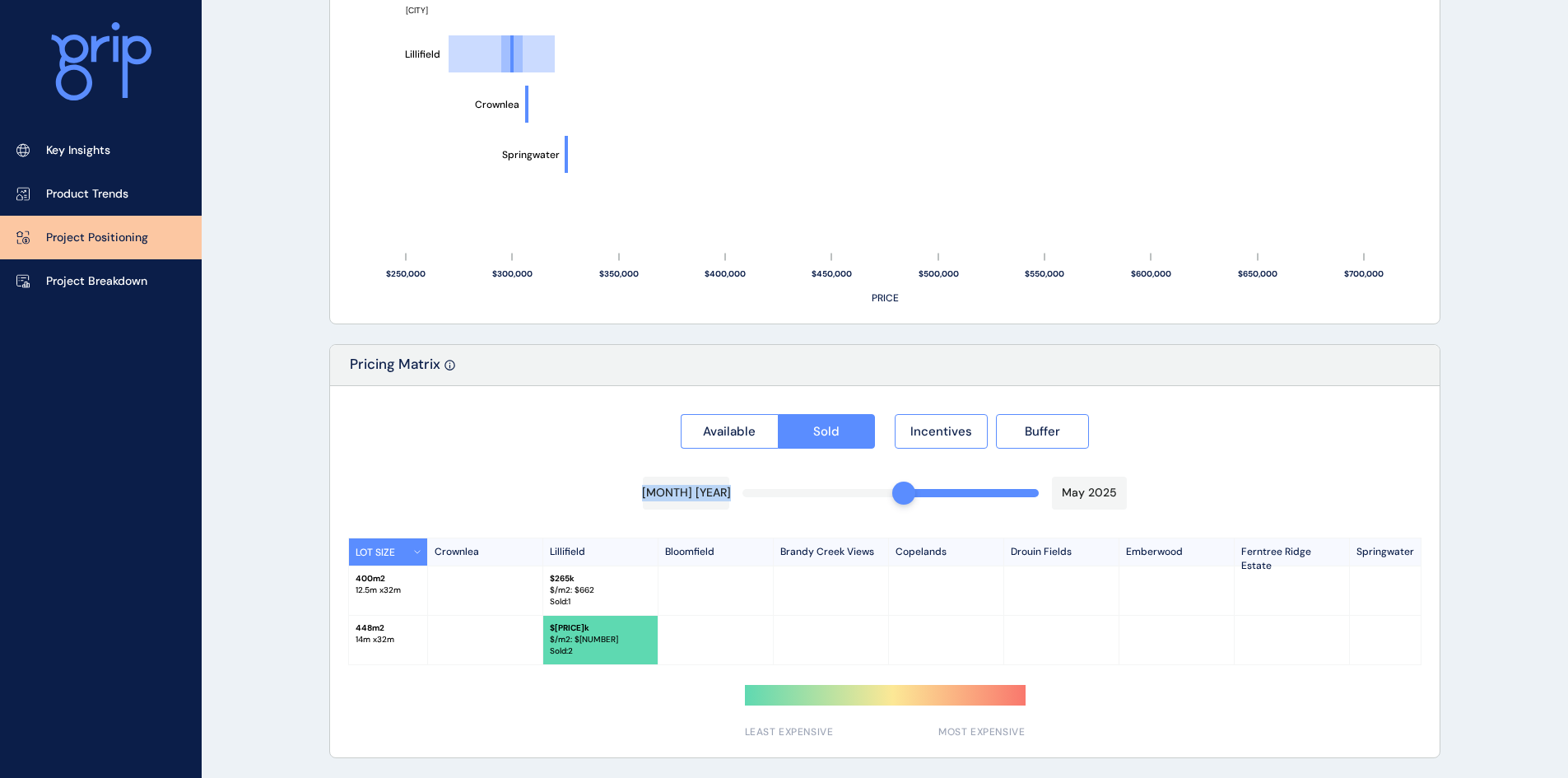 scroll, scrollTop: 1223, scrollLeft: 0, axis: vertical 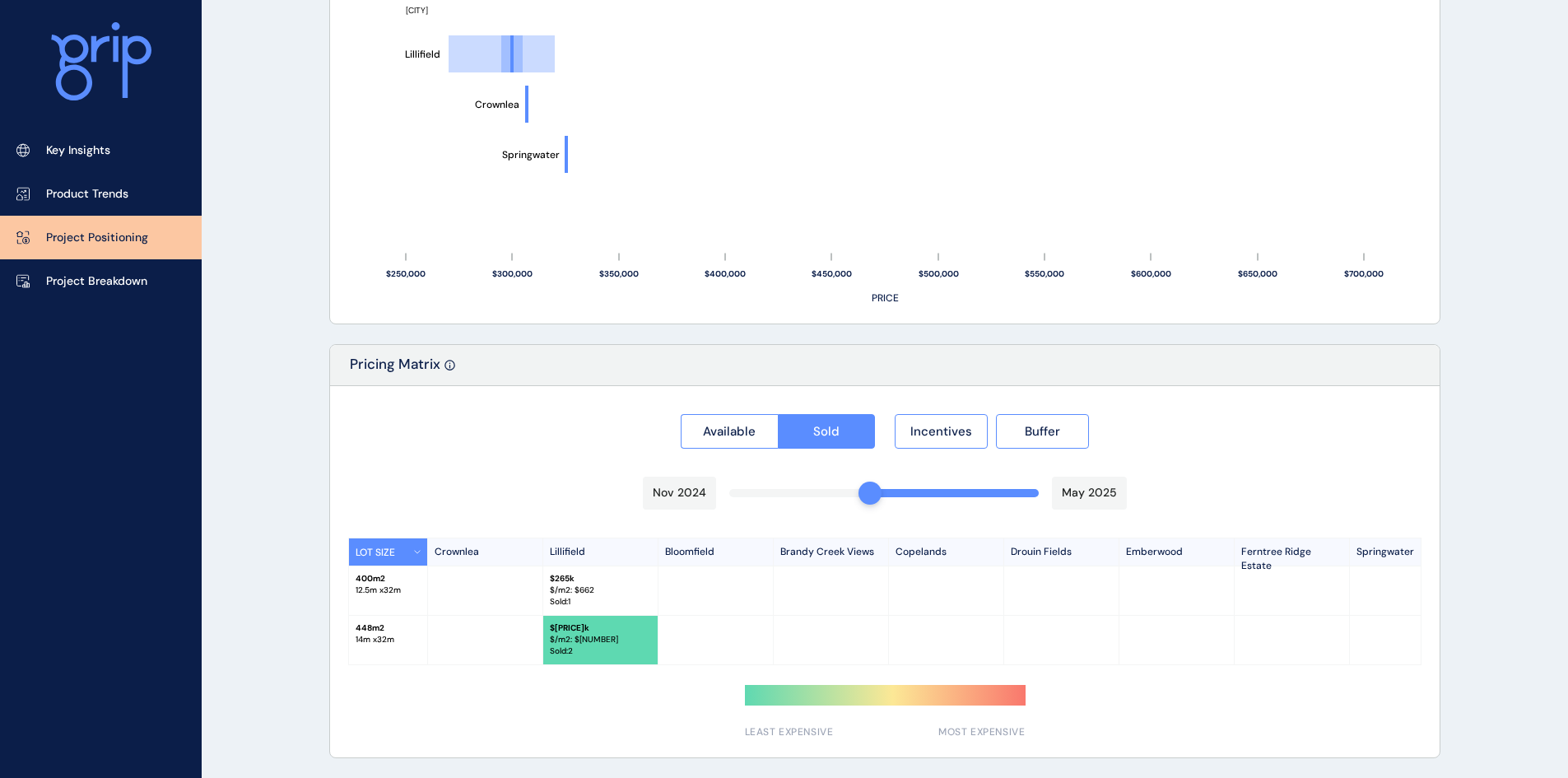 click at bounding box center [885, 571] 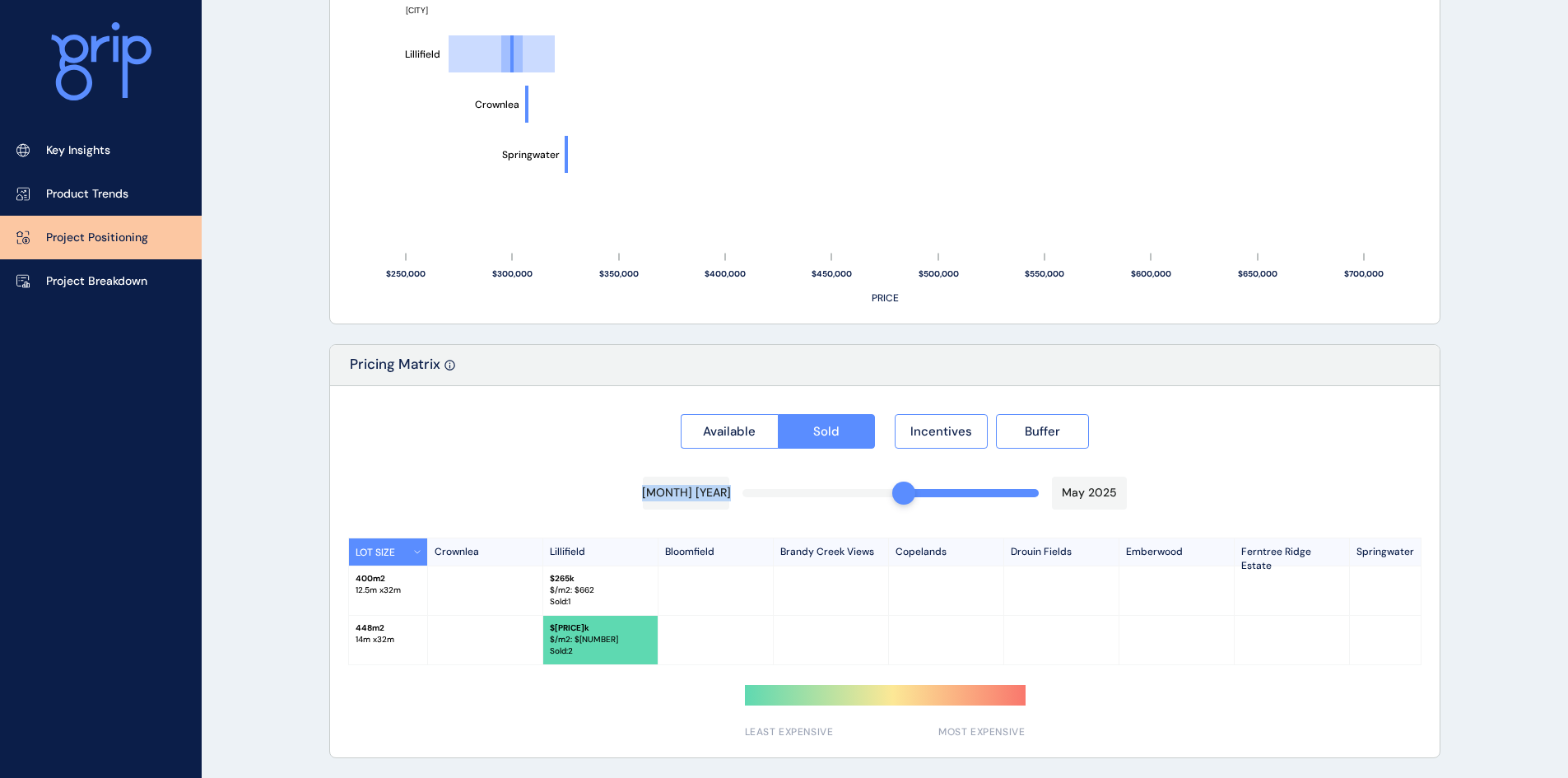 drag, startPoint x: 878, startPoint y: 489, endPoint x: 895, endPoint y: 489, distance: 17 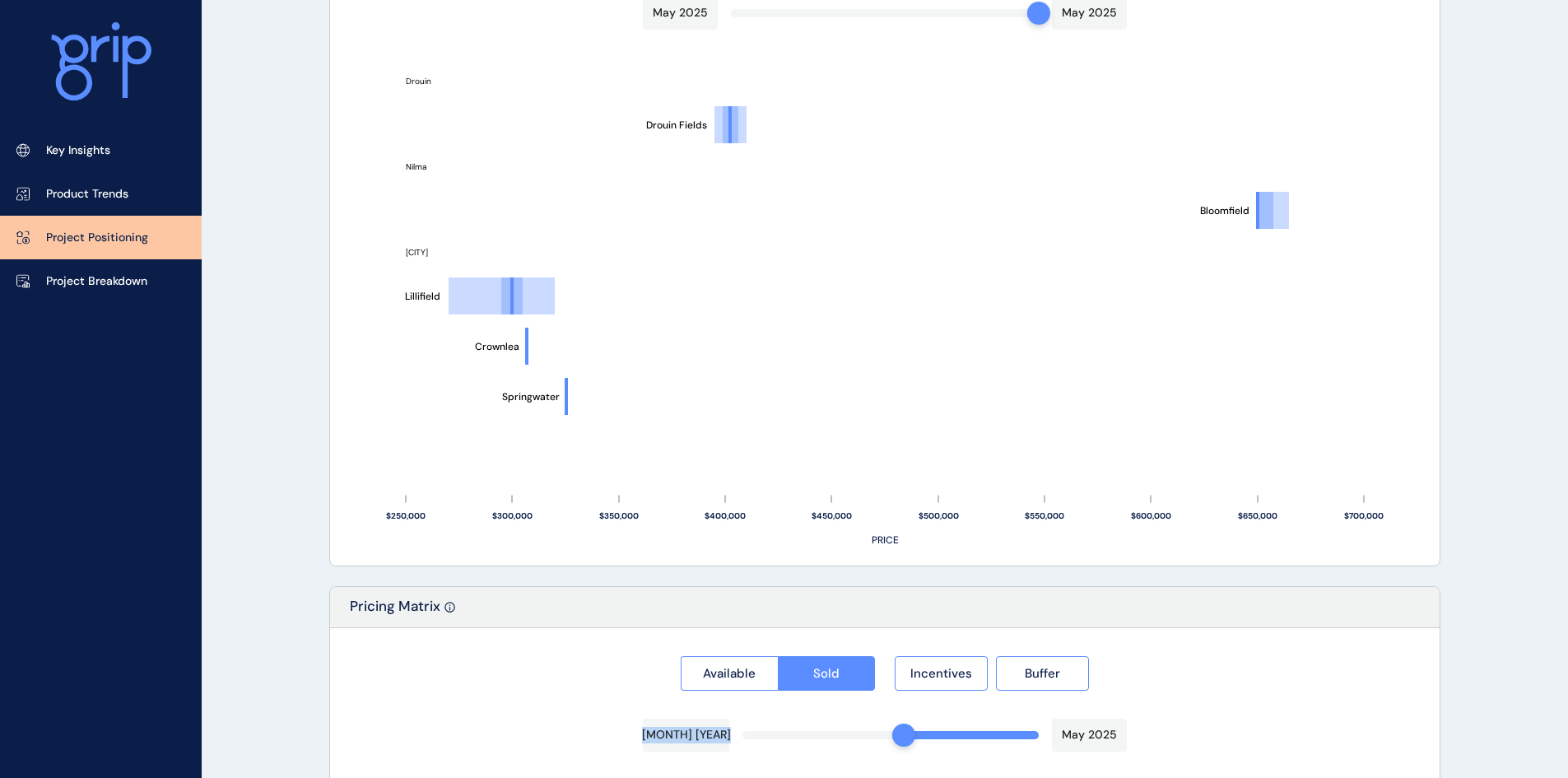 scroll, scrollTop: 729, scrollLeft: 0, axis: vertical 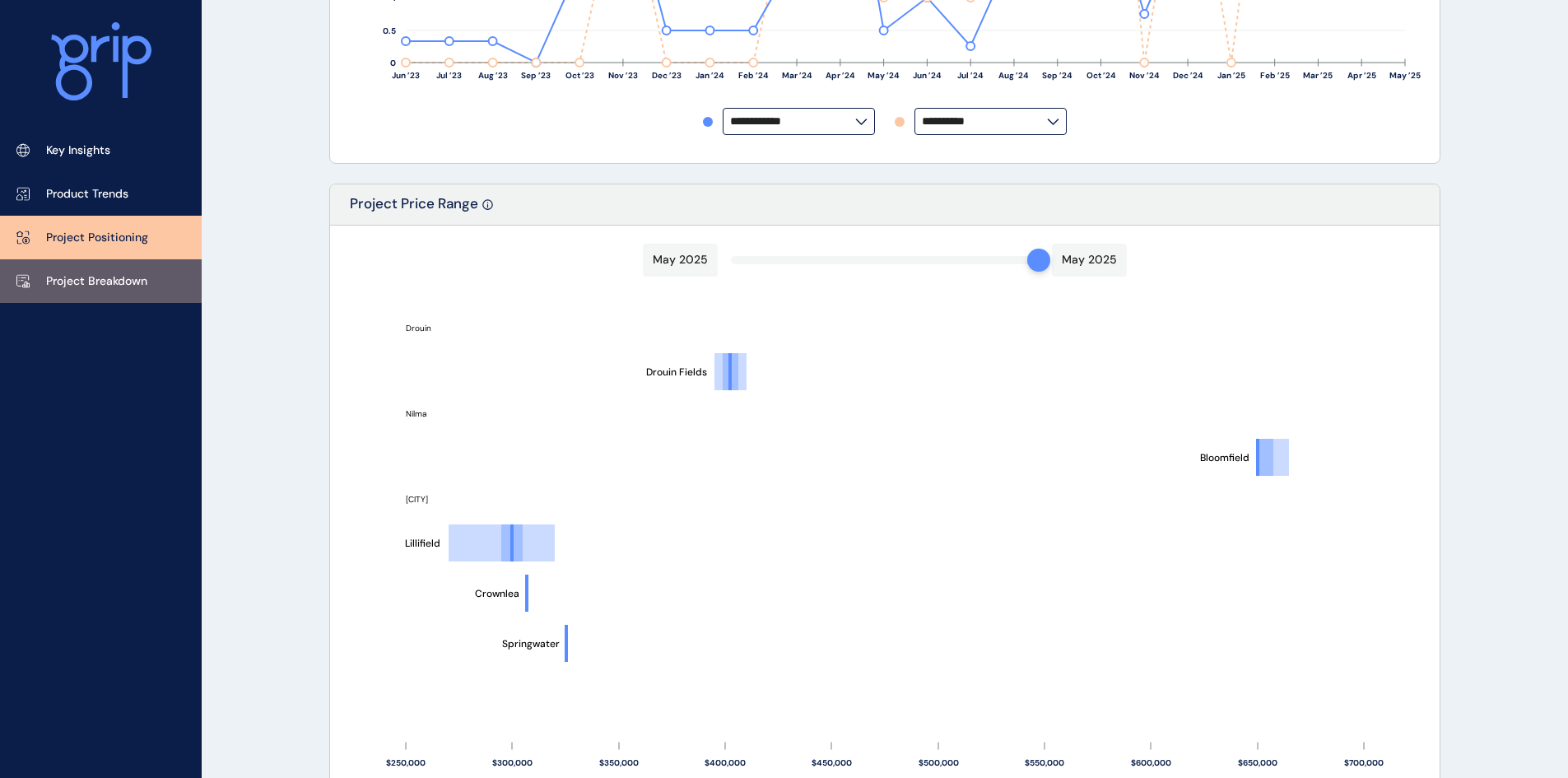 click on "Project Breakdown" at bounding box center [96, 282] 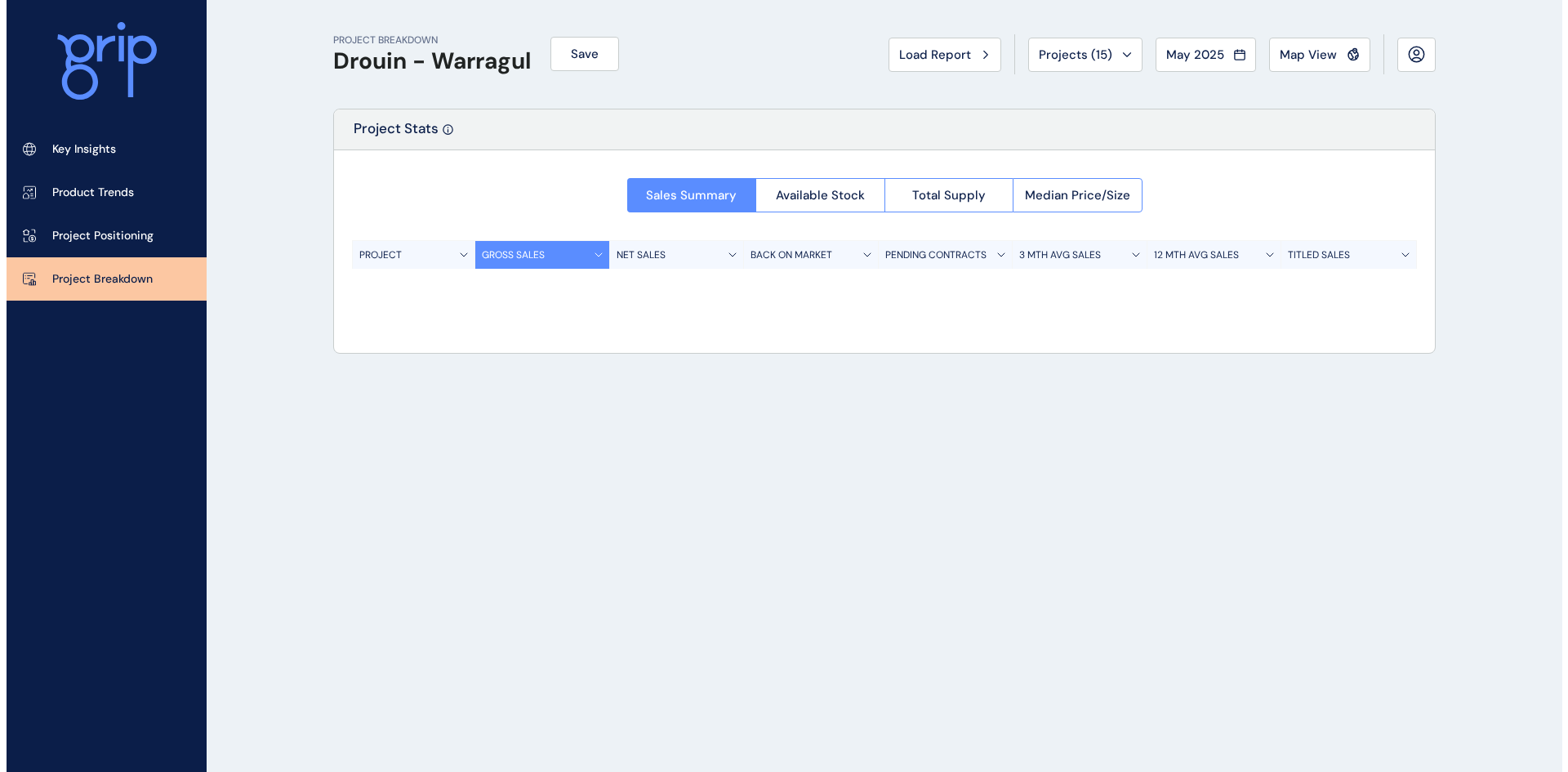 scroll, scrollTop: 0, scrollLeft: 0, axis: both 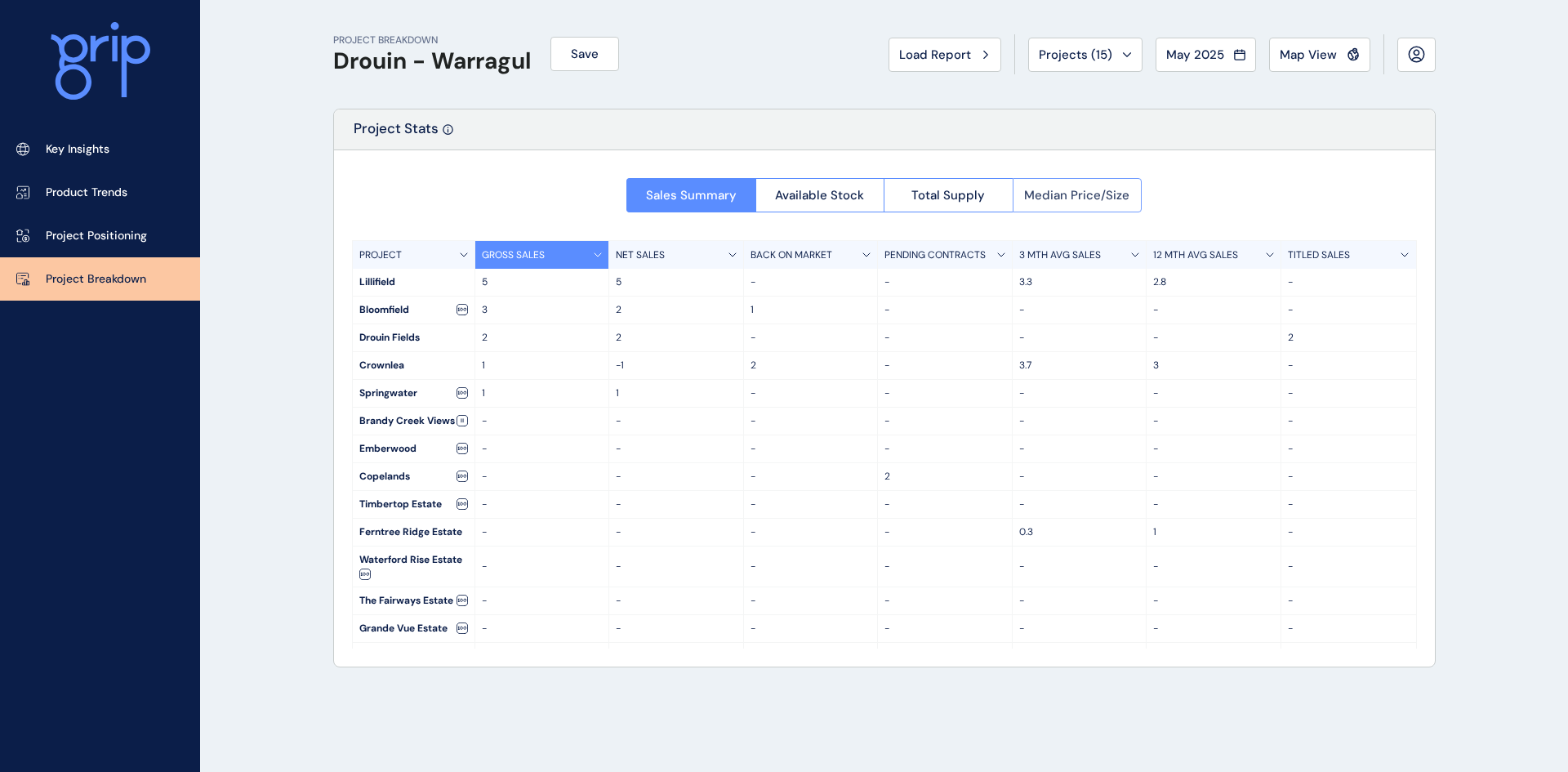 click on "Median Price/Size" at bounding box center (1076, 195) 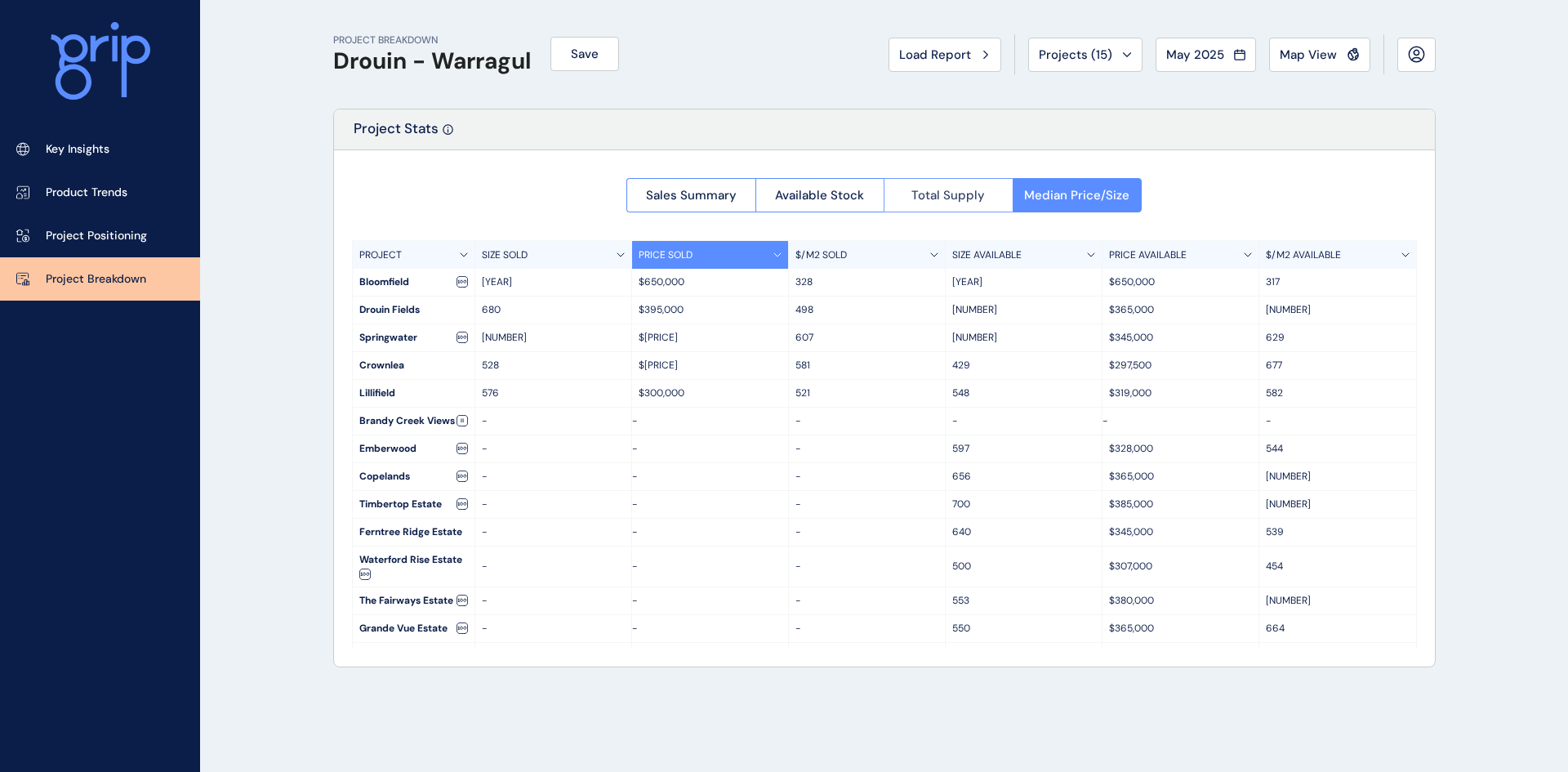 click on "Total Supply" at bounding box center [948, 195] 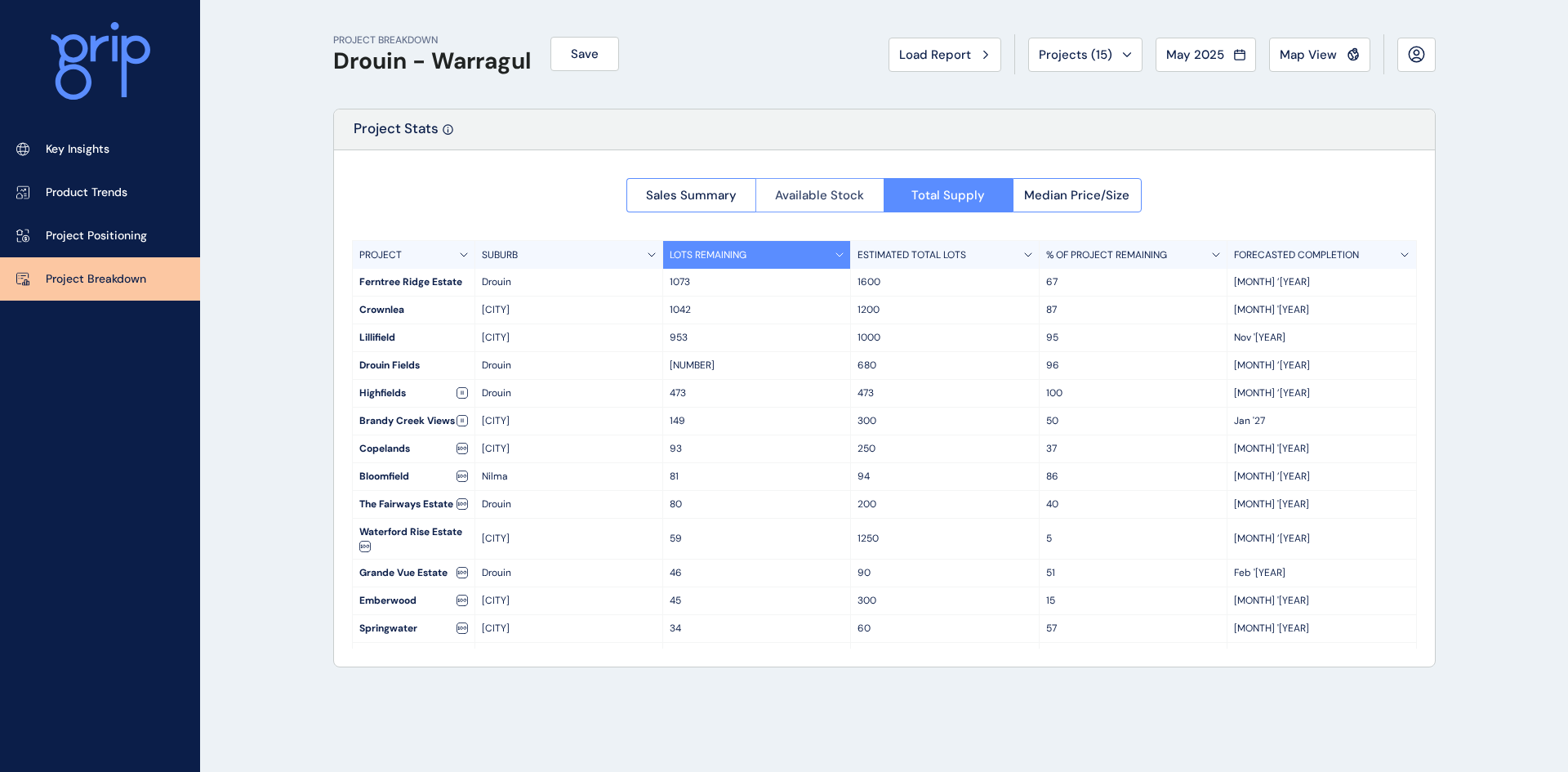 click on "Available Stock" at bounding box center [819, 195] 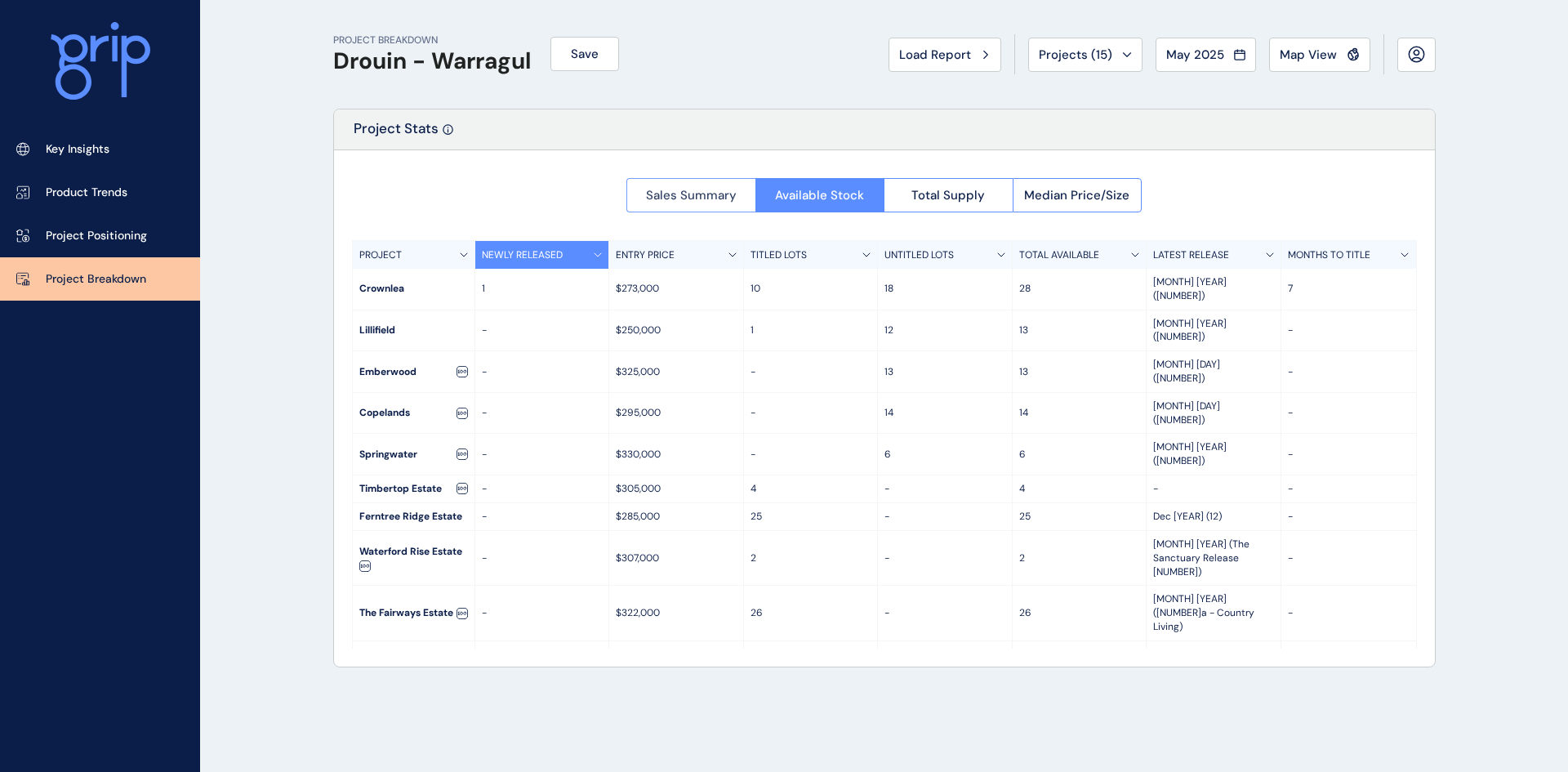 click on "Sales Summary" at bounding box center [691, 195] 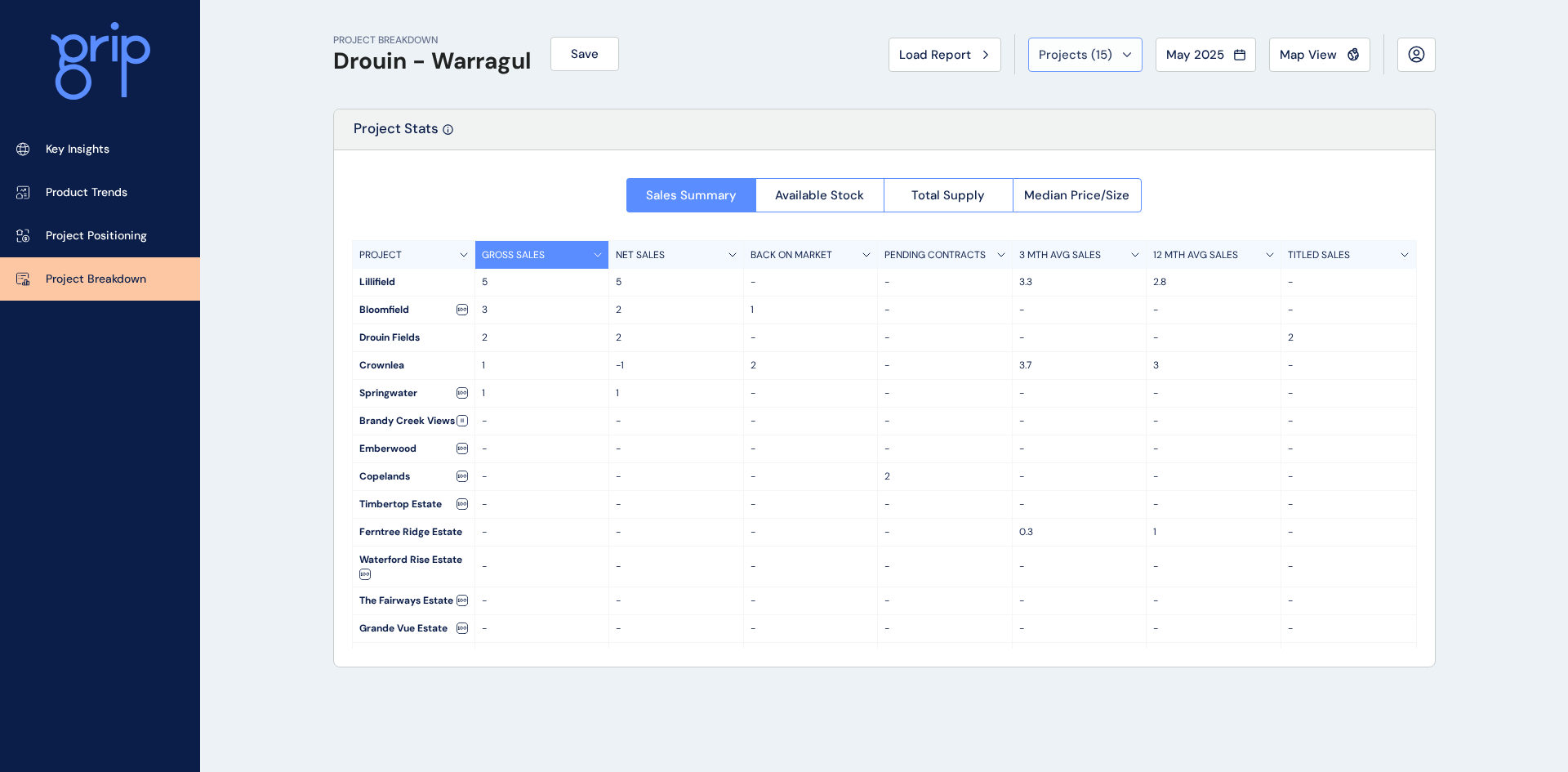 click 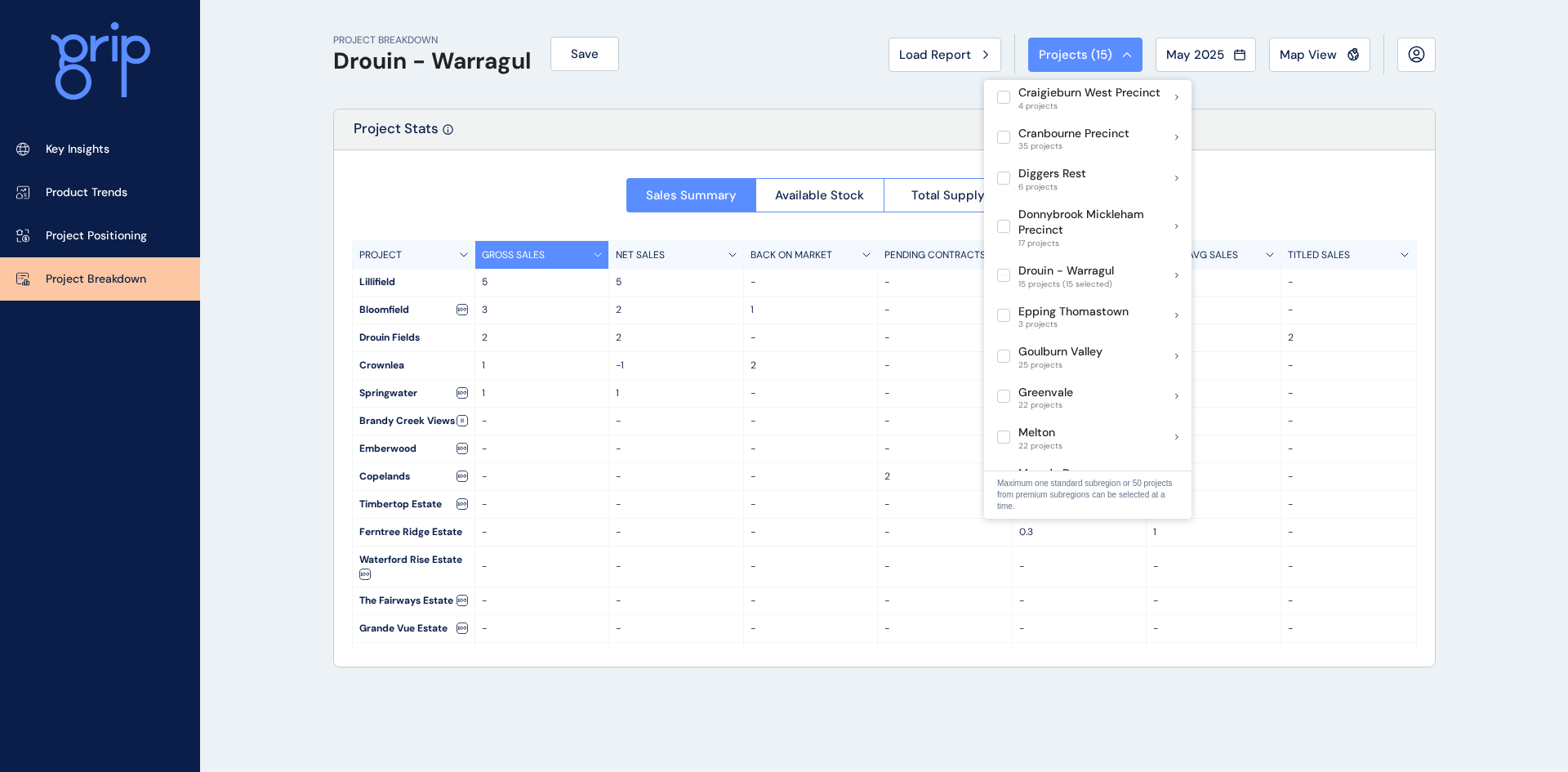 scroll, scrollTop: 415, scrollLeft: 0, axis: vertical 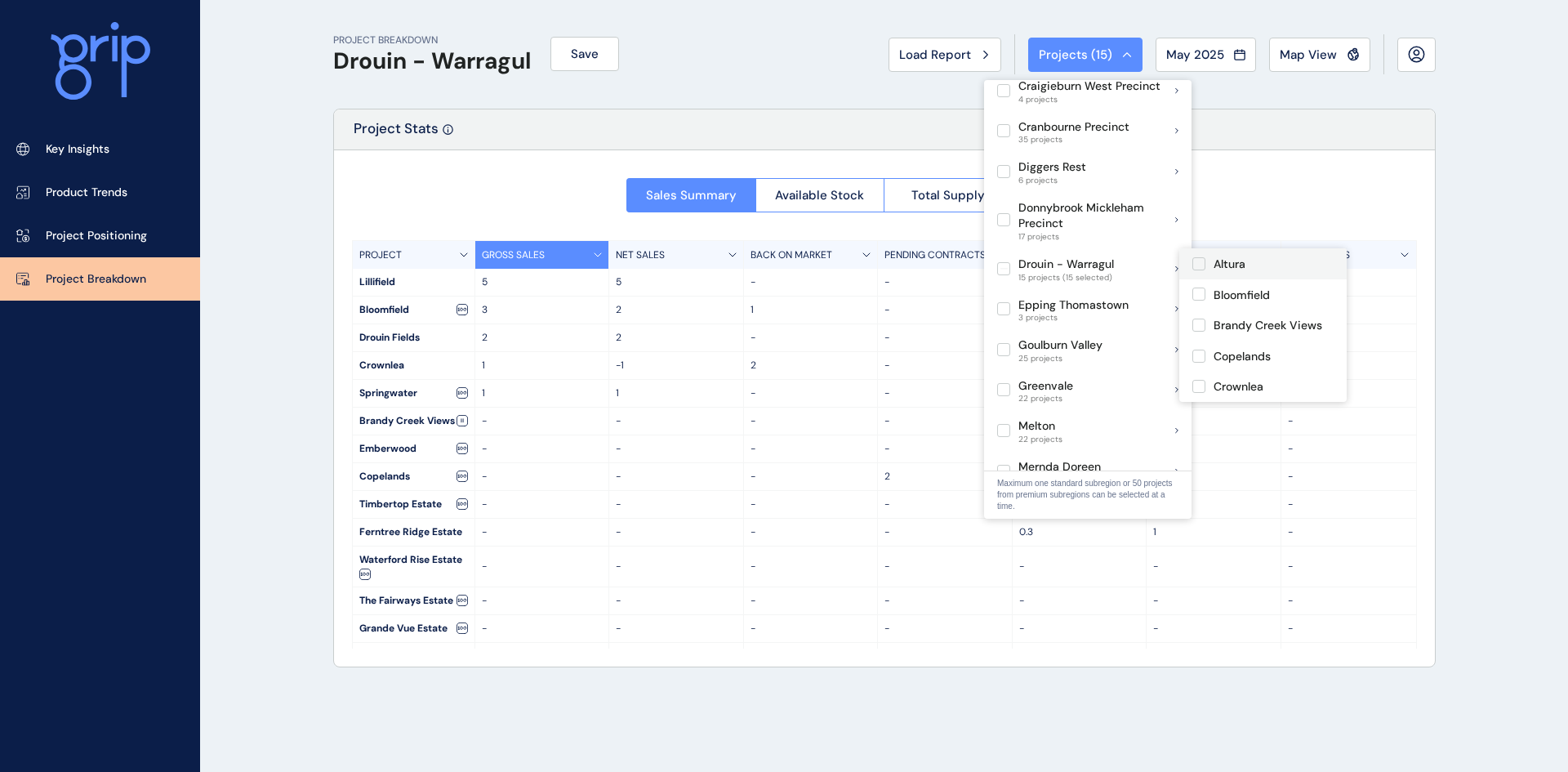 click at bounding box center (1199, 264) 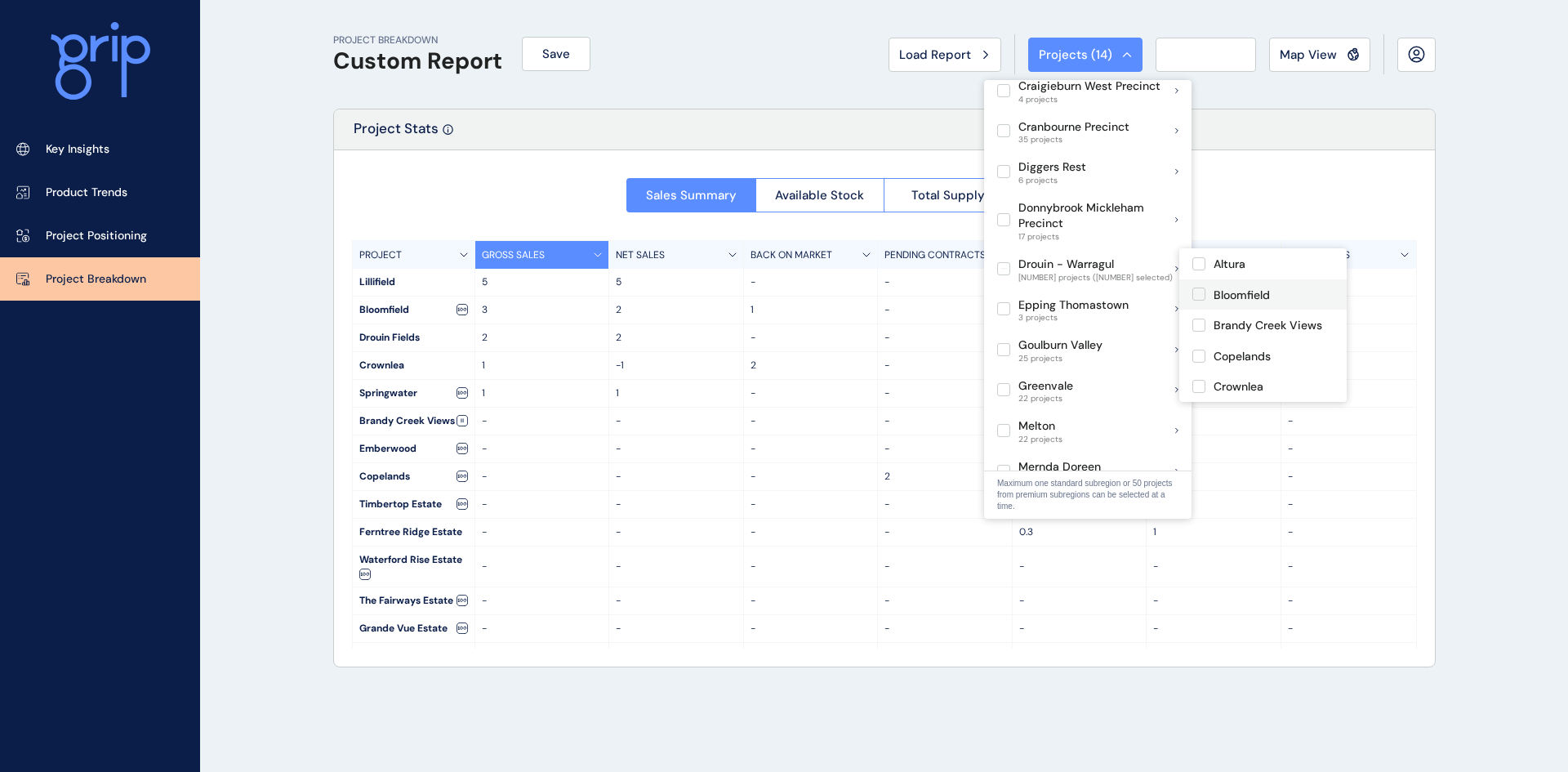 click at bounding box center (1199, 294) 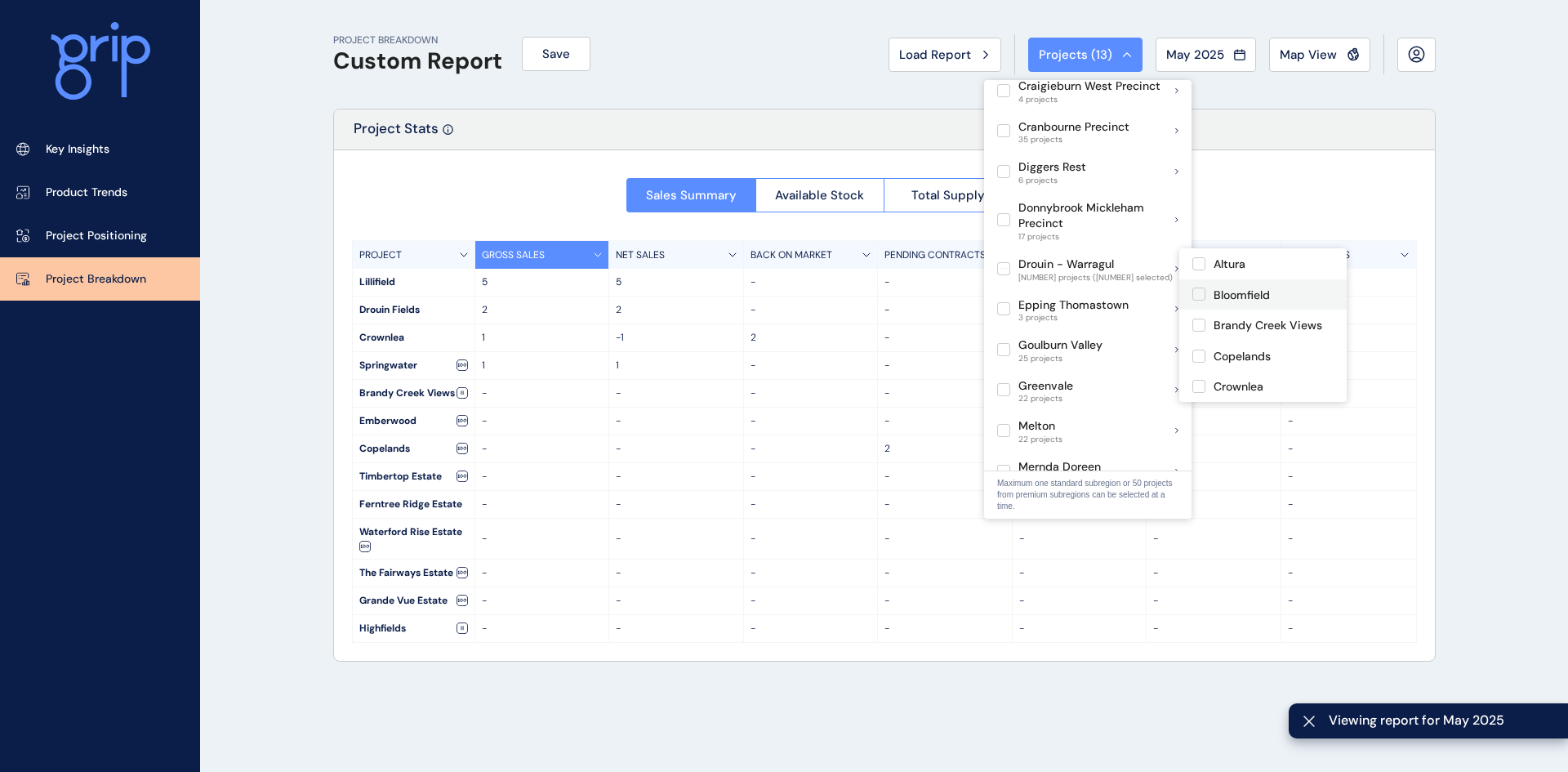 click at bounding box center (1199, 294) 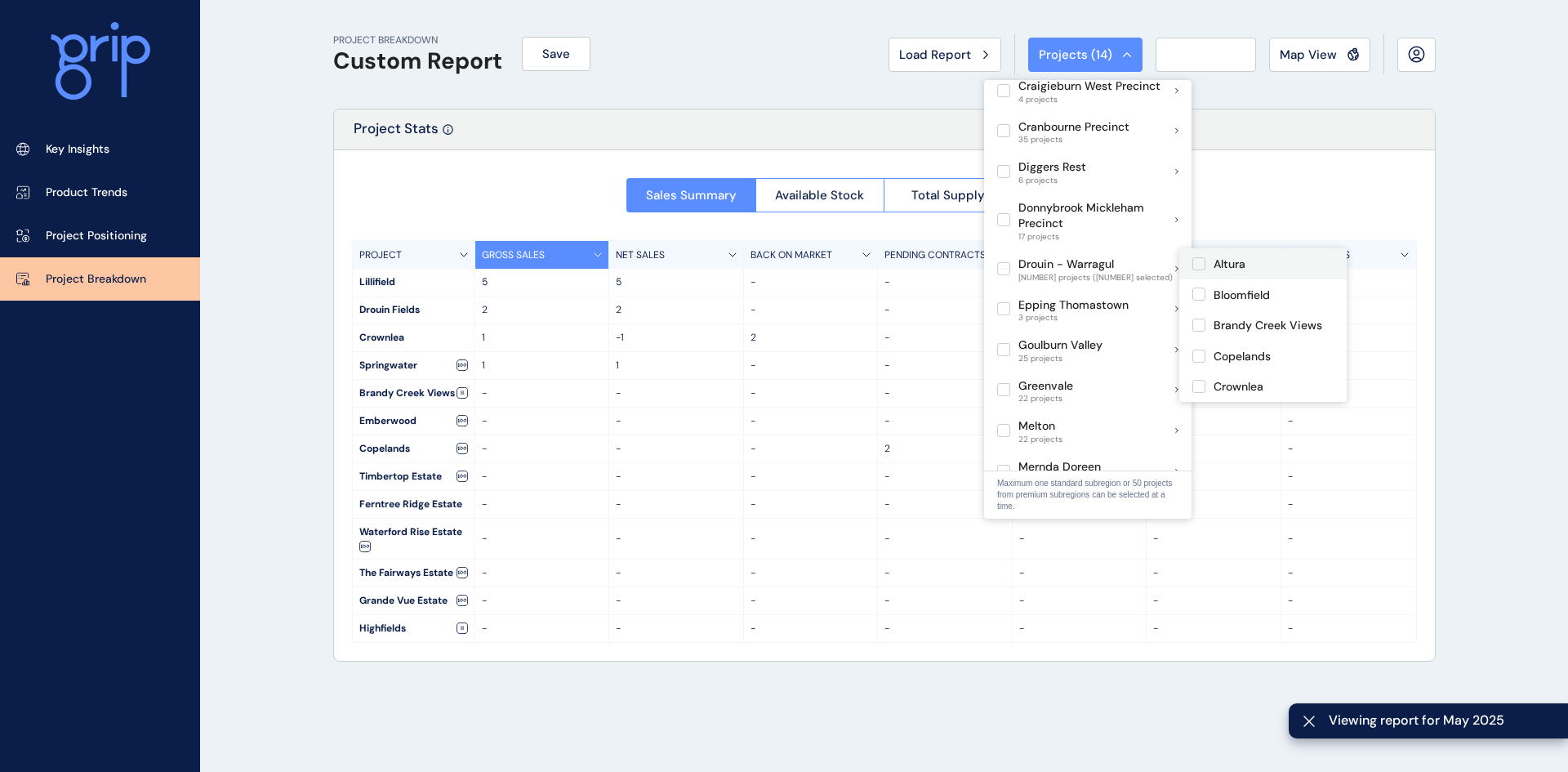 click at bounding box center (1199, 264) 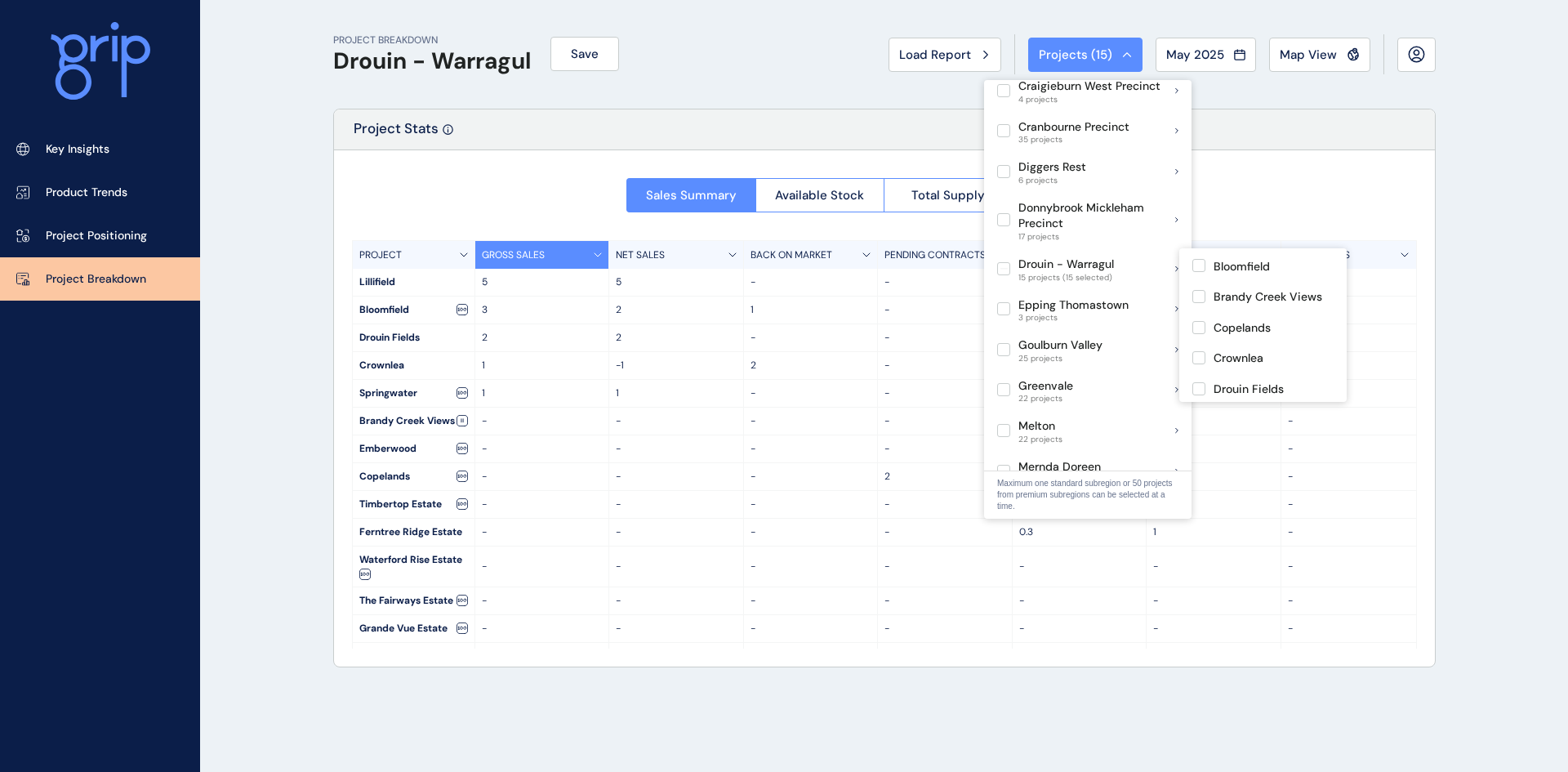 scroll, scrollTop: 0, scrollLeft: 0, axis: both 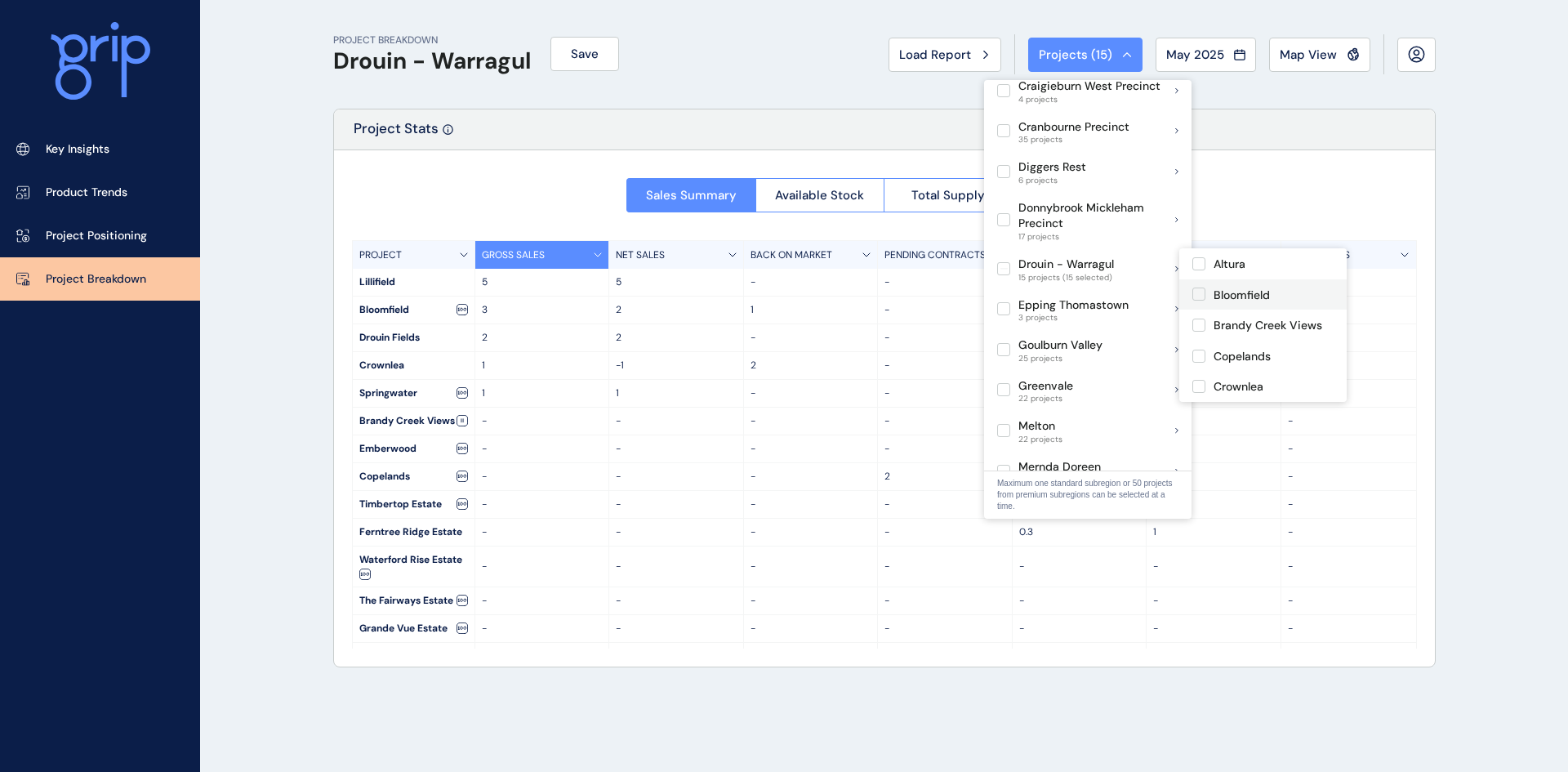 click at bounding box center (1199, 294) 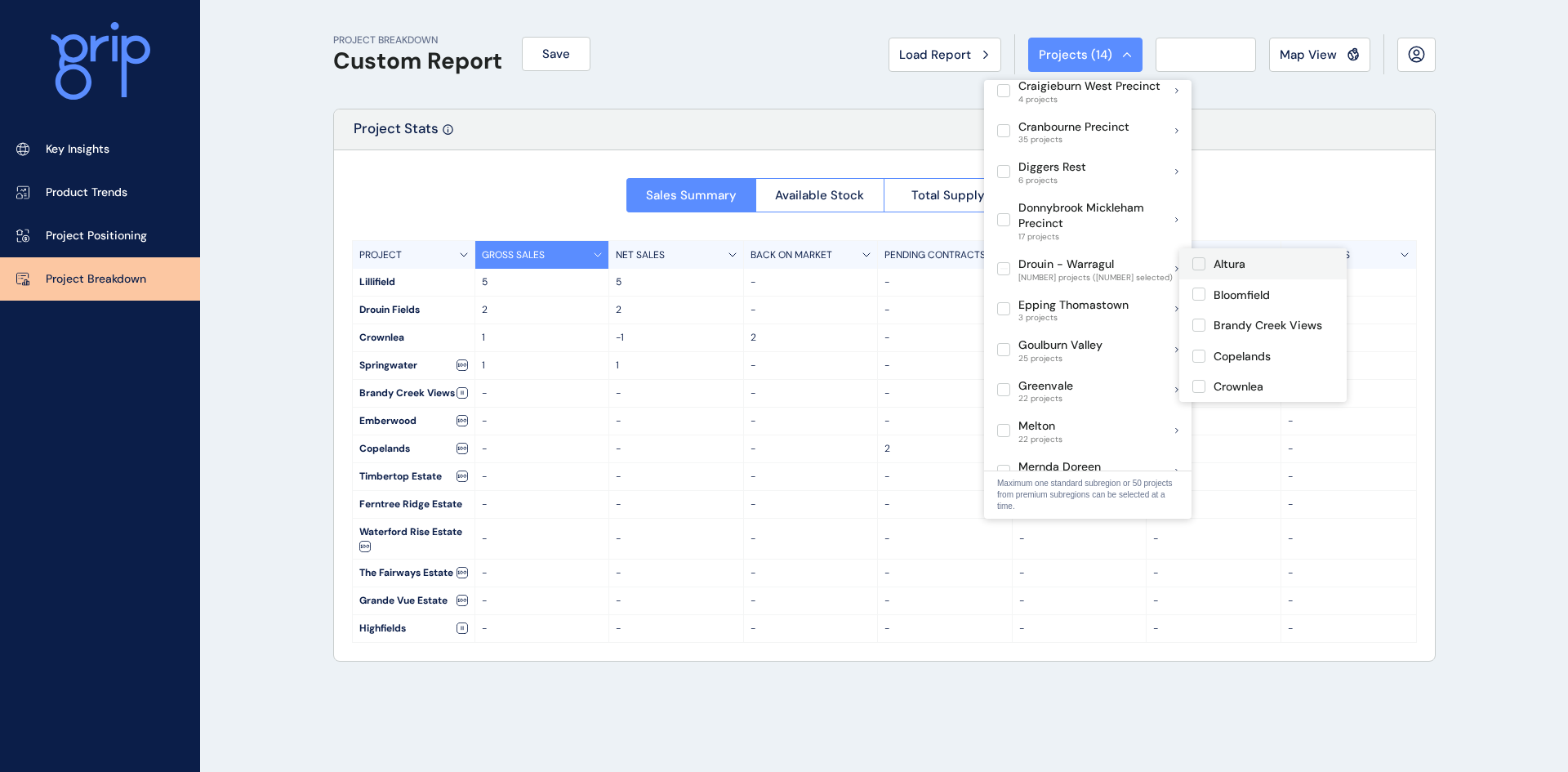 click at bounding box center [1199, 264] 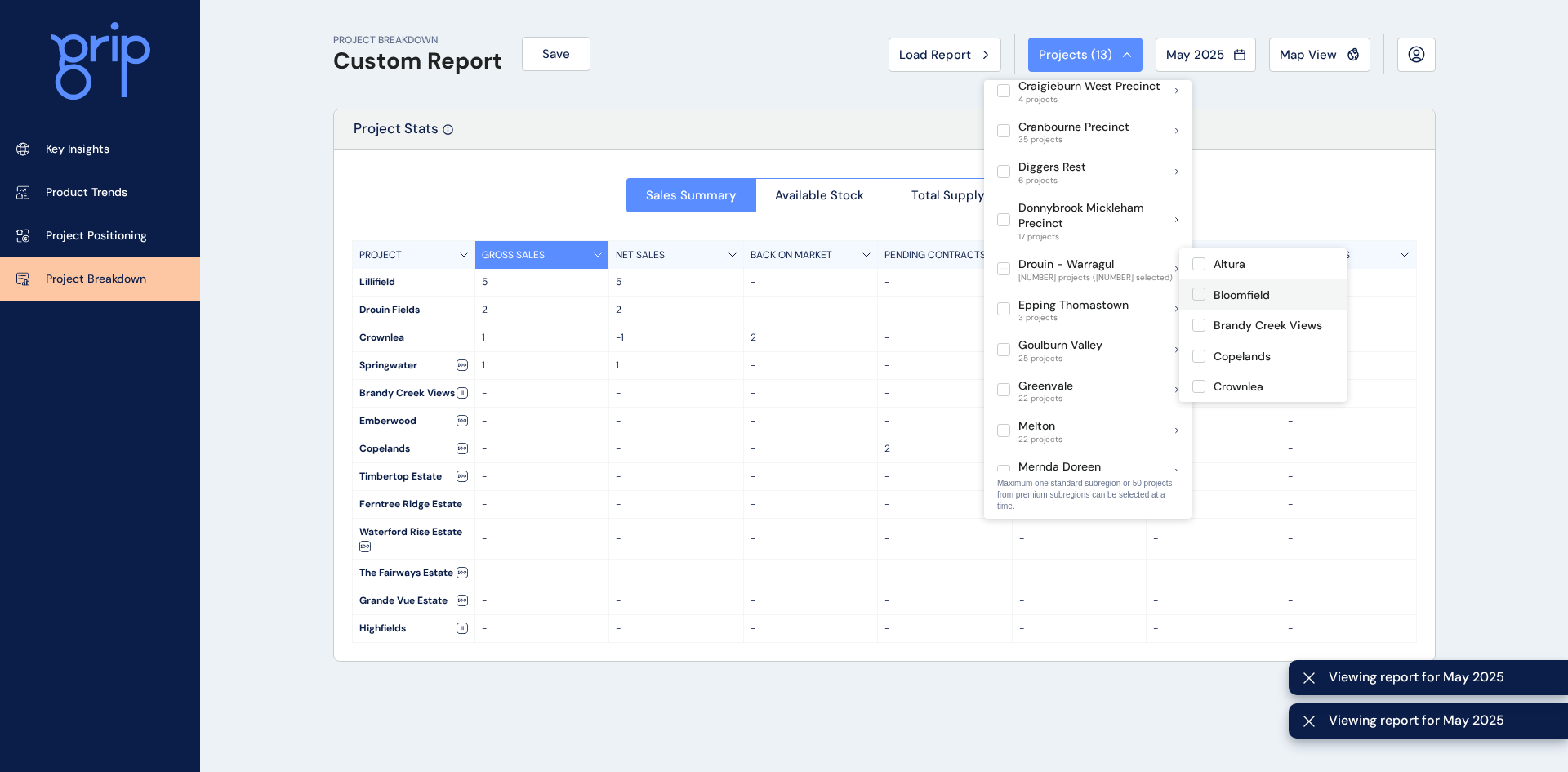 scroll, scrollTop: 82, scrollLeft: 0, axis: vertical 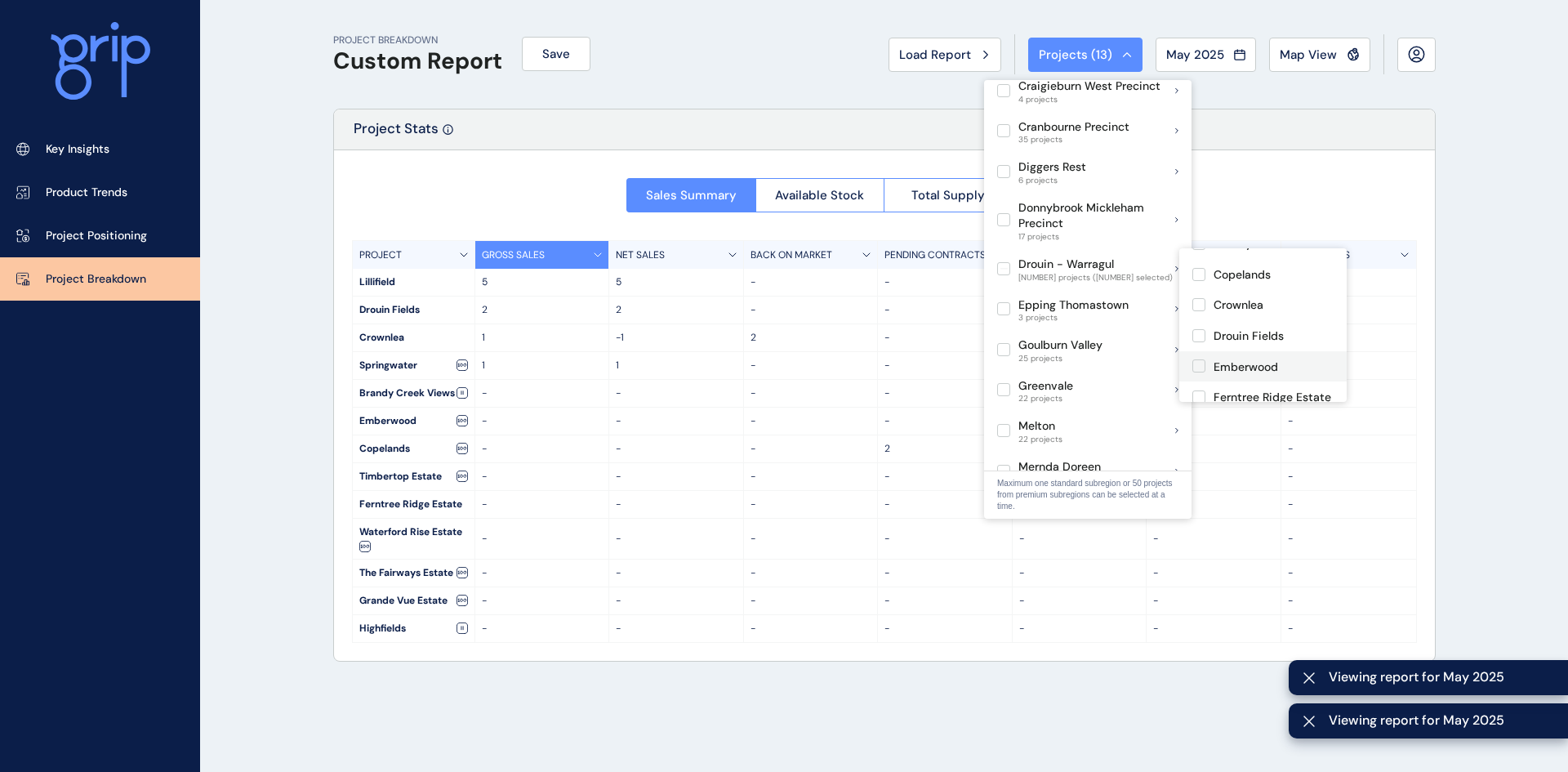 click at bounding box center [1199, 366] 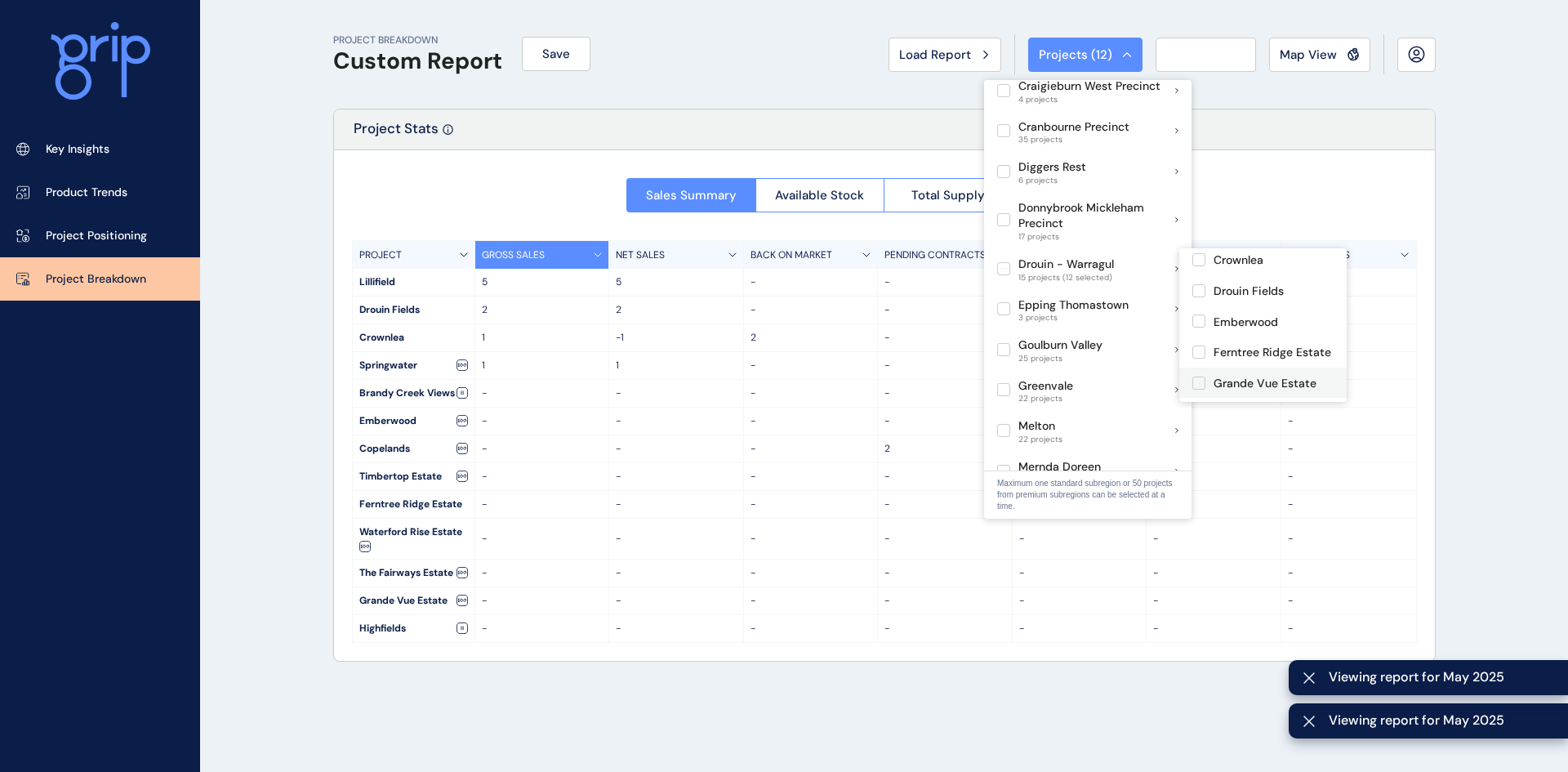 scroll, scrollTop: 163, scrollLeft: 0, axis: vertical 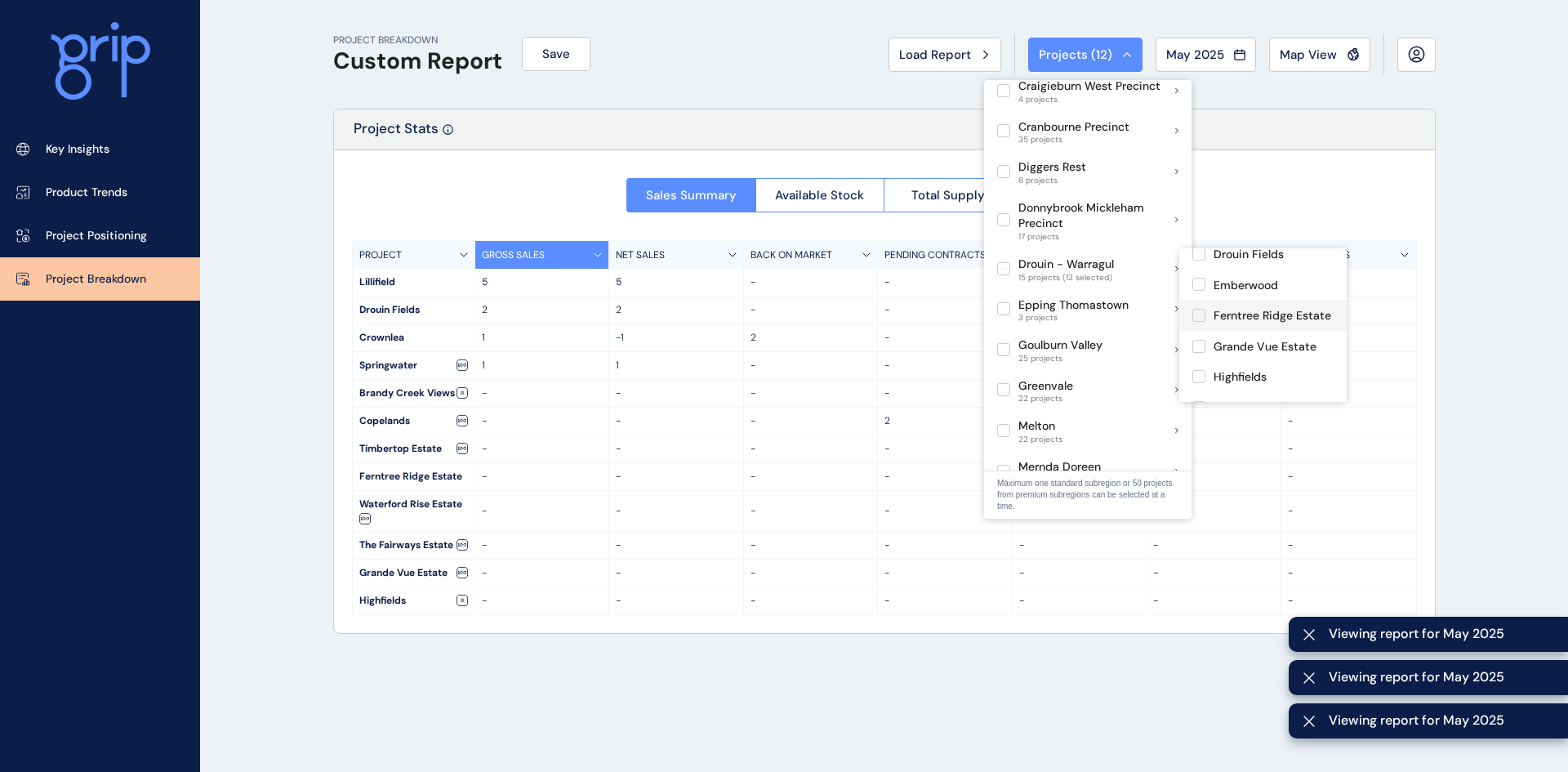 click at bounding box center [1199, 315] 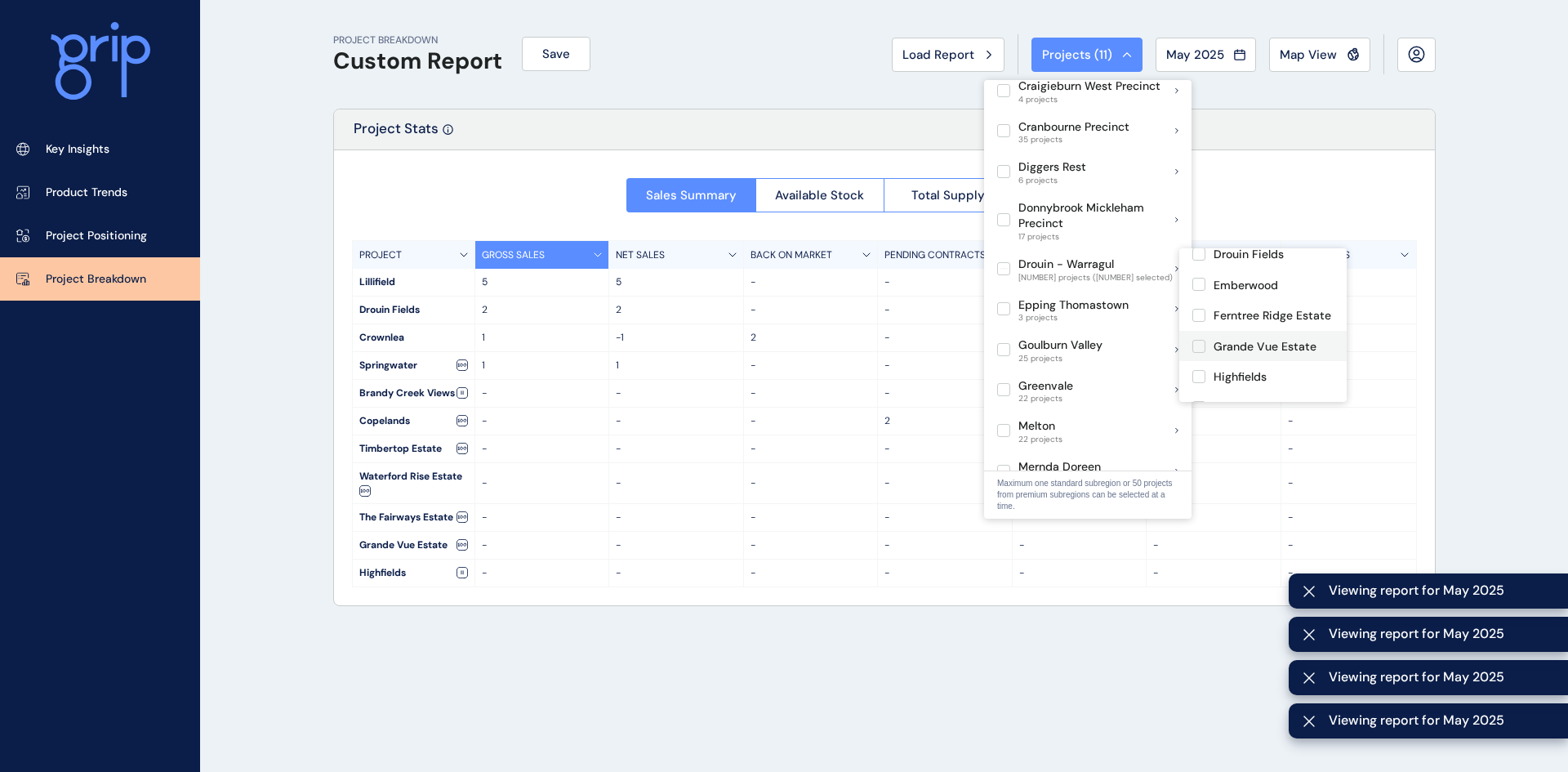 click at bounding box center [1199, 346] 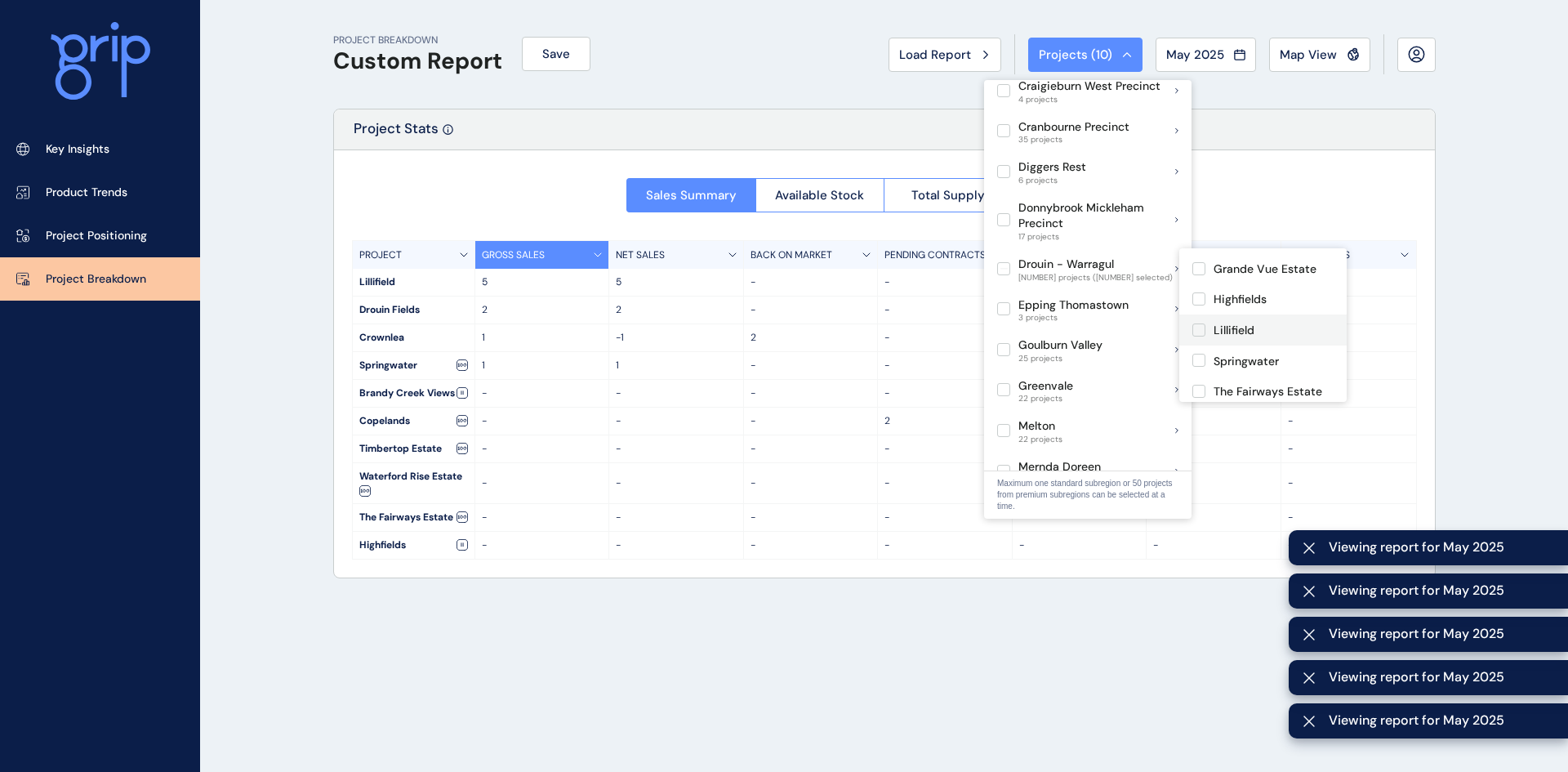 scroll, scrollTop: 245, scrollLeft: 0, axis: vertical 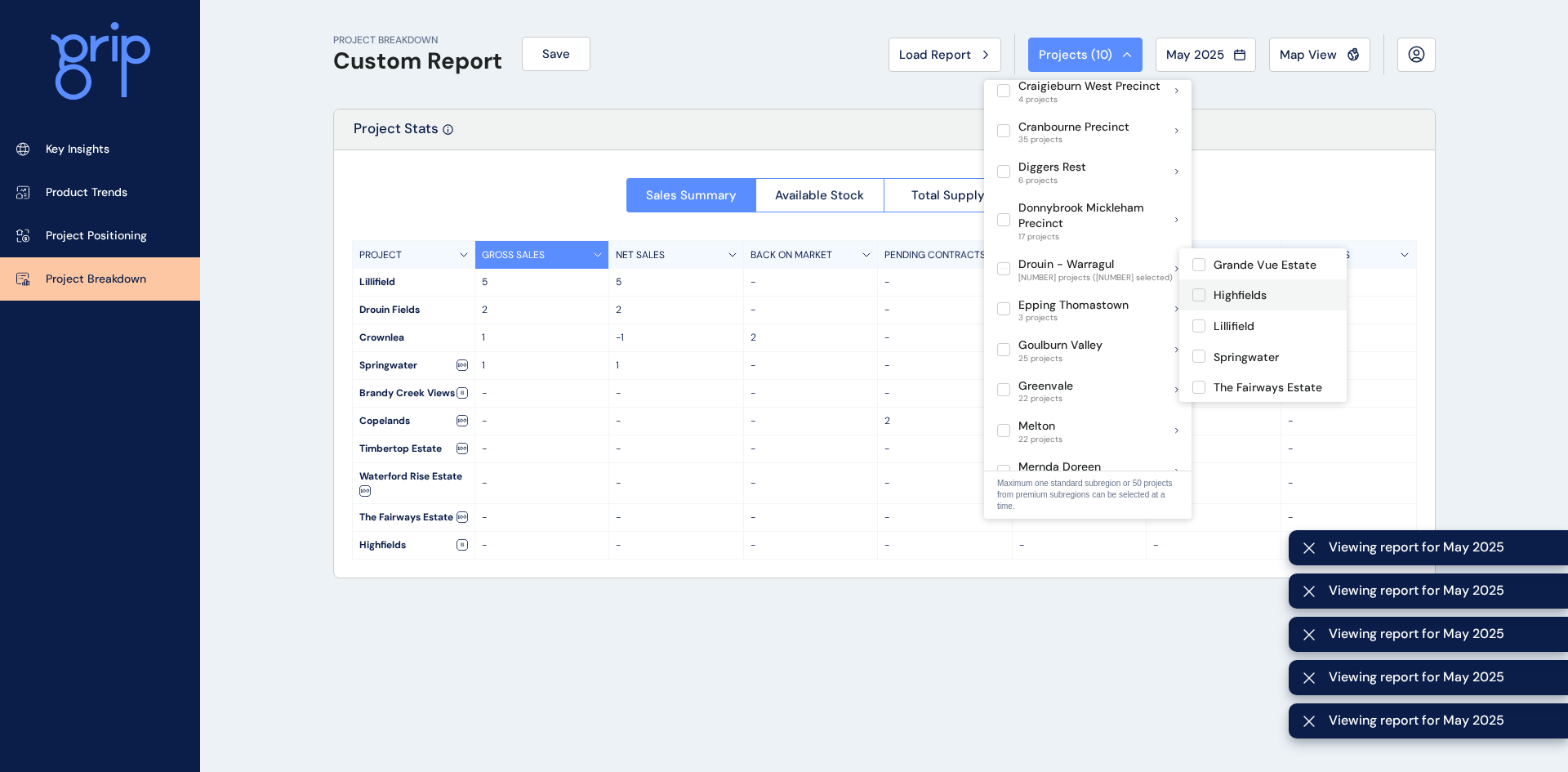 click at bounding box center (1199, 295) 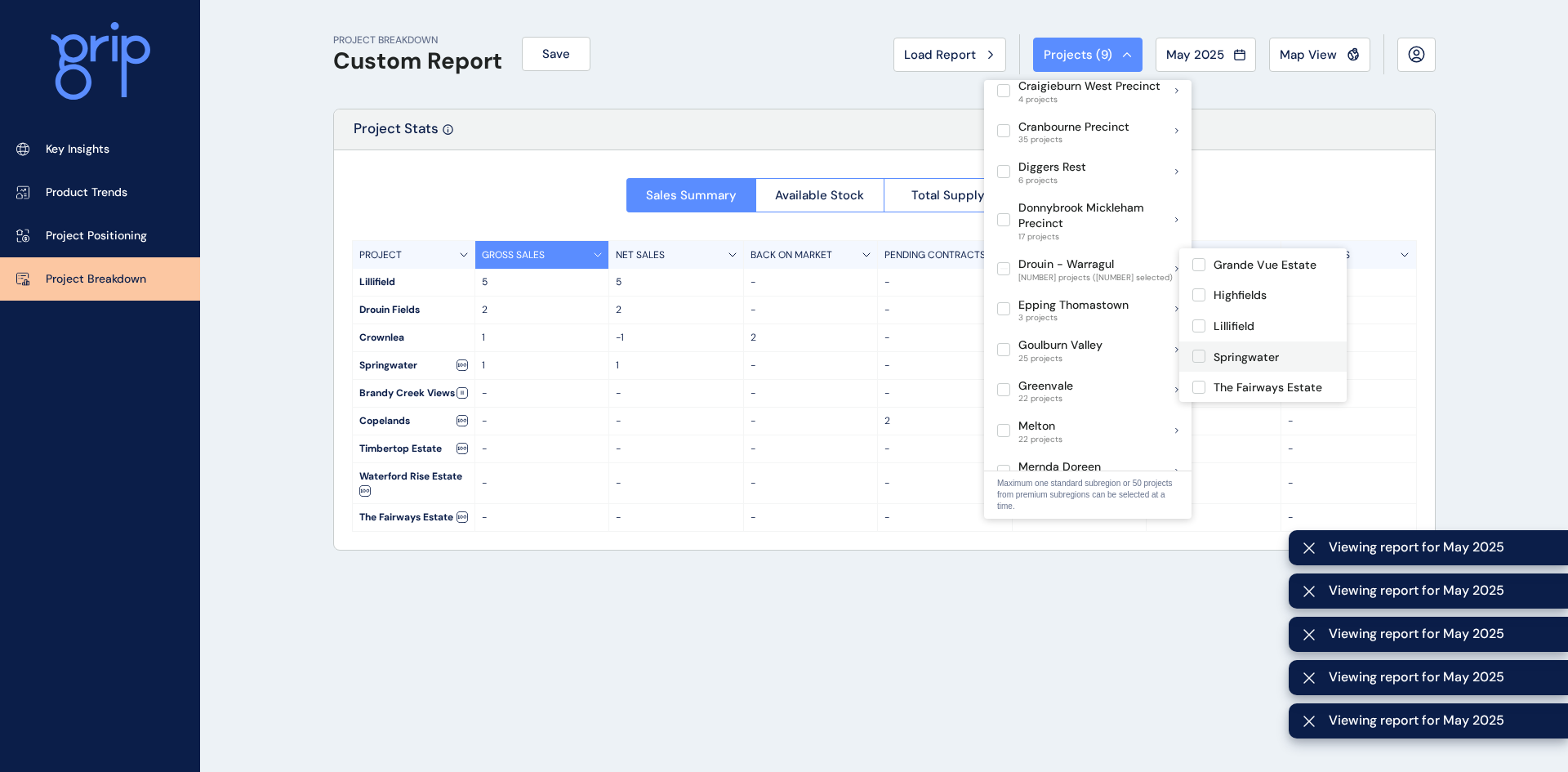 click at bounding box center (1199, 356) 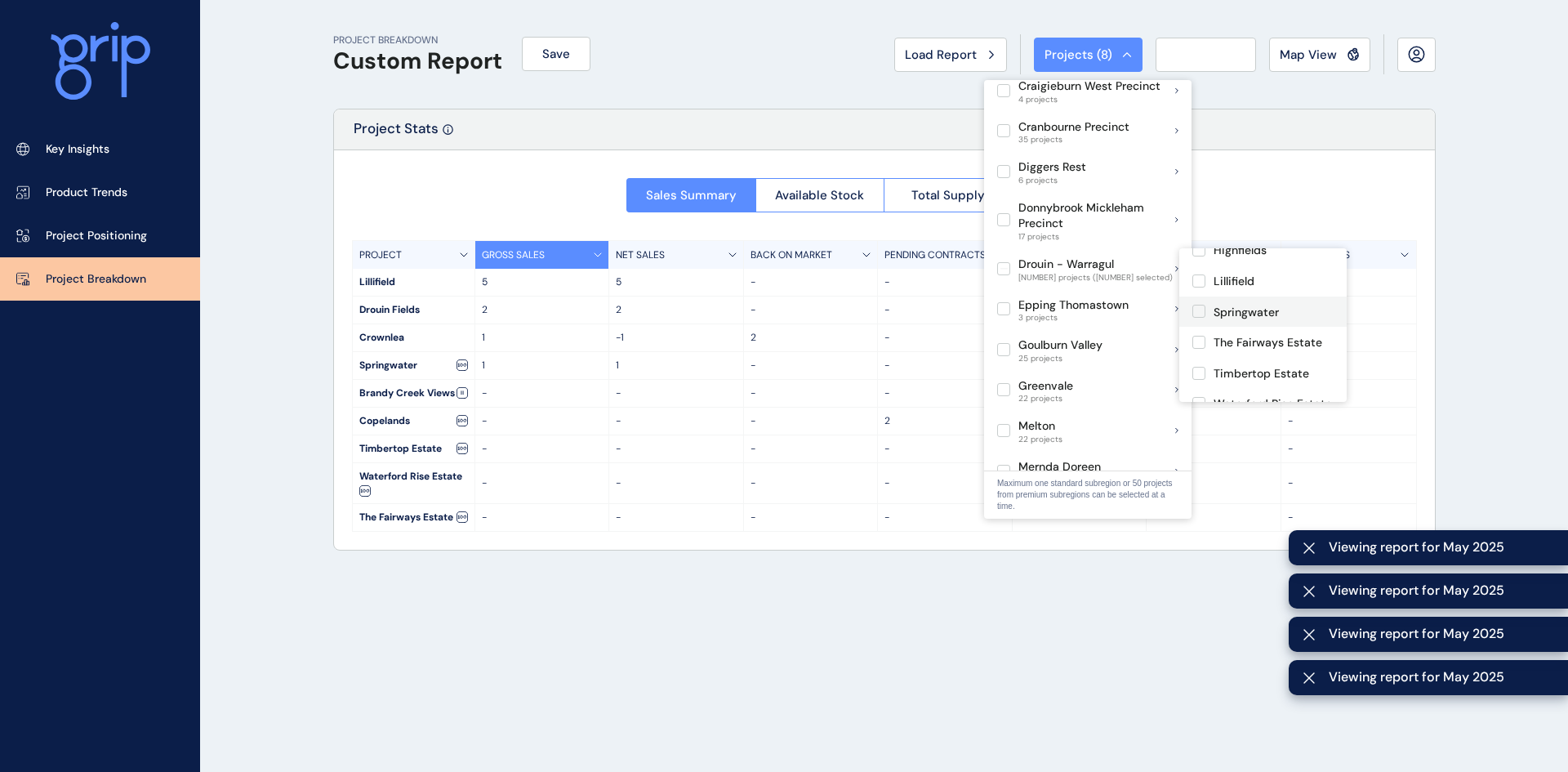 scroll, scrollTop: 327, scrollLeft: 0, axis: vertical 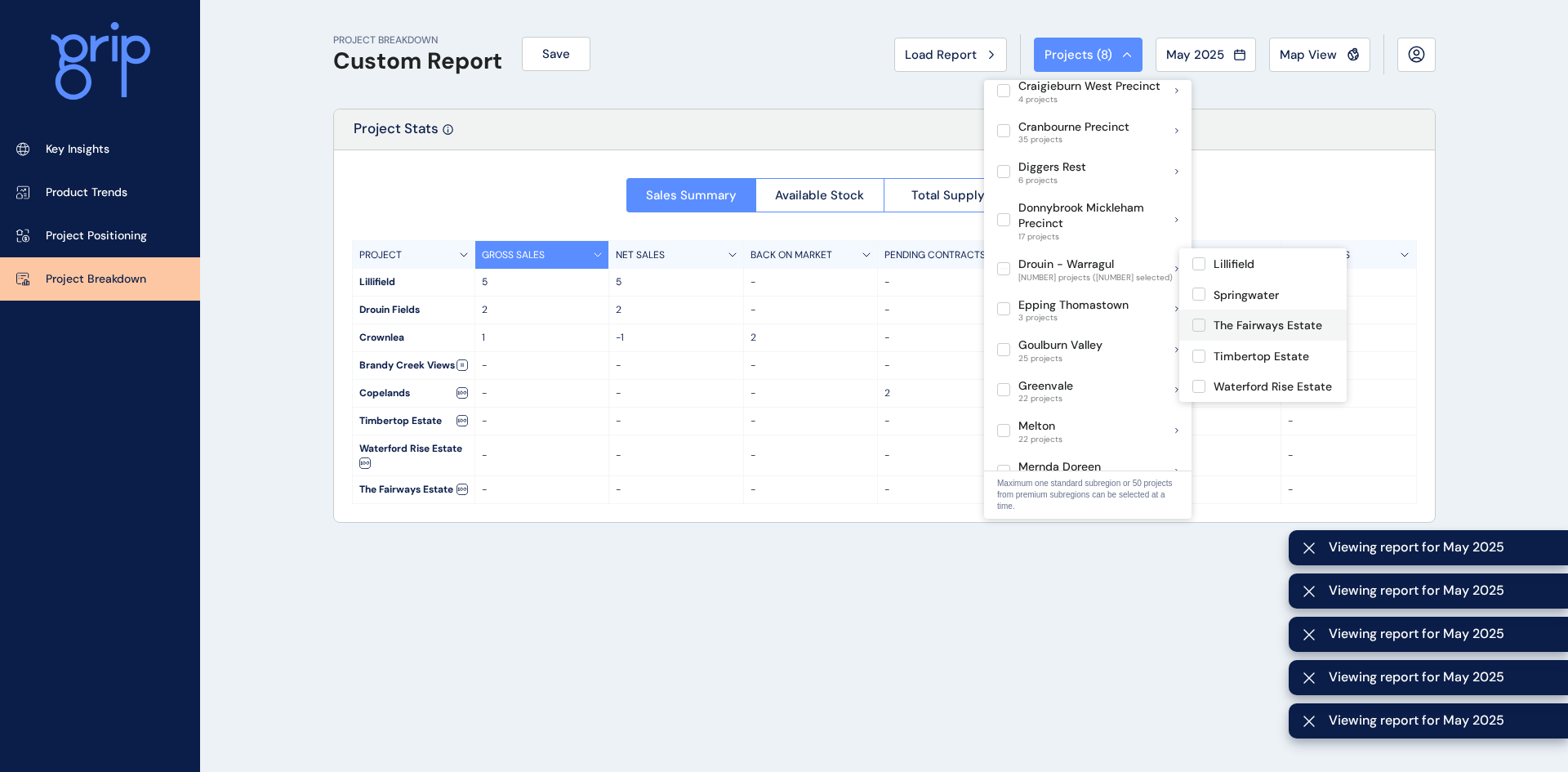 click at bounding box center (1199, 325) 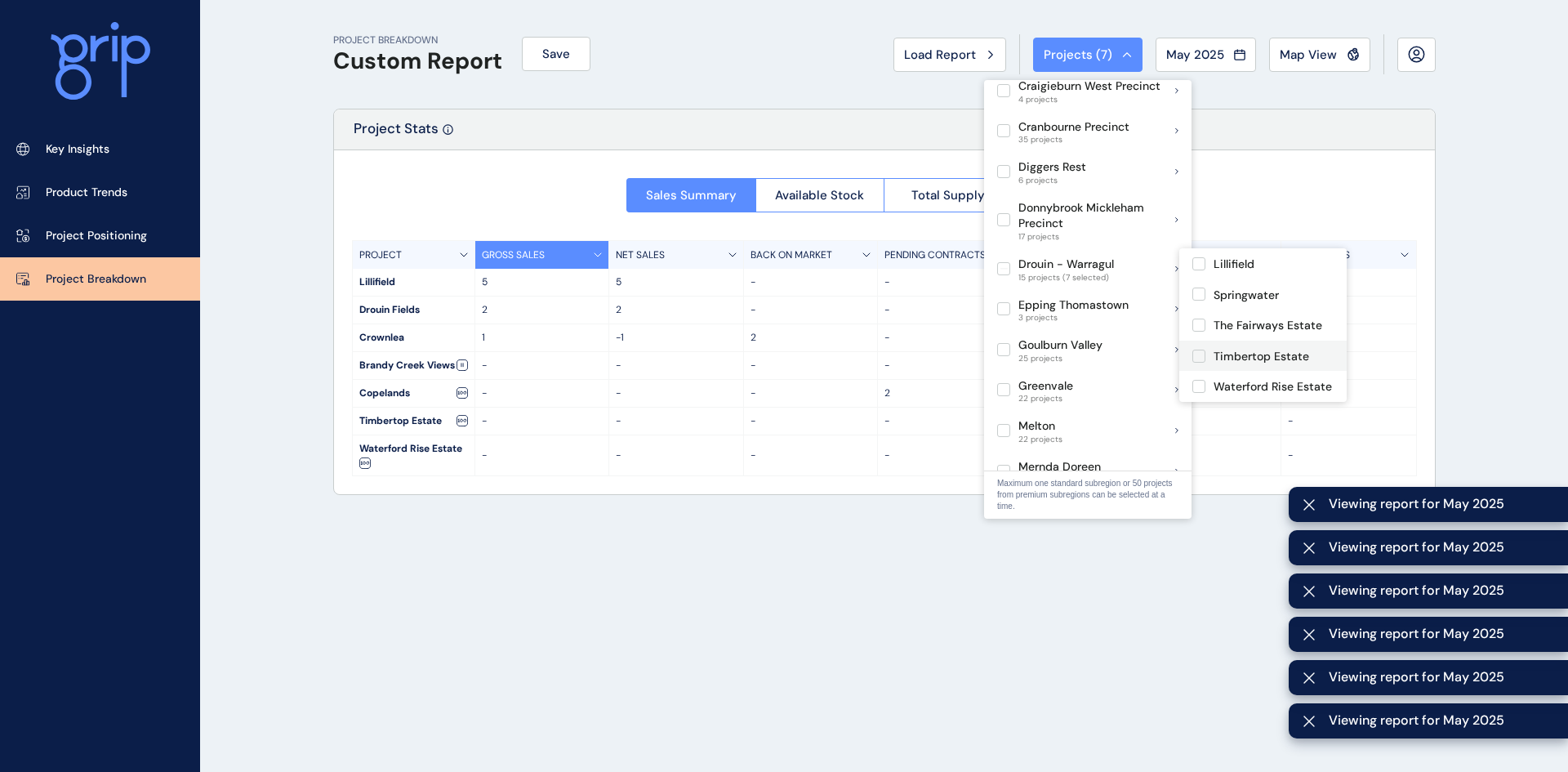 click at bounding box center (1199, 356) 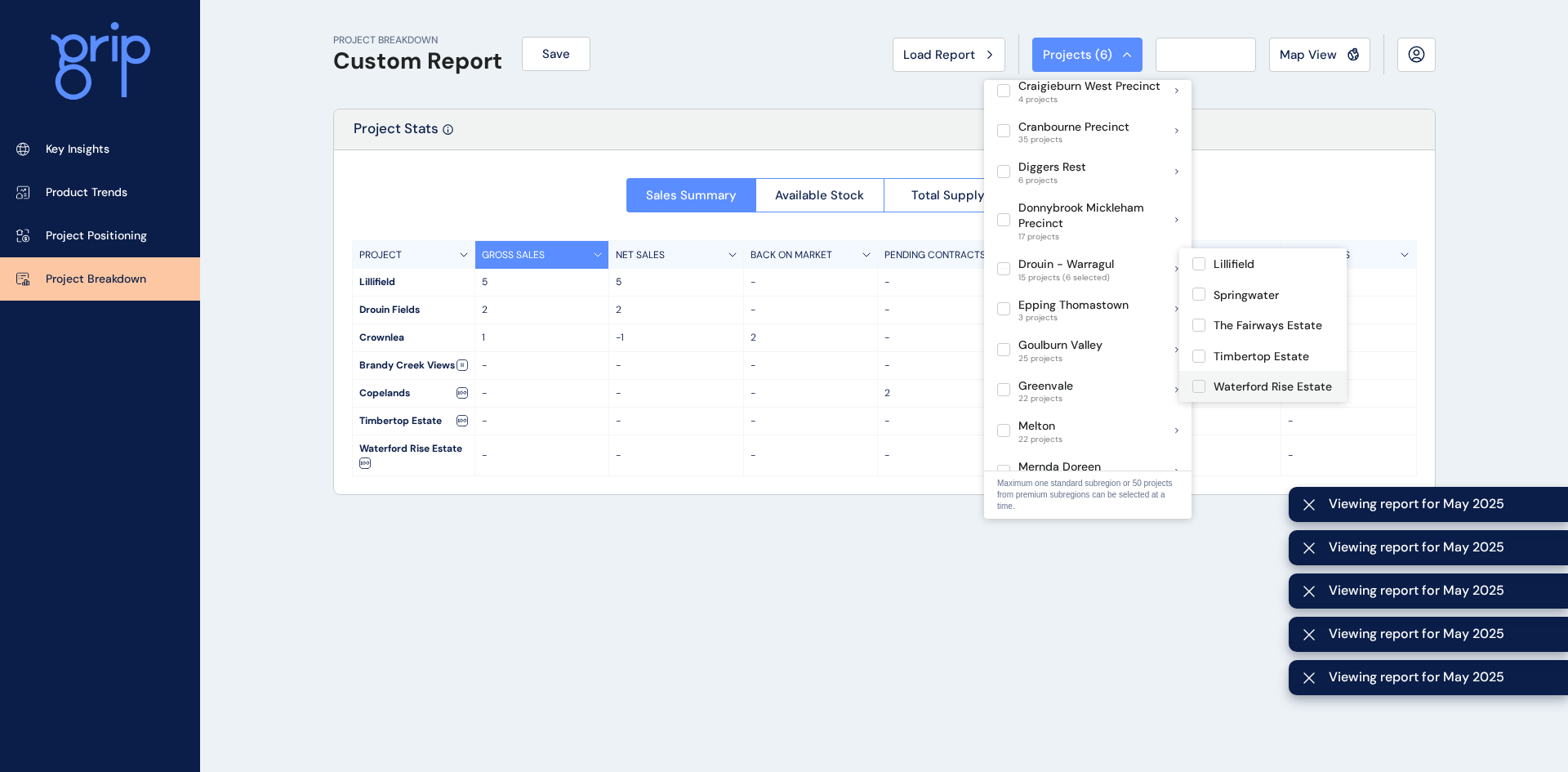 click at bounding box center [1199, 386] 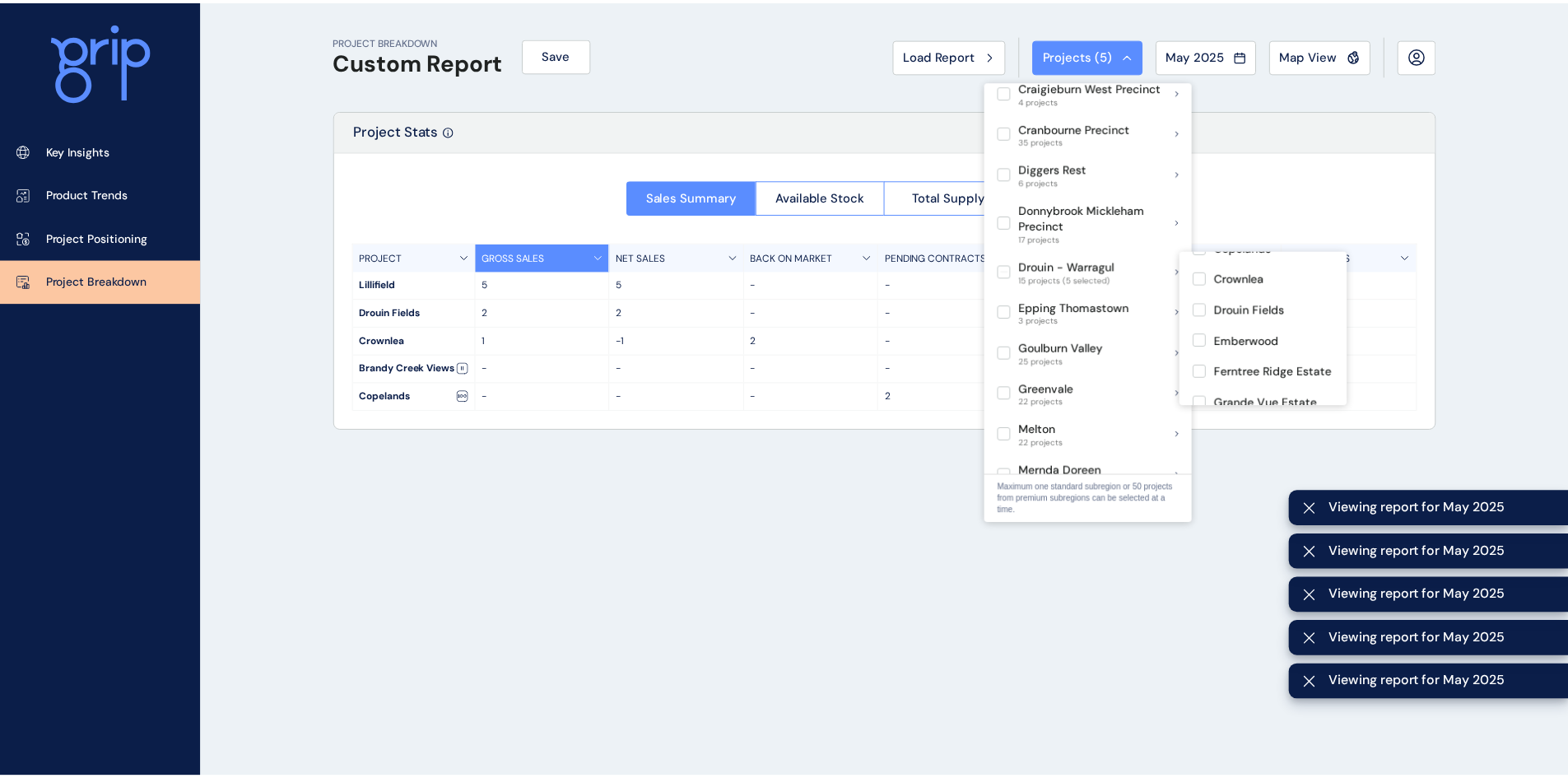 scroll, scrollTop: 95, scrollLeft: 0, axis: vertical 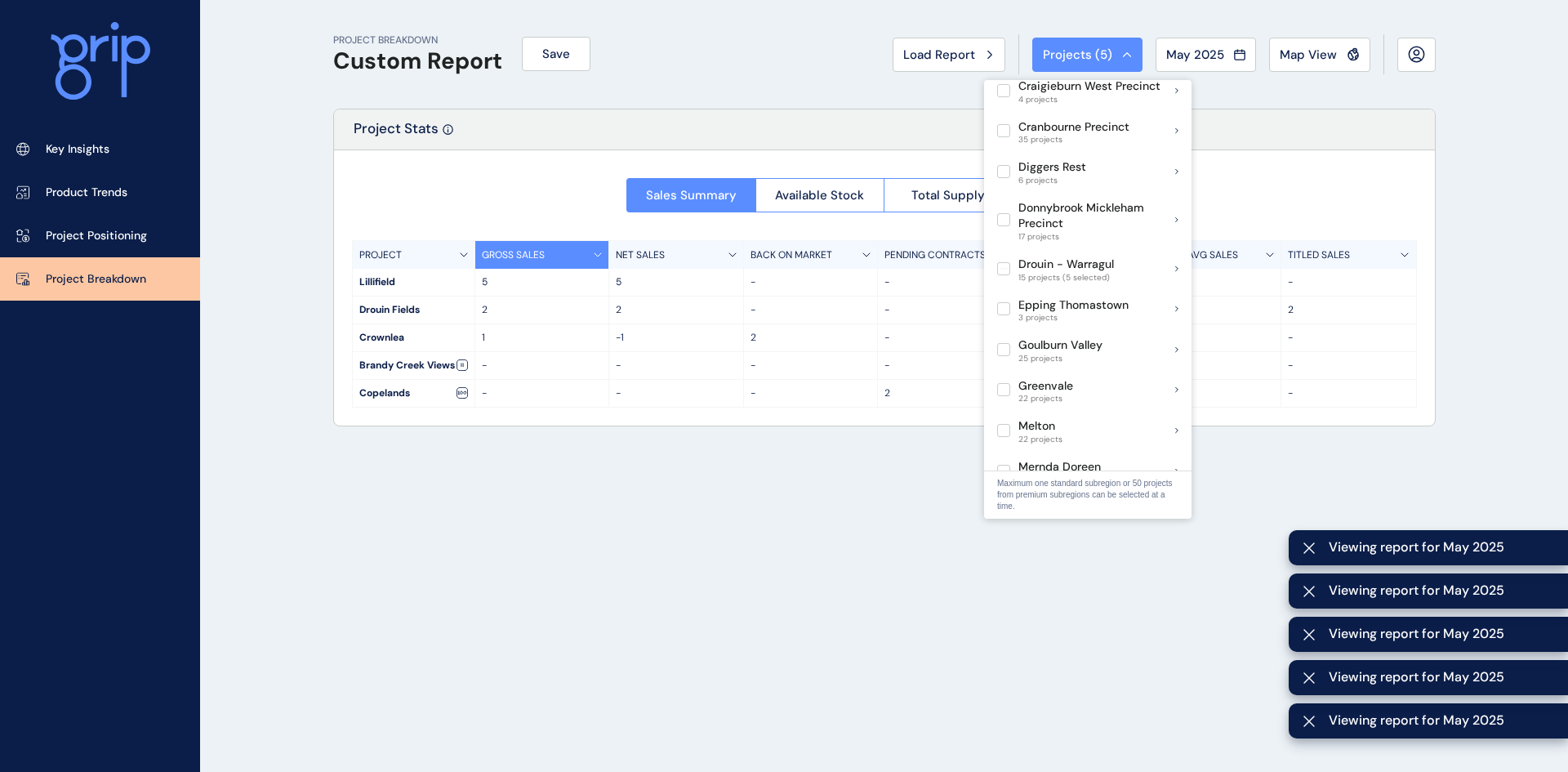 click on "PROJECT BREAKDOWN Custom Report Save Load Report Projects ( [NUMBER] ) [MONTH] [YEAR] [YEAR] < > [MONTH] No report is available for this period. New months are usually published 5 business days after the month start. [MONTH] No report is available for this period. New months are usually published 5 business days after the month start. [MONTH] No report is available for this period. New months are usually published 5 business days after the month start. [MONTH] No report is available for this period. New months are usually published 5 business days after the month start. [MONTH] No report is available for this period. New months are usually published 5 business days after the month start. [MONTH] No report is available for this period. New months are usually published 5 business days after the month start. [MONTH] No report is available for this period. New months are usually published 5 business days after the month start. [MONTH] No report is available for this period. New months are usually published 5 business days after the month start. [MONTH] [MONTH] [NUMBER]" at bounding box center [784, 386] 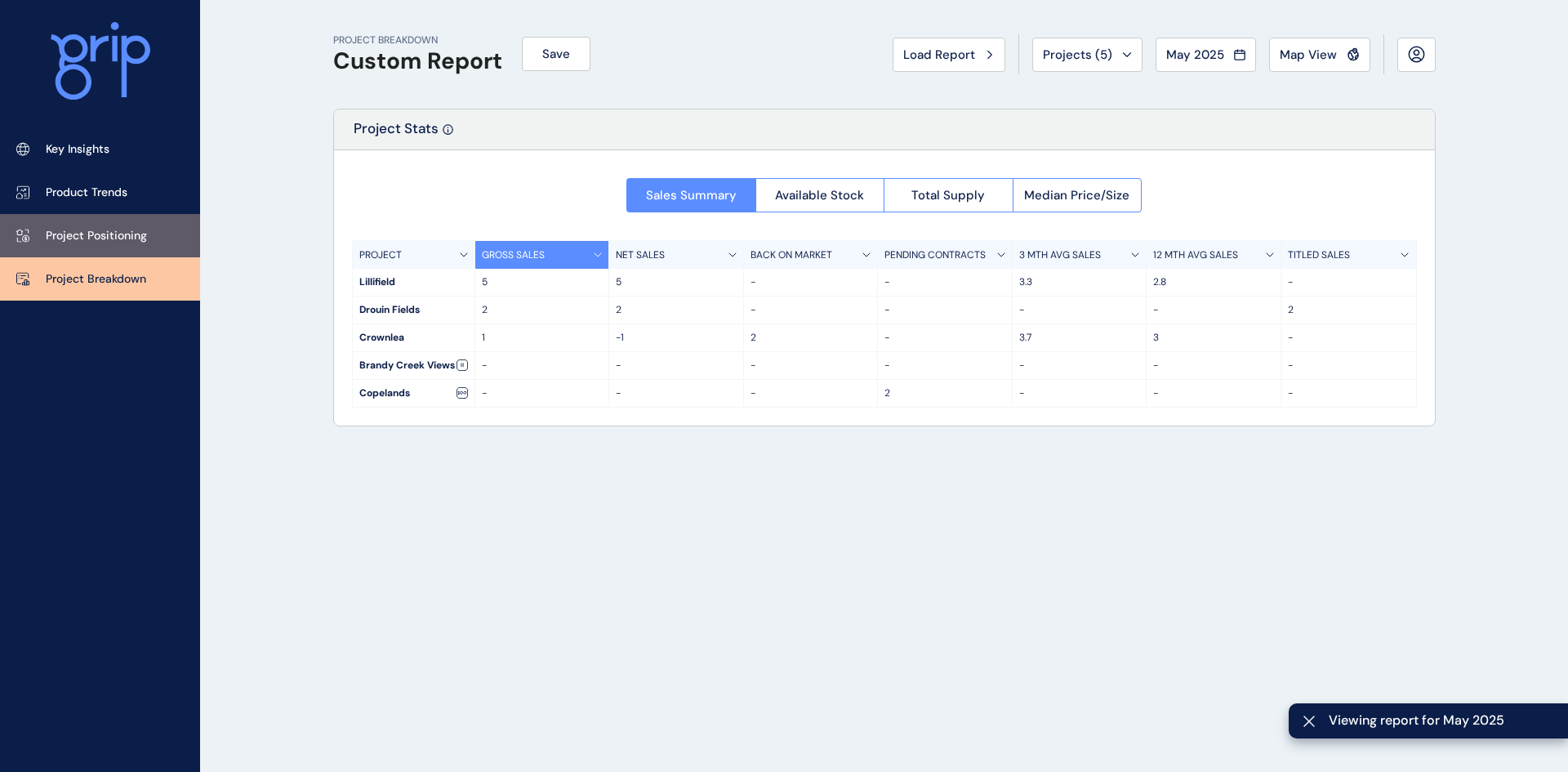 click on "Project Positioning" at bounding box center [96, 236] 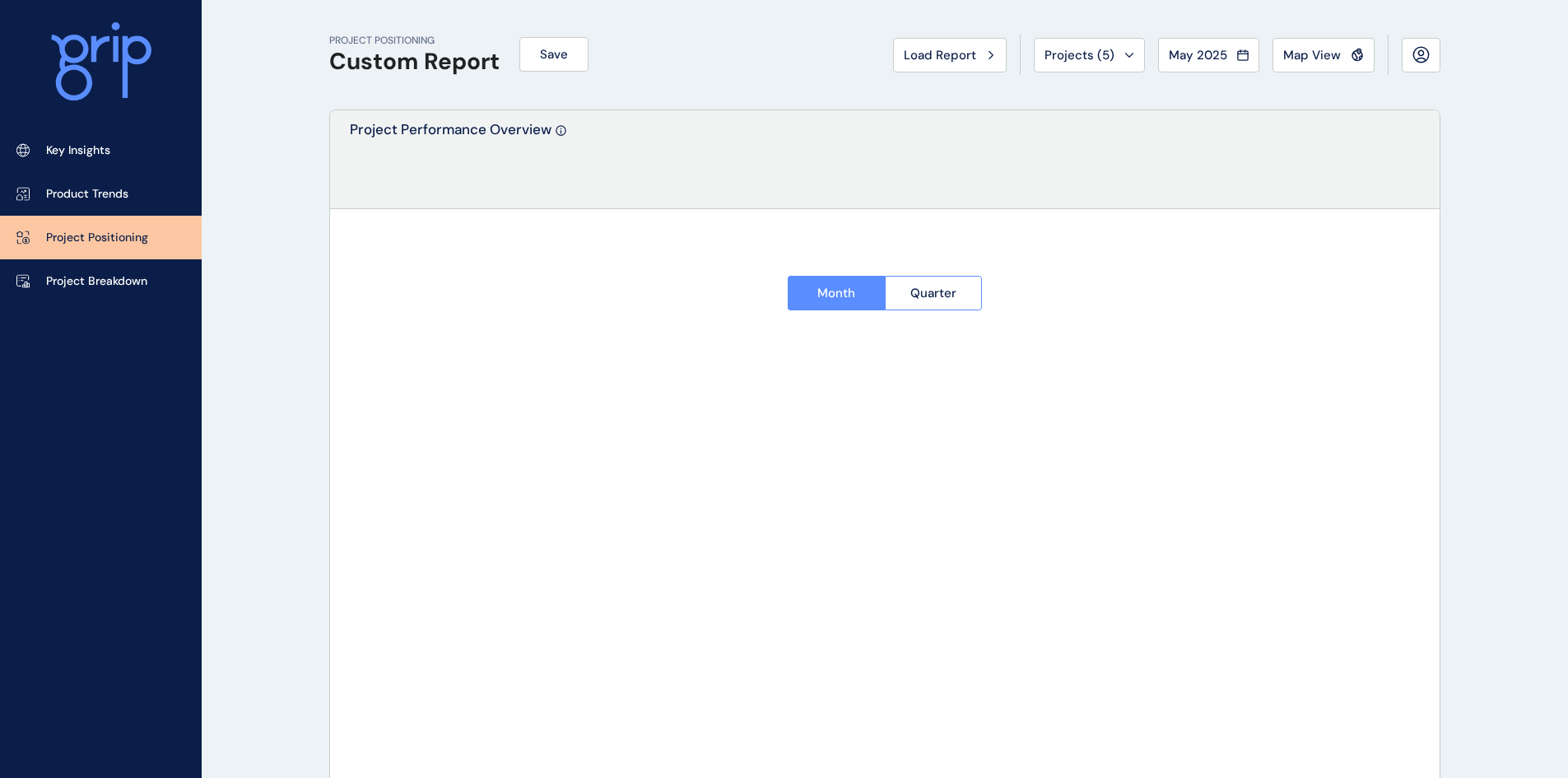 type on "**********" 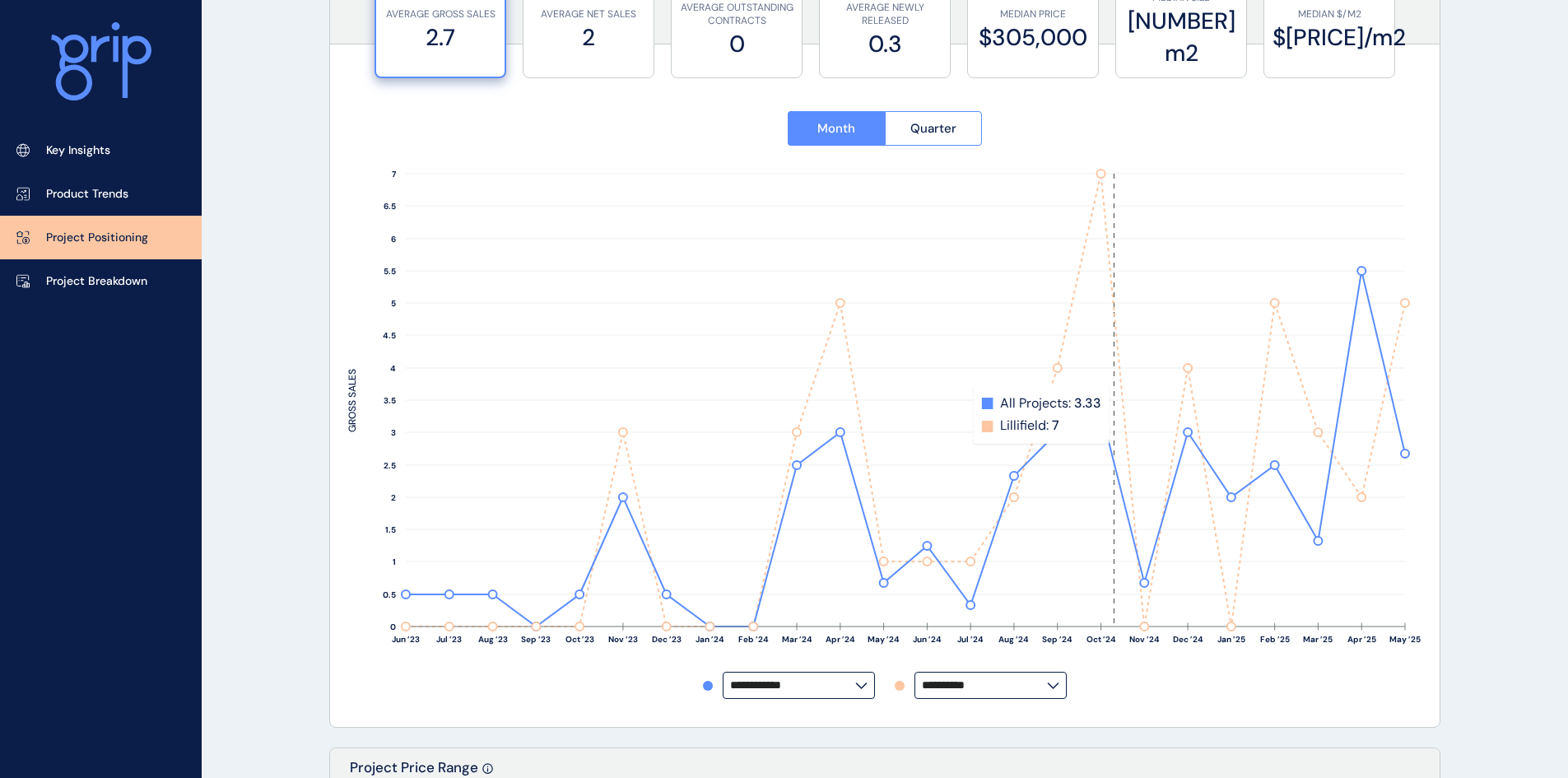 scroll, scrollTop: 82, scrollLeft: 0, axis: vertical 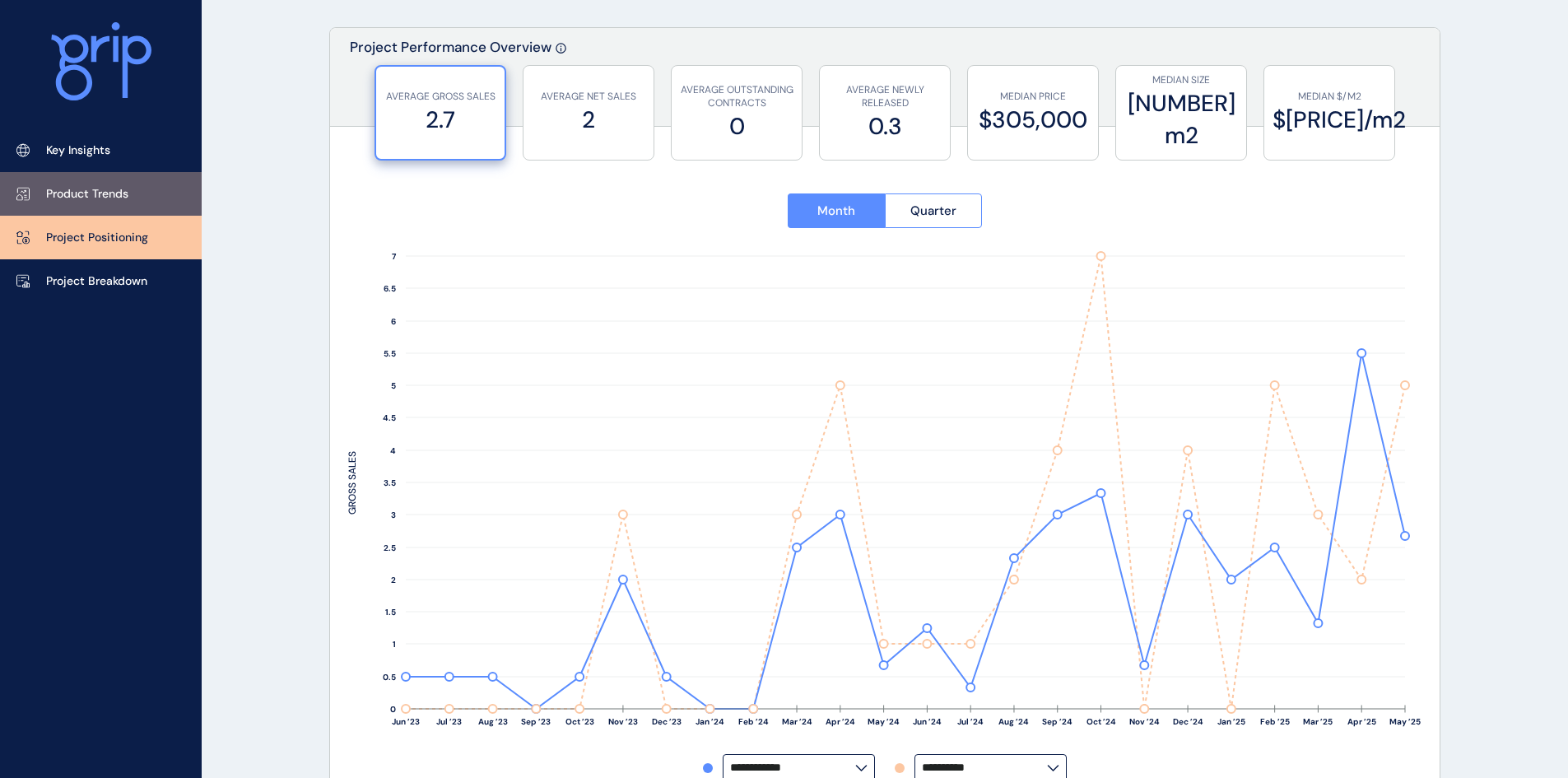 click on "Product Trends" at bounding box center (87, 194) 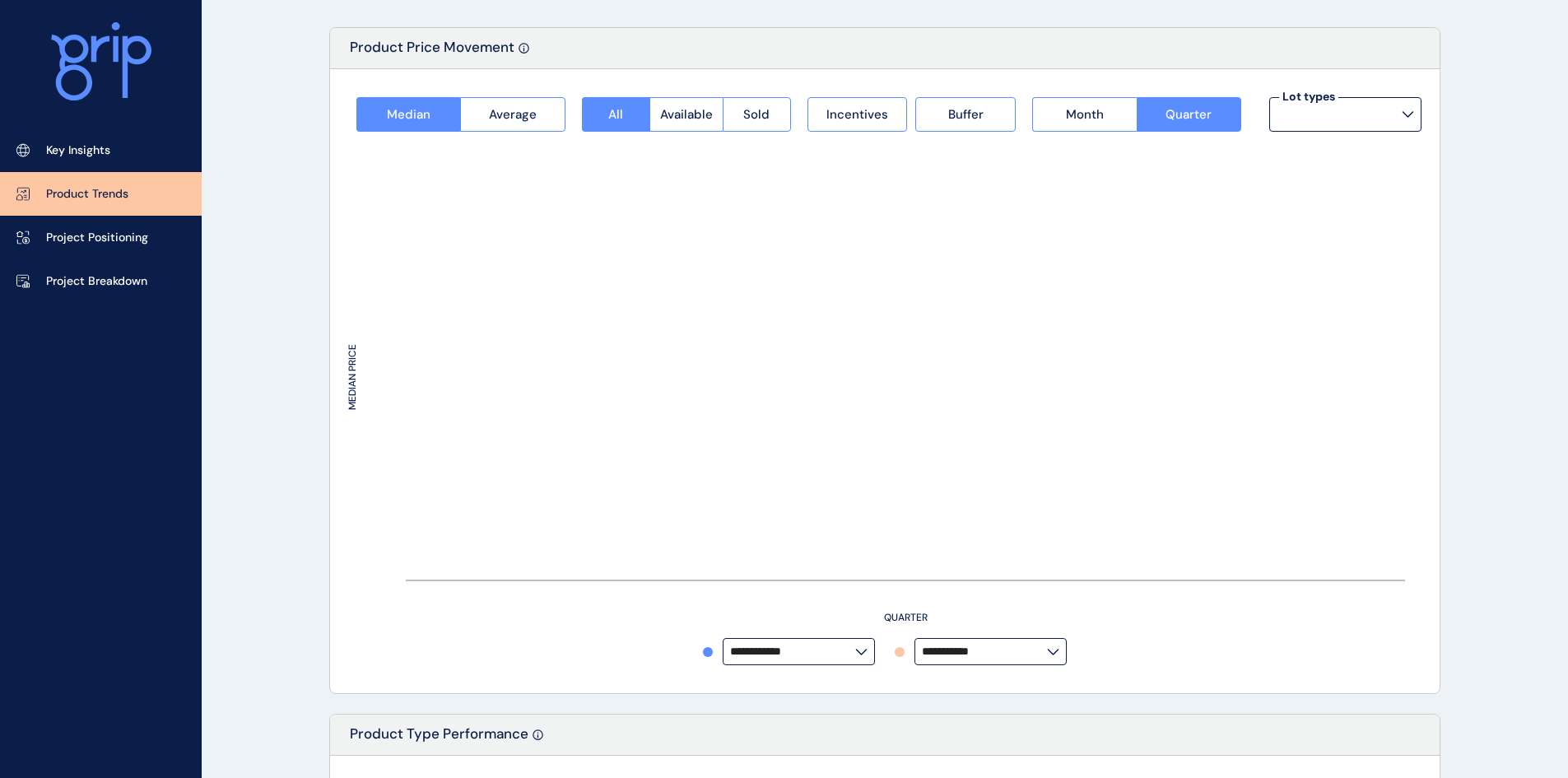 type on "*********" 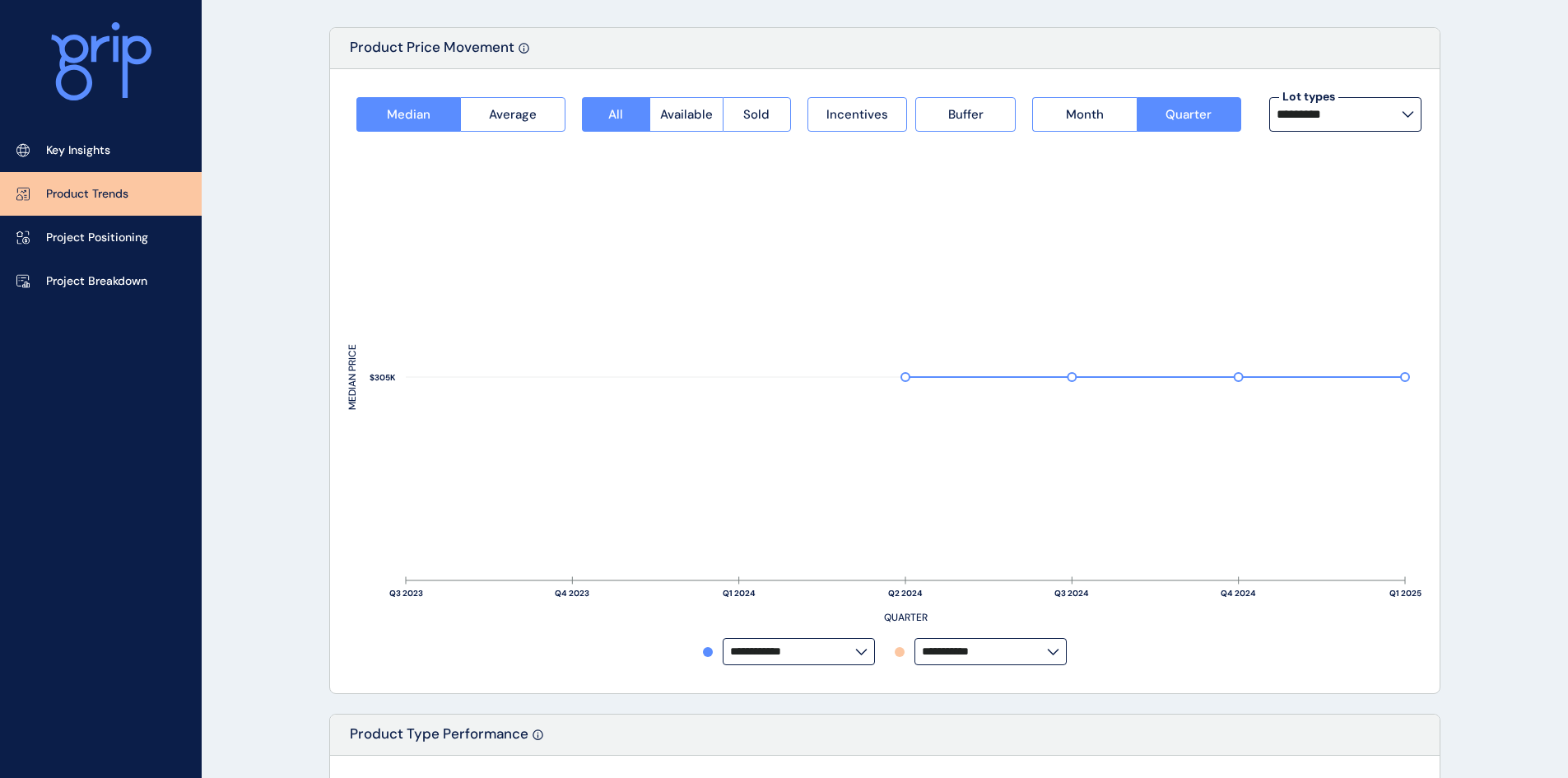 click 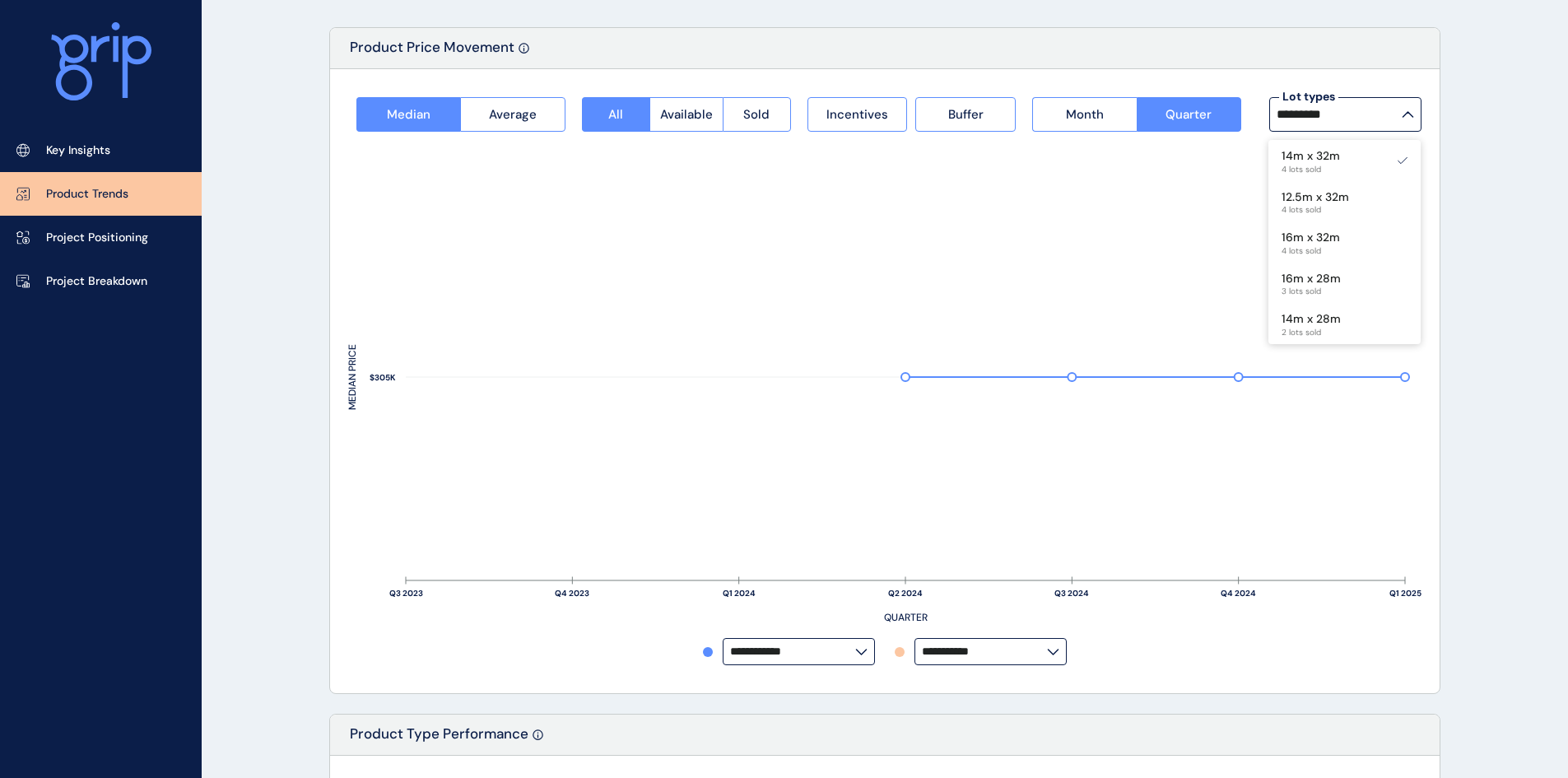 click on "PRODUCT TRENDS Custom Report Save Load Report Projects ( 5 ) May [YEAR] 2025 < > Jan No report is available for this period. New months are usually published 5 business days after the month start. Feb No report is available for this period. New months are usually published 5 business days after the month start. Mar No report is available for this period. New months are usually published 5 business days after the month start. Apr No report is available for this period. New months are usually published 5 business days after the month start. May No report is available for this period. New months are usually published 5 business days after the month start. Jun No report is available for this period. New months are usually published 5 business days after the month start. Jul No report is available for this period. New months are usually published 5 business days after the month start. Aug No report is available for this period. New months are usually published 5 business days after the month start. Sep Oct Nov Dec 6" at bounding box center [784, 881] 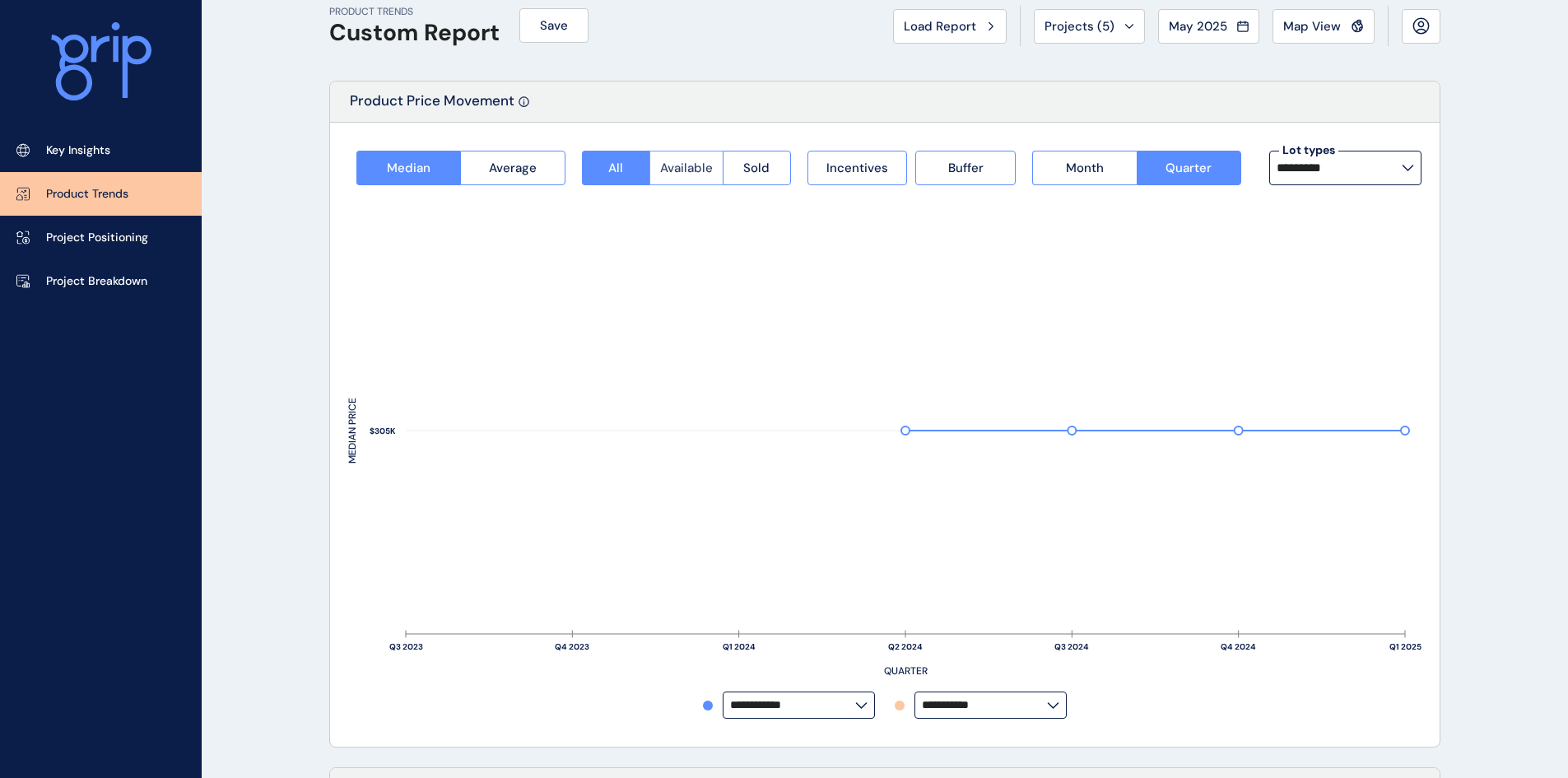 scroll, scrollTop: 0, scrollLeft: 0, axis: both 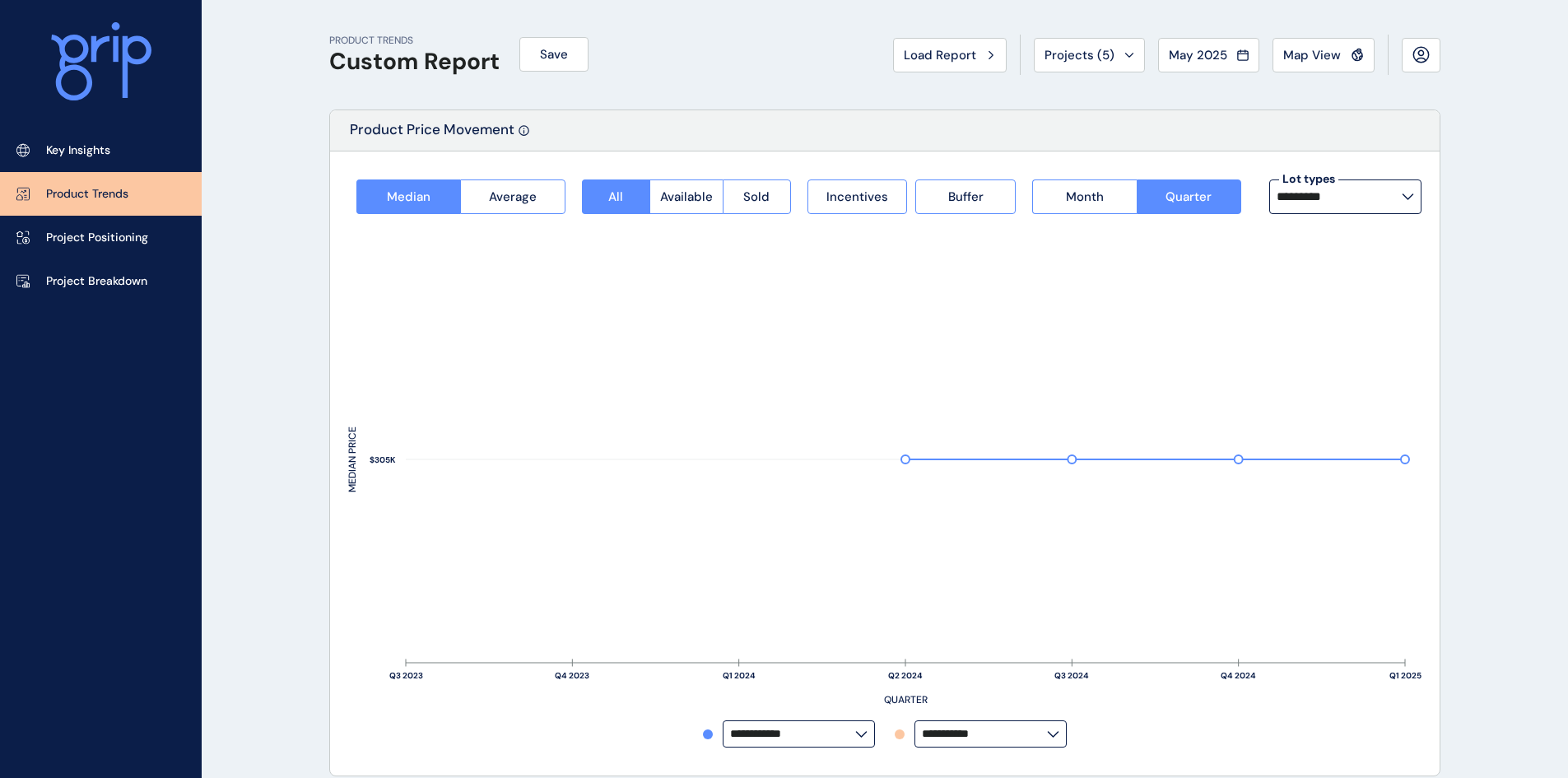 click 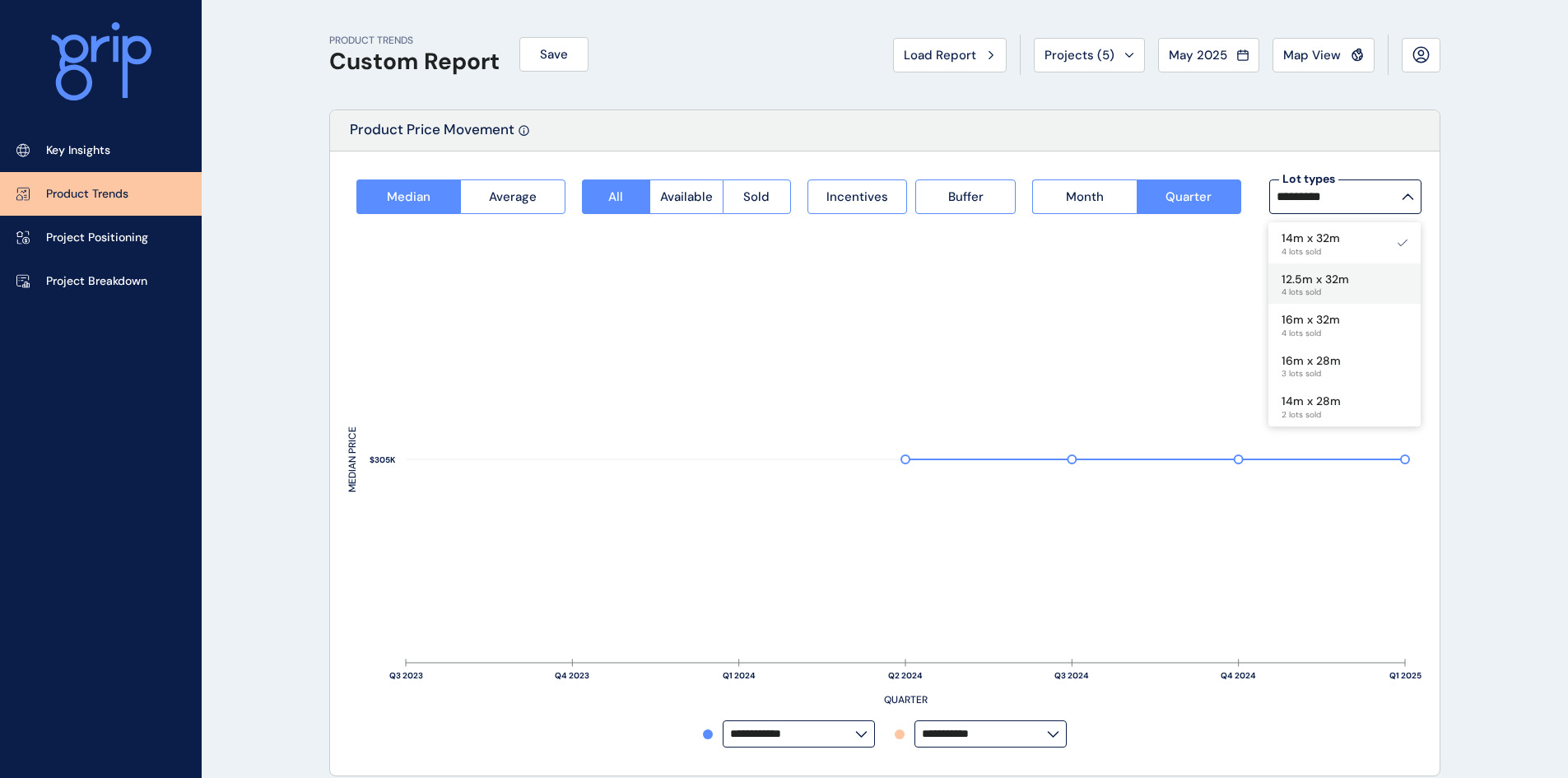 click on "12.5m x 32m" at bounding box center (1315, 280) 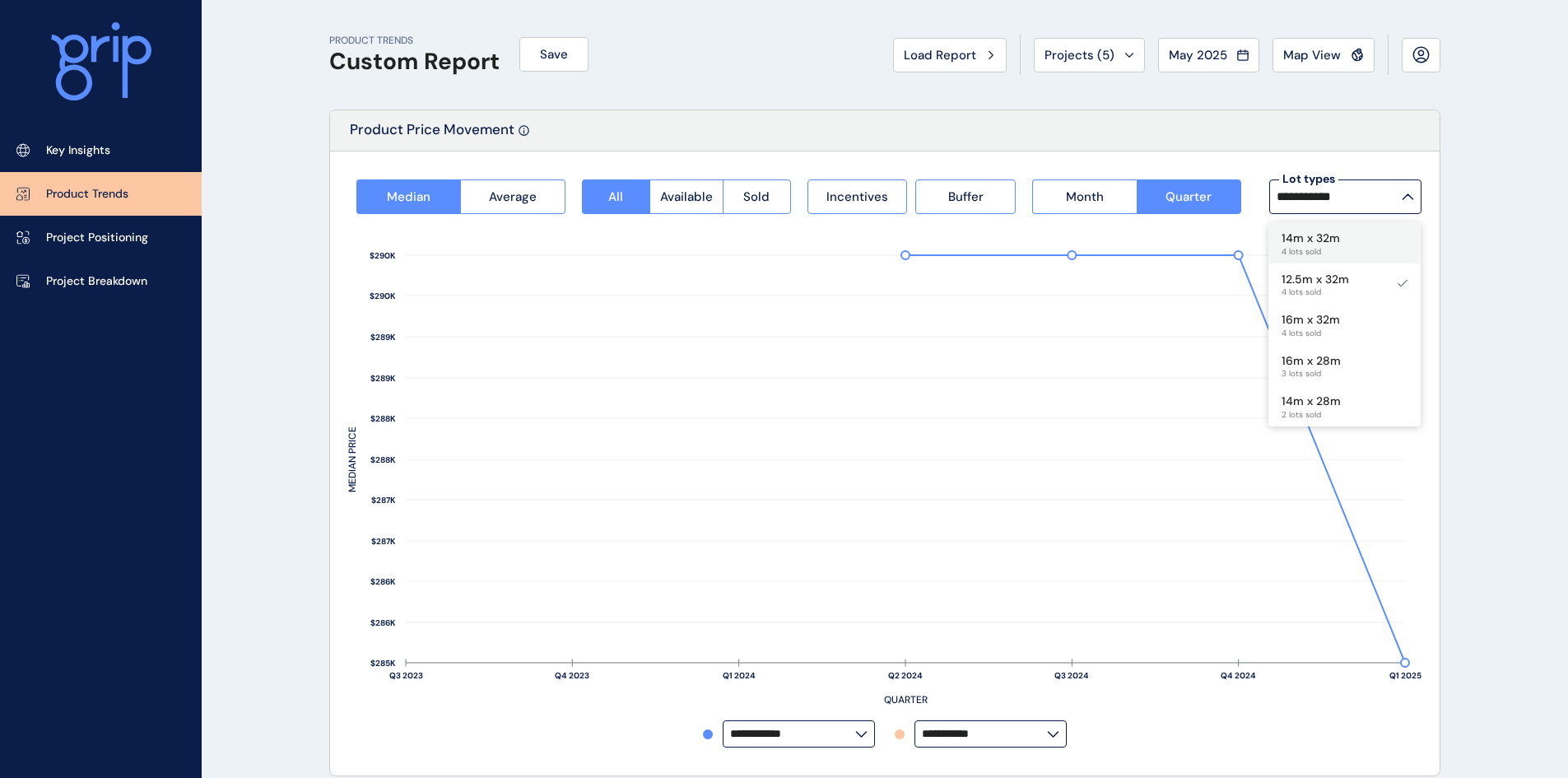 click on "4 lots sold" at bounding box center (1310, 252) 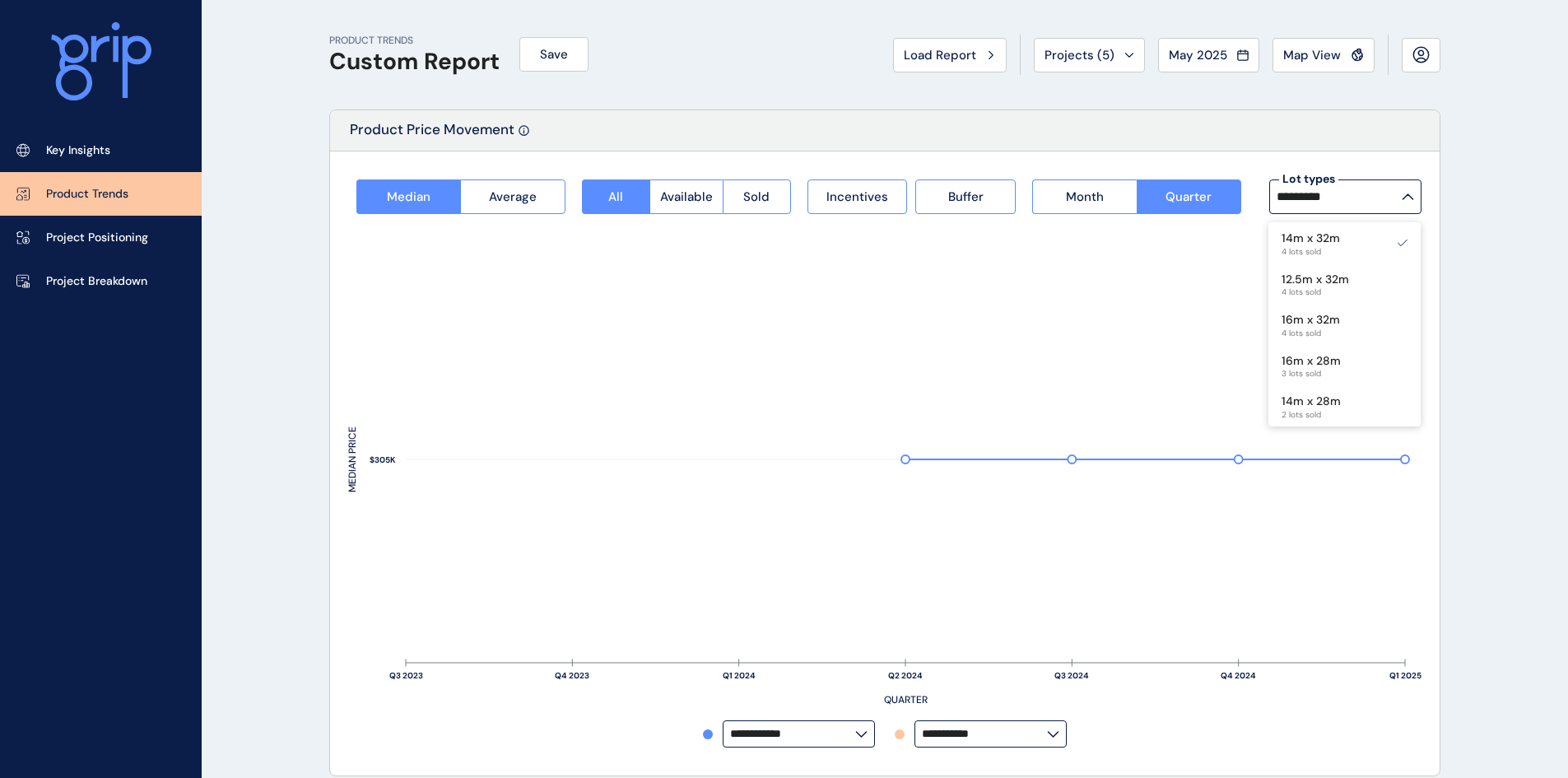 click on "**********" at bounding box center (885, 464) 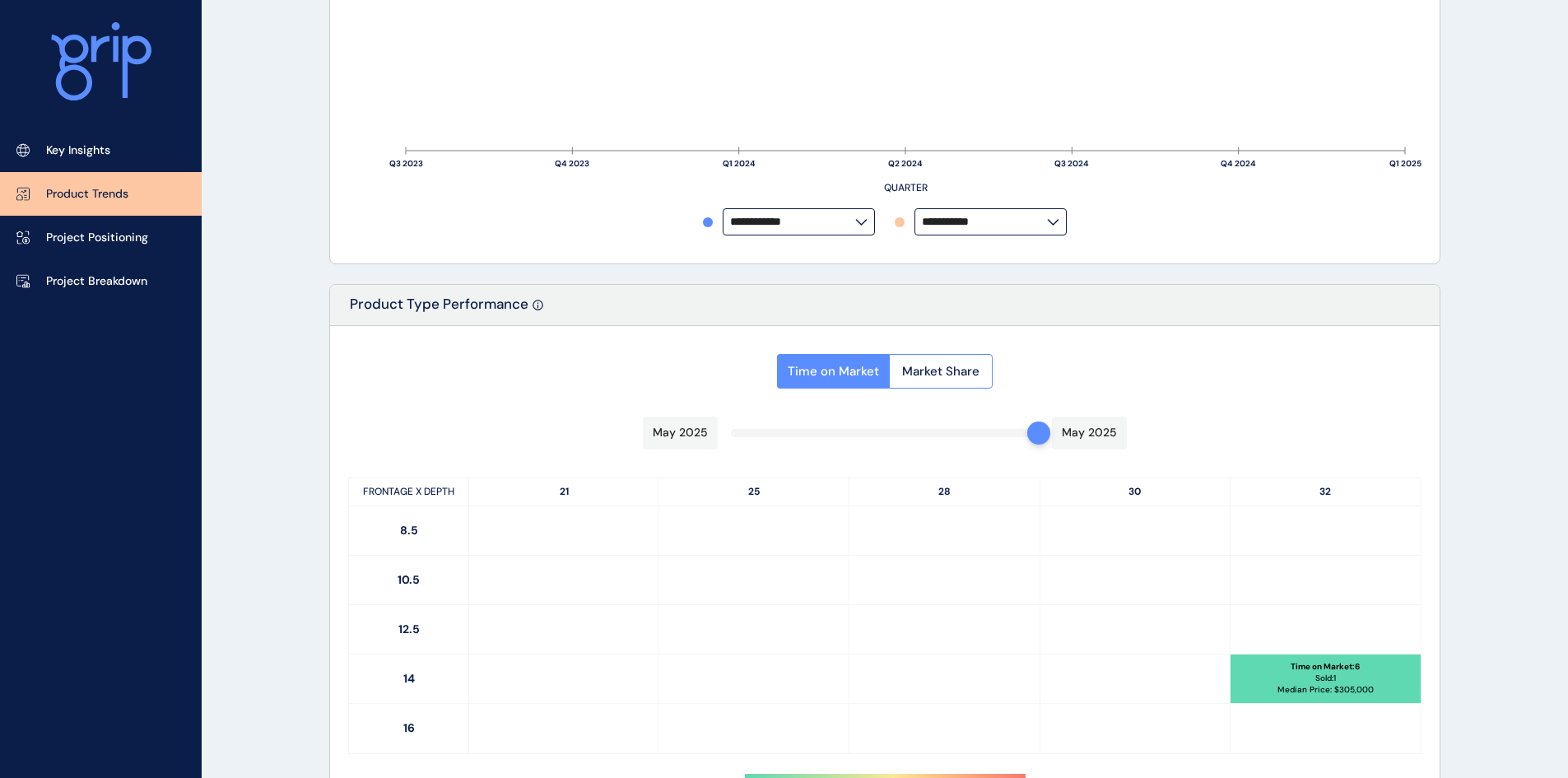 scroll, scrollTop: 741, scrollLeft: 0, axis: vertical 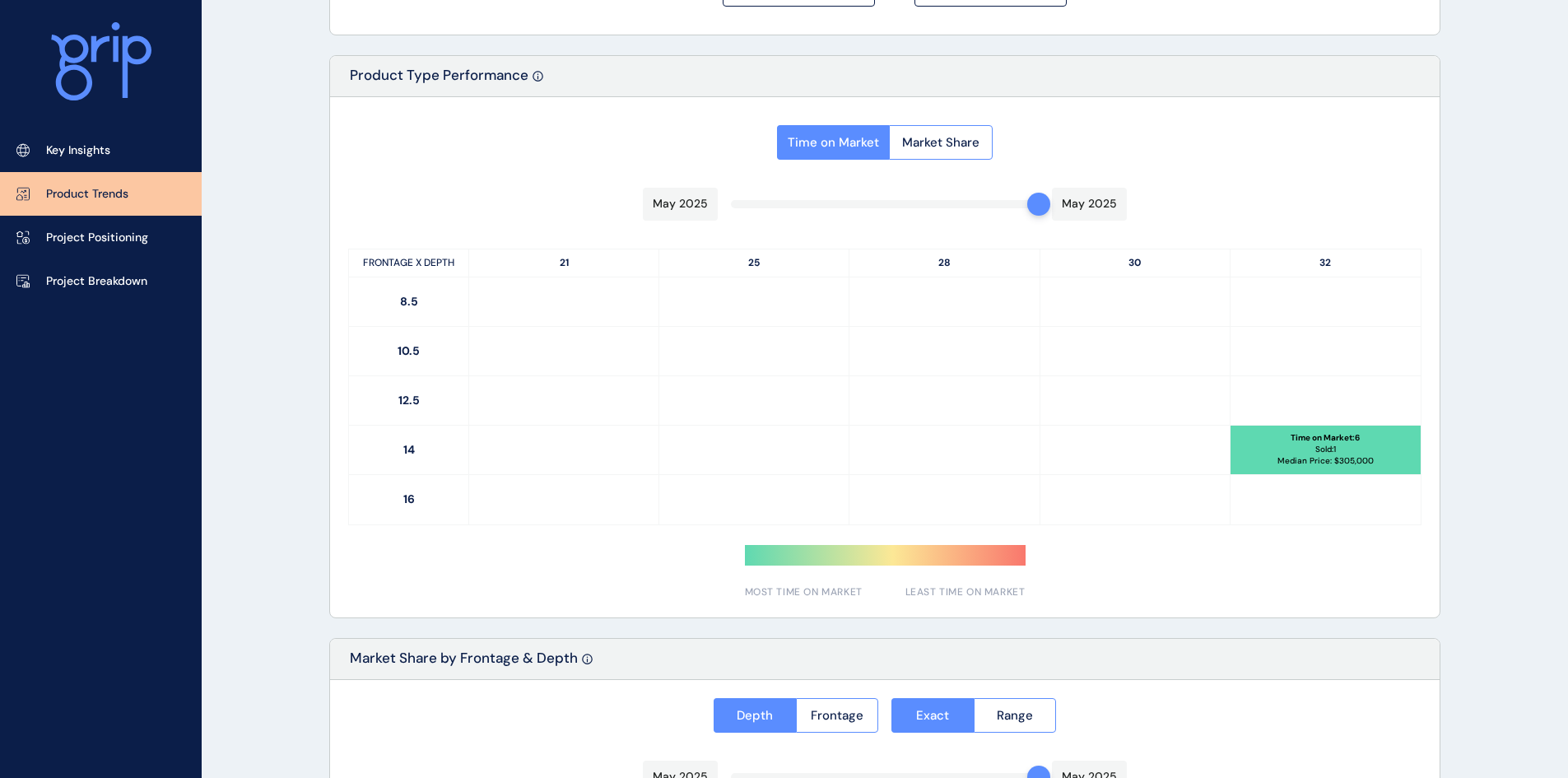 click on "Time on Market Market Share [MONTH] [YEAR] [MONTH] [YEAR] FRONTAGE X DEPTH 21 25 28 30 32 8.5 10.5 12.5 14 Time on Market :  6 Sold:  1 Median Price: $ [PRICE] 16 MOST TIME ON MARKET LEAST TIME ON MARKET" at bounding box center [885, 357] 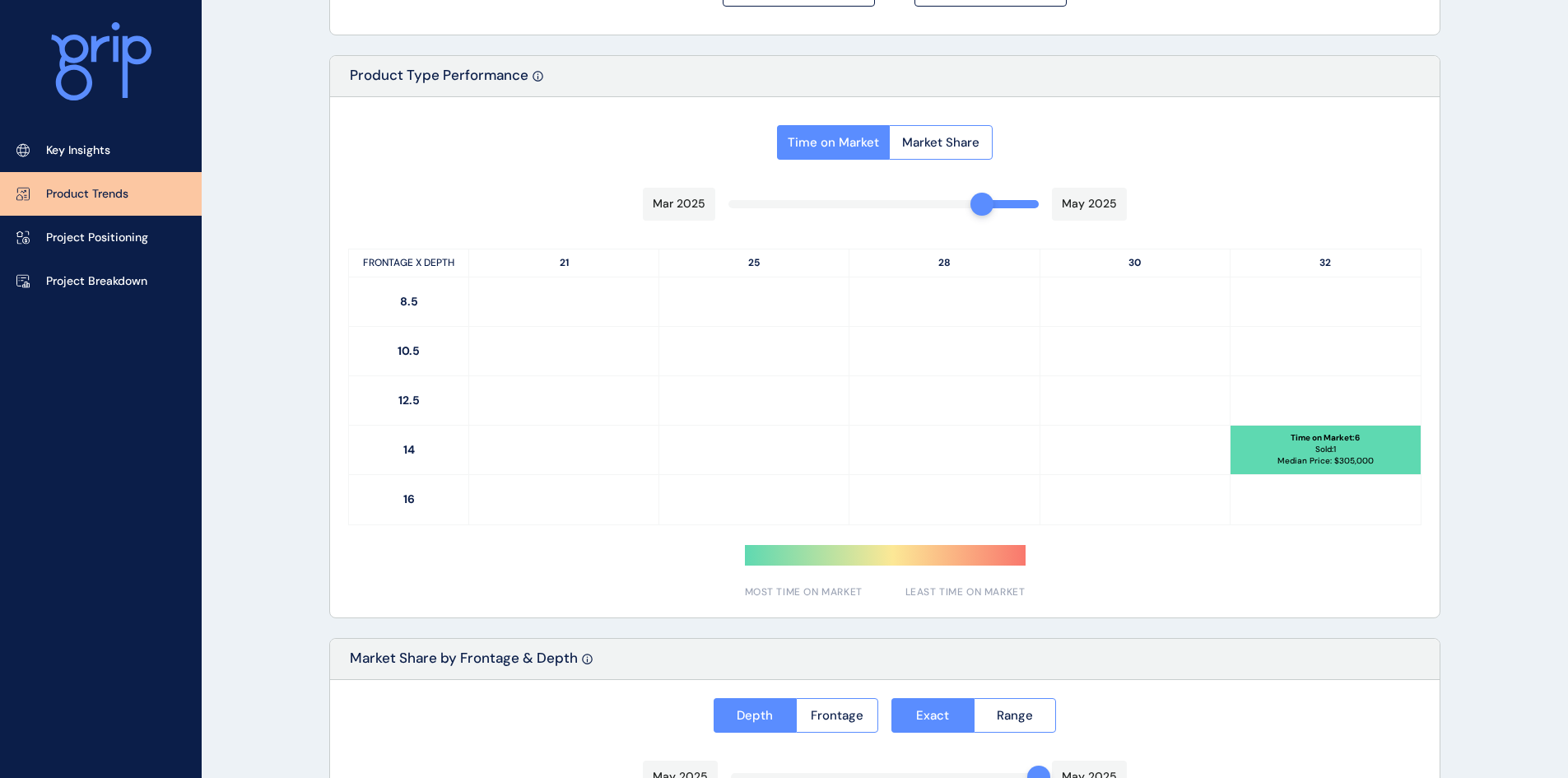 click on "Time on Market Market Share [MONTH] [YEAR] [MONTH] [YEAR] FRONTAGE X DEPTH 21 25 28 30 32 8.5 10.5 12.5 14 Time on Market :  6 Sold:  1 Median Price: $ [PRICE] 16 MOST TIME ON MARKET LEAST TIME ON MARKET" at bounding box center (885, 357) 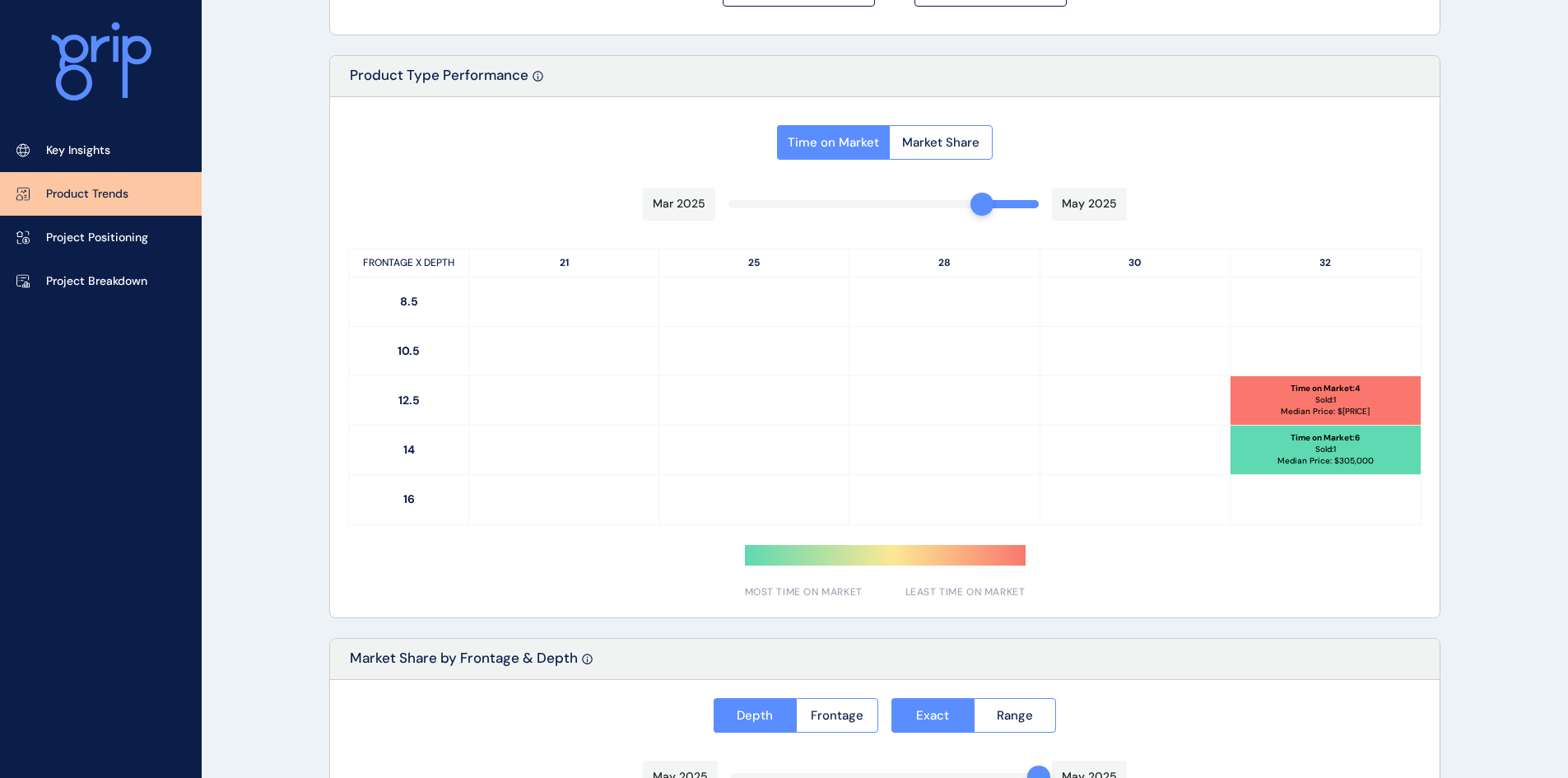 click on "Time on Market Market Share [MONTH] [YEAR] [MONTH] [YEAR] FRONTAGE X DEPTH 21 25 28 30 32 8.5 10.5 12.5 Time on Market :  4 Sold:  1 Median Price: $ [PRICE] 14 Time on Market :  6 Sold:  1 Median Price: $ [PRICE] 16 MOST TIME ON MARKET LEAST TIME ON MARKET" at bounding box center (885, 357) 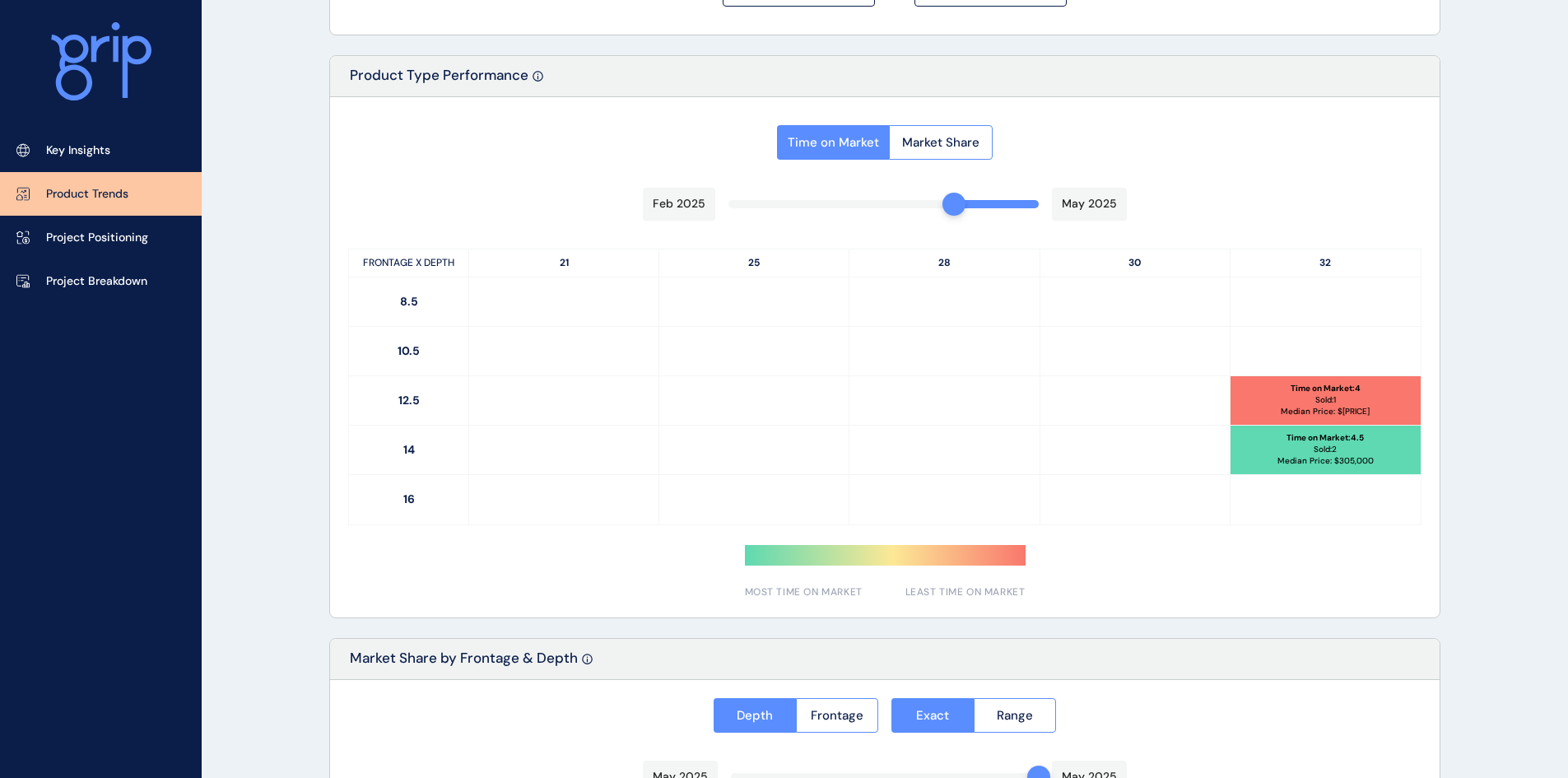 click on "Time on Market Market Share [MONTH] [YEAR] [MONTH] [YEAR] FRONTAGE X DEPTH 21 25 28 30 32 8.5 10.5 12.5 Time on Market :  4 Sold:  1 Median Price: $ [PRICE] 14 Time on Market :  4.5 Sold:  2 Median Price: $ [PRICE] 16 MOST TIME ON MARKET LEAST TIME ON MARKET" at bounding box center [885, 357] 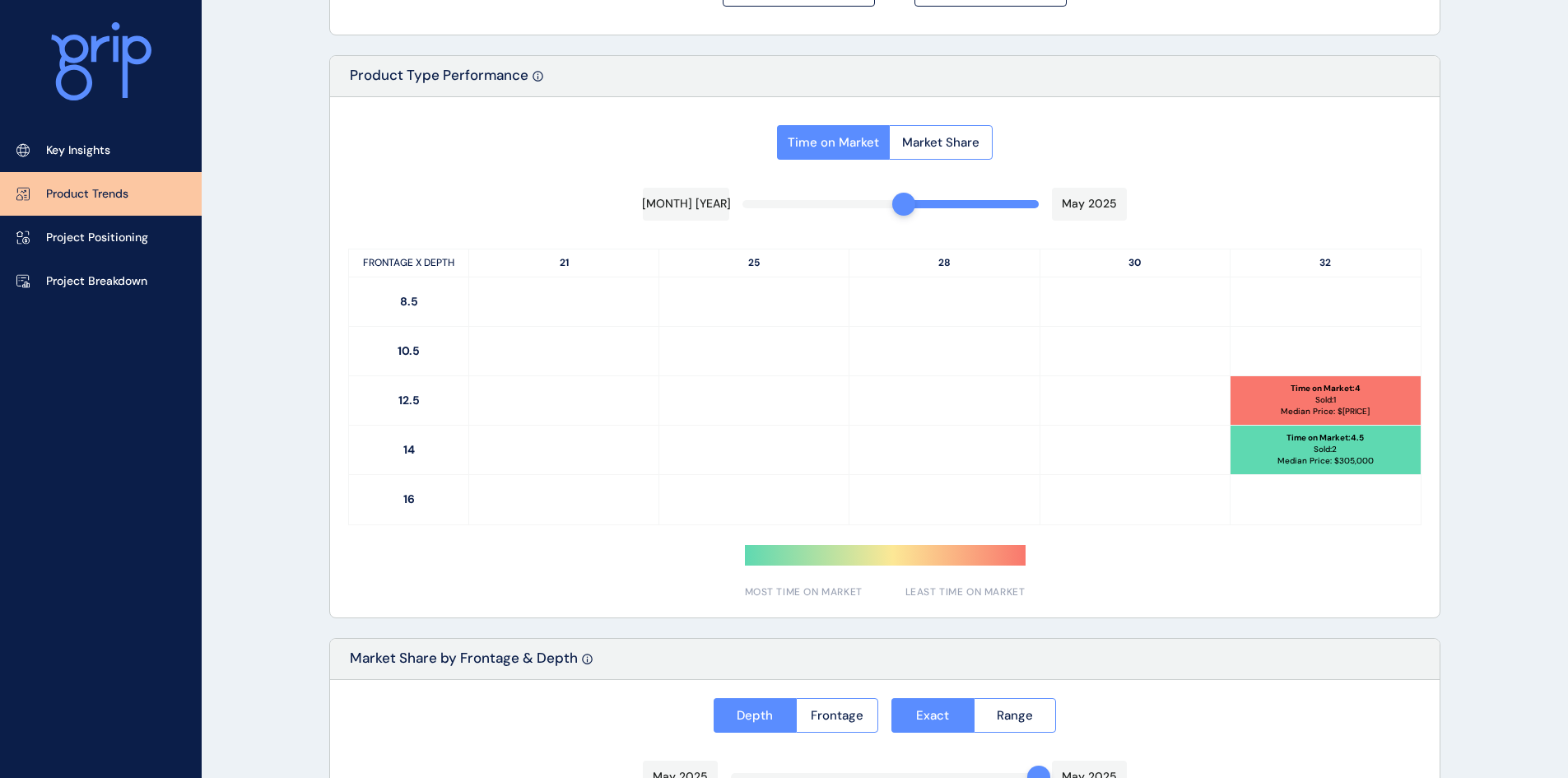 click on "Time on Market Market Share [MONTH] [YEAR] [MONTH] [YEAR] FRONTAGE X DEPTH 21 25 28 30 32 8.5 10.5 12.5 Time on Market :  4 Sold:  1 Median Price: $ [PRICE] 14 Time on Market :  4.5 Sold:  2 Median Price: $ [PRICE] 16 MOST TIME ON MARKET LEAST TIME ON MARKET" at bounding box center [885, 357] 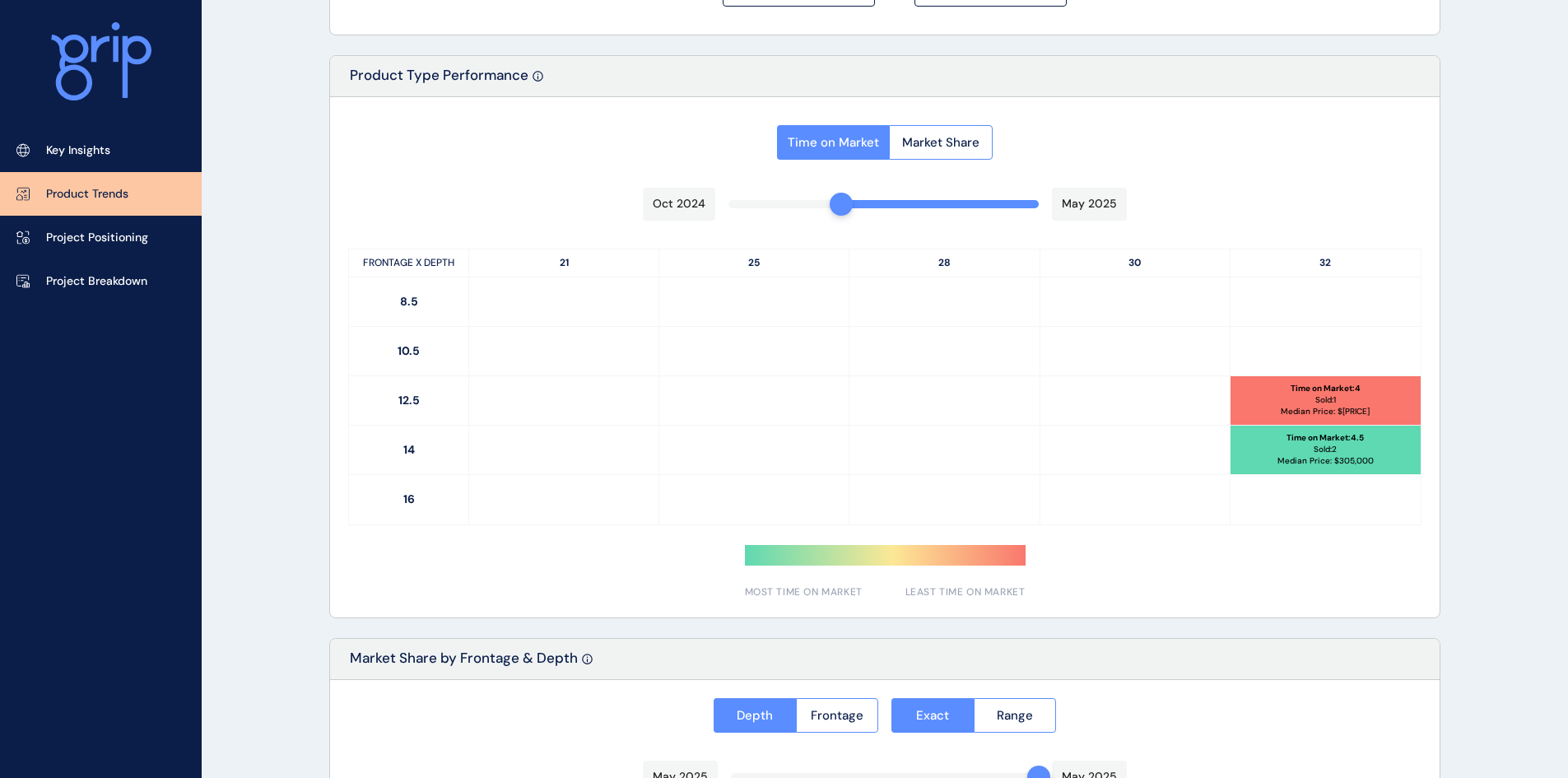 click on "Time on Market Market Share [MONTH] [YEAR] [MONTH] [YEAR] FRONTAGE X DEPTH 21 25 28 30 32 8.5 10.5 12.5 Time on Market :  4 Sold:  1 Median Price: $ [PRICE] 14 Time on Market :  4.5 Sold:  2 Median Price: $ [PRICE] 16 MOST TIME ON MARKET LEAST TIME ON MARKET" at bounding box center [885, 357] 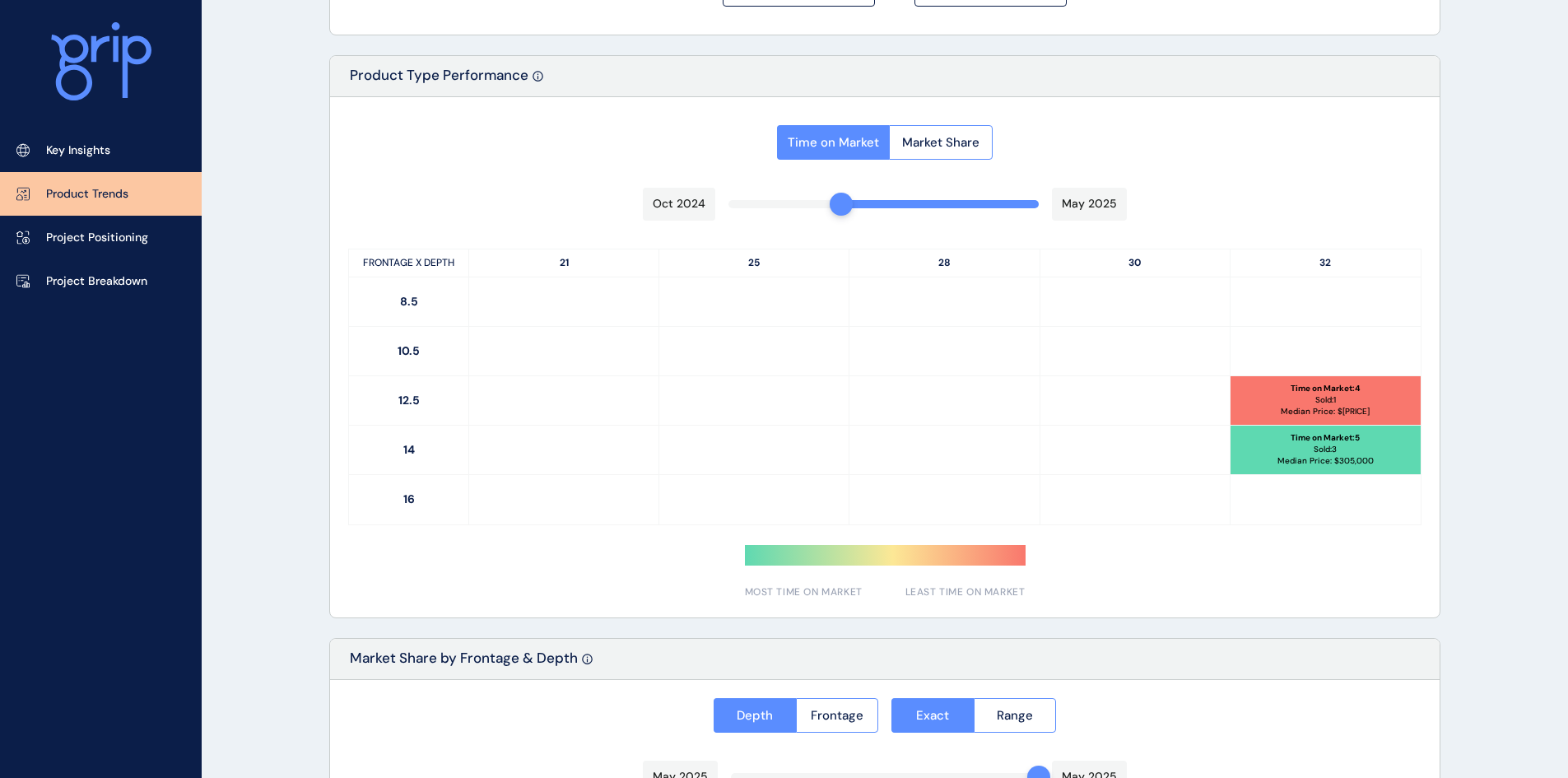 click on "Time on Market Market Share [MONTH] [YEAR] [MONTH] [YEAR] FRONTAGE X DEPTH 21 25 28 30 32 8.5 10.5 12.5 Time on Market :  4 Sold:  1 Median Price: $ [PRICE] 14 Time on Market :  5 Sold:  3 Median Price: $ [PRICE] 16 MOST TIME ON MARKET LEAST TIME ON MARKET" at bounding box center [885, 357] 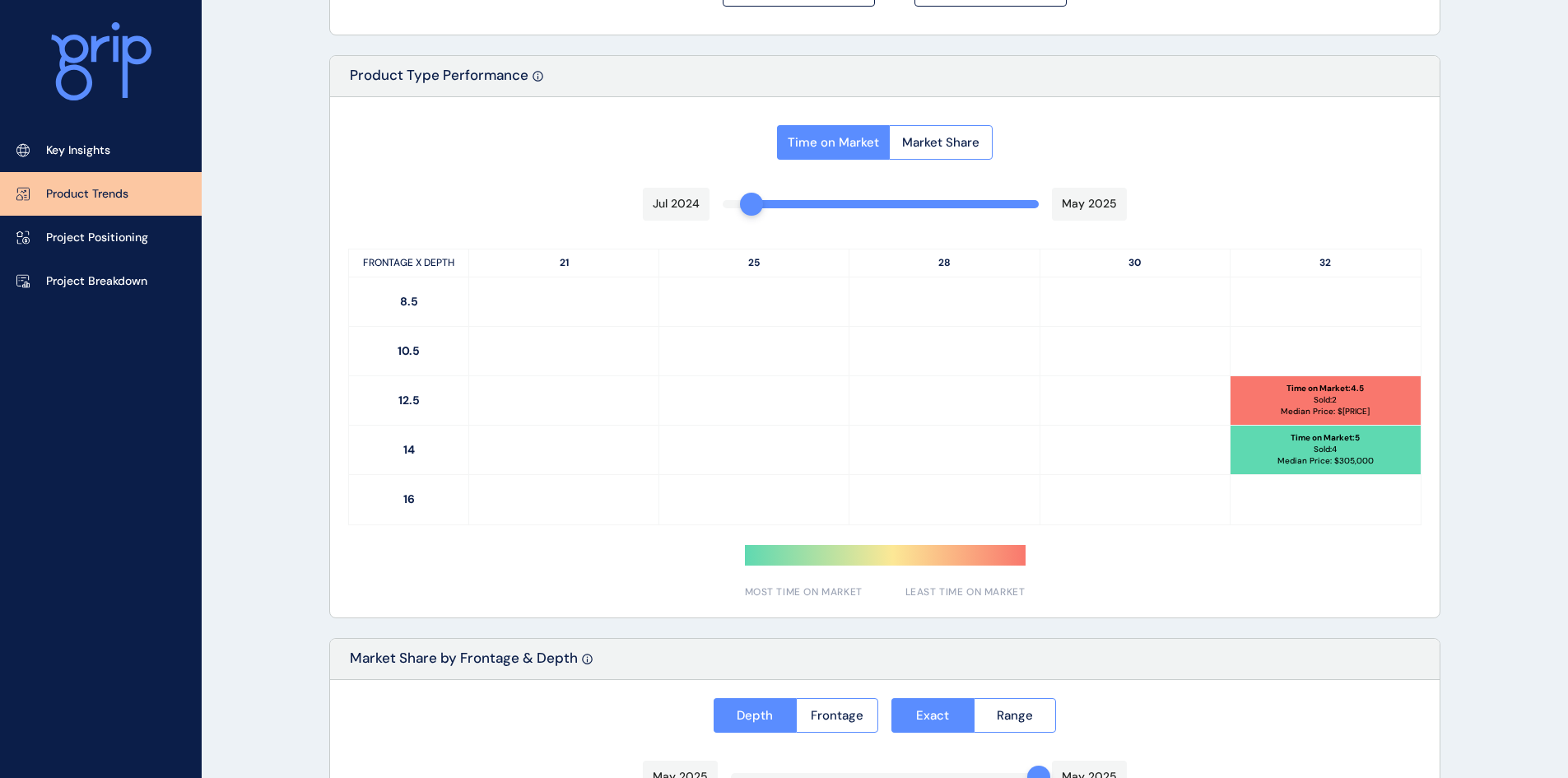 click on "Time on Market Market Share Jul [YEAR] May [YEAR] FRONTAGE X DEPTH 21 25 28 30 32 8.5 10.5 12.5 Time on Market : 4.5 Sold: 2 Median Price: $ 277,500 14 Time on Market : 5 Sold: 4 Median Price: $ 305,000 16 MOST TIME ON MARKET LEAST TIME ON MARKET" at bounding box center (885, 357) 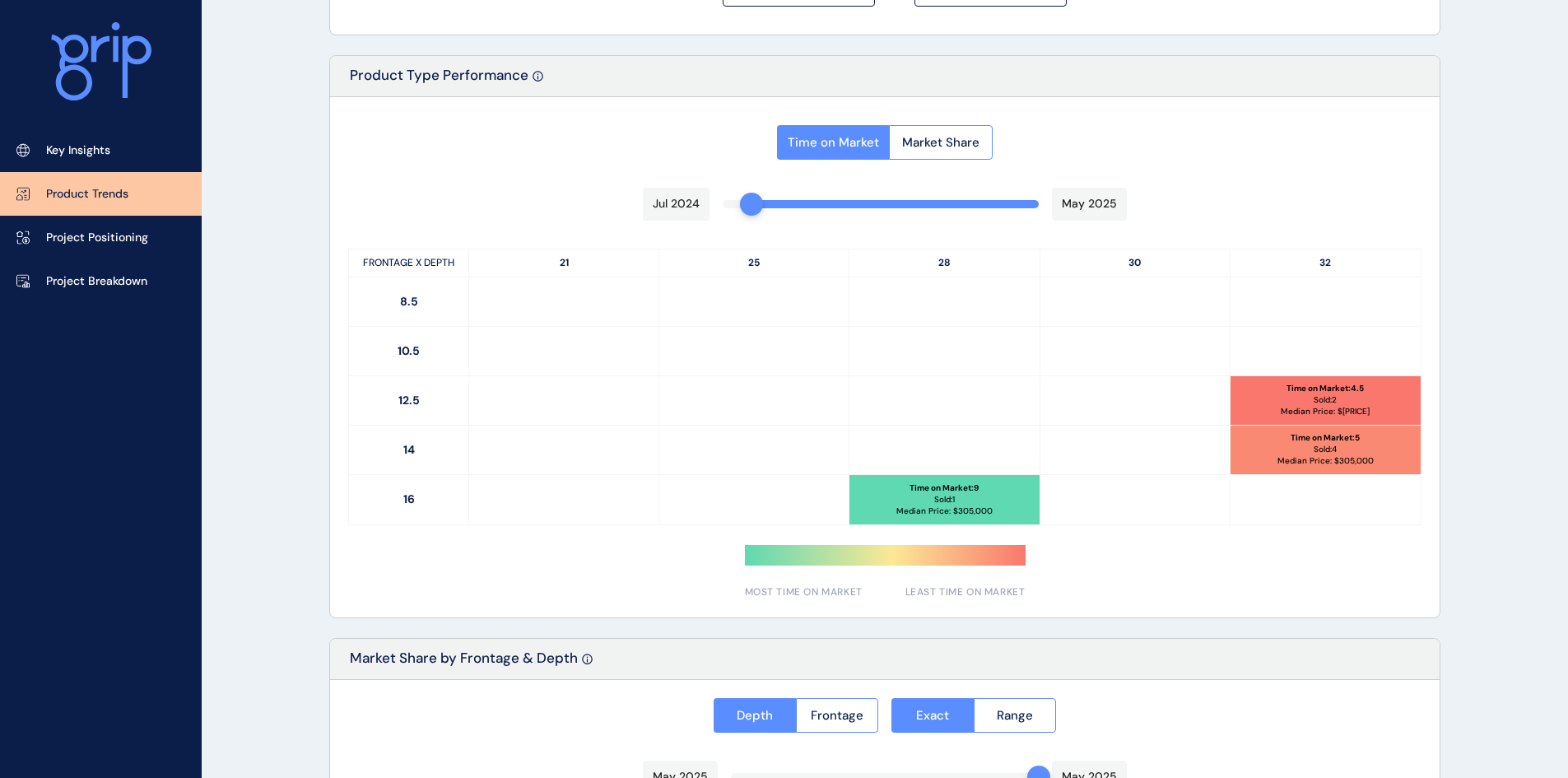 click on "[MONTH] [YEAR] [MONTH] [YEAR]" at bounding box center [885, 204] 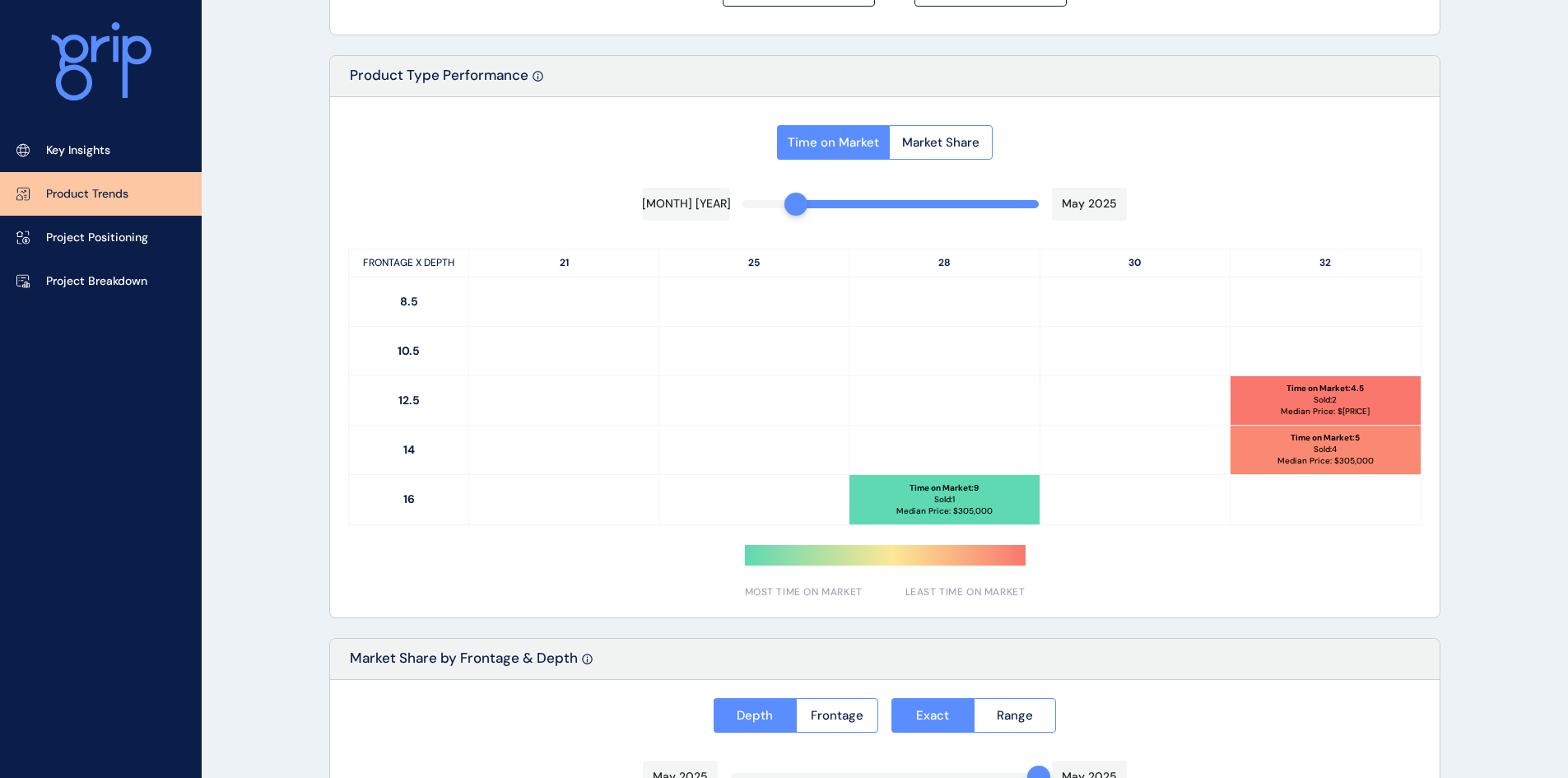 click on "[MONTH] [YEAR] [MONTH] [YEAR]" at bounding box center (885, 204) 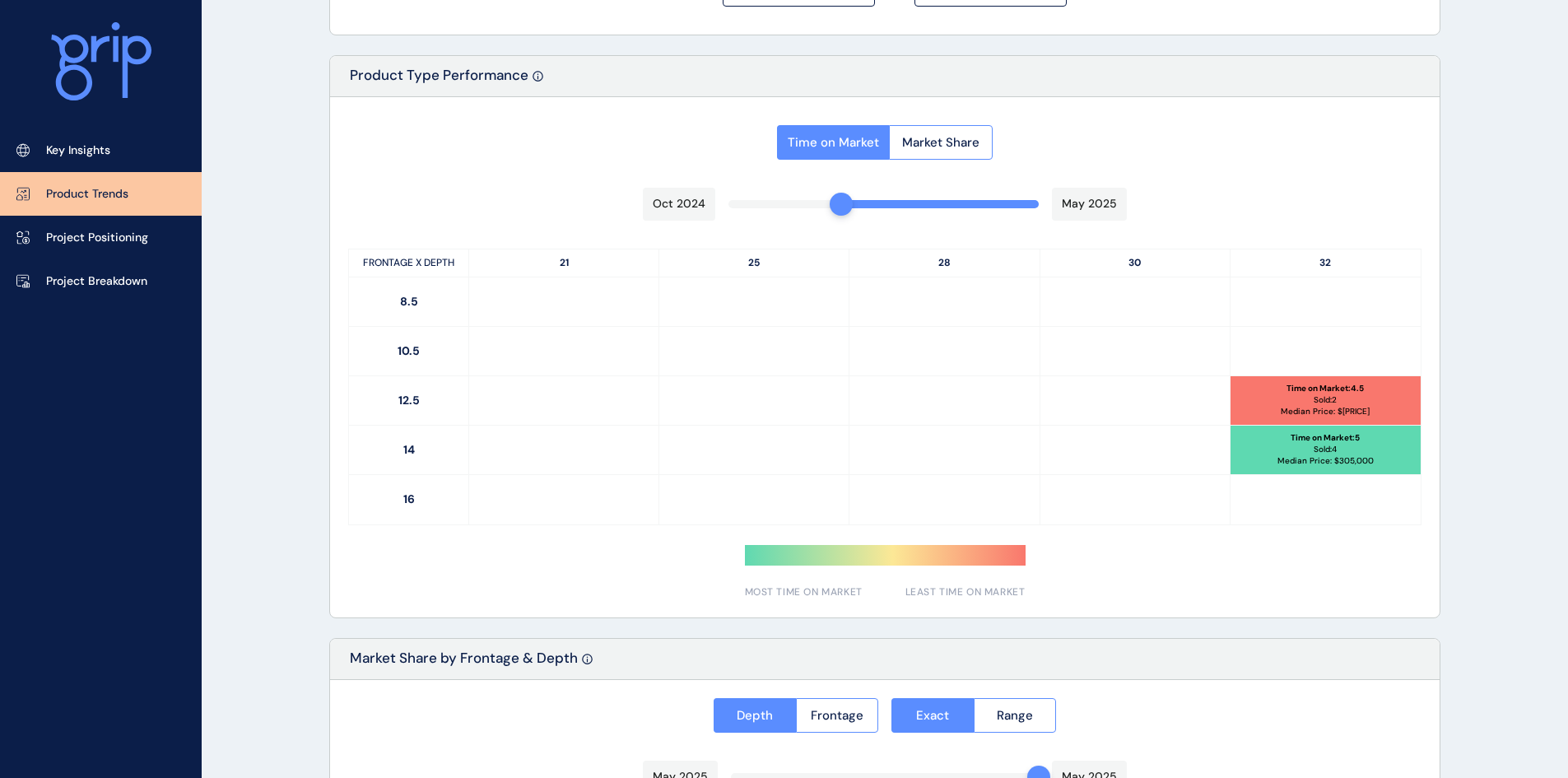 click on "Time on Market Market Share [MONTH] [YEAR] [MONTH] [YEAR] FRONTAGE X DEPTH 21 25 28 30 32 8.5 10.5 12.5 Time on Market :  4 Sold:  1 Median Price: $ [PRICE] 14 Time on Market :  5 Sold:  4 Median Price: $ [PRICE] 16 MOST TIME ON MARKET LEAST TIME ON MARKET" at bounding box center [885, 357] 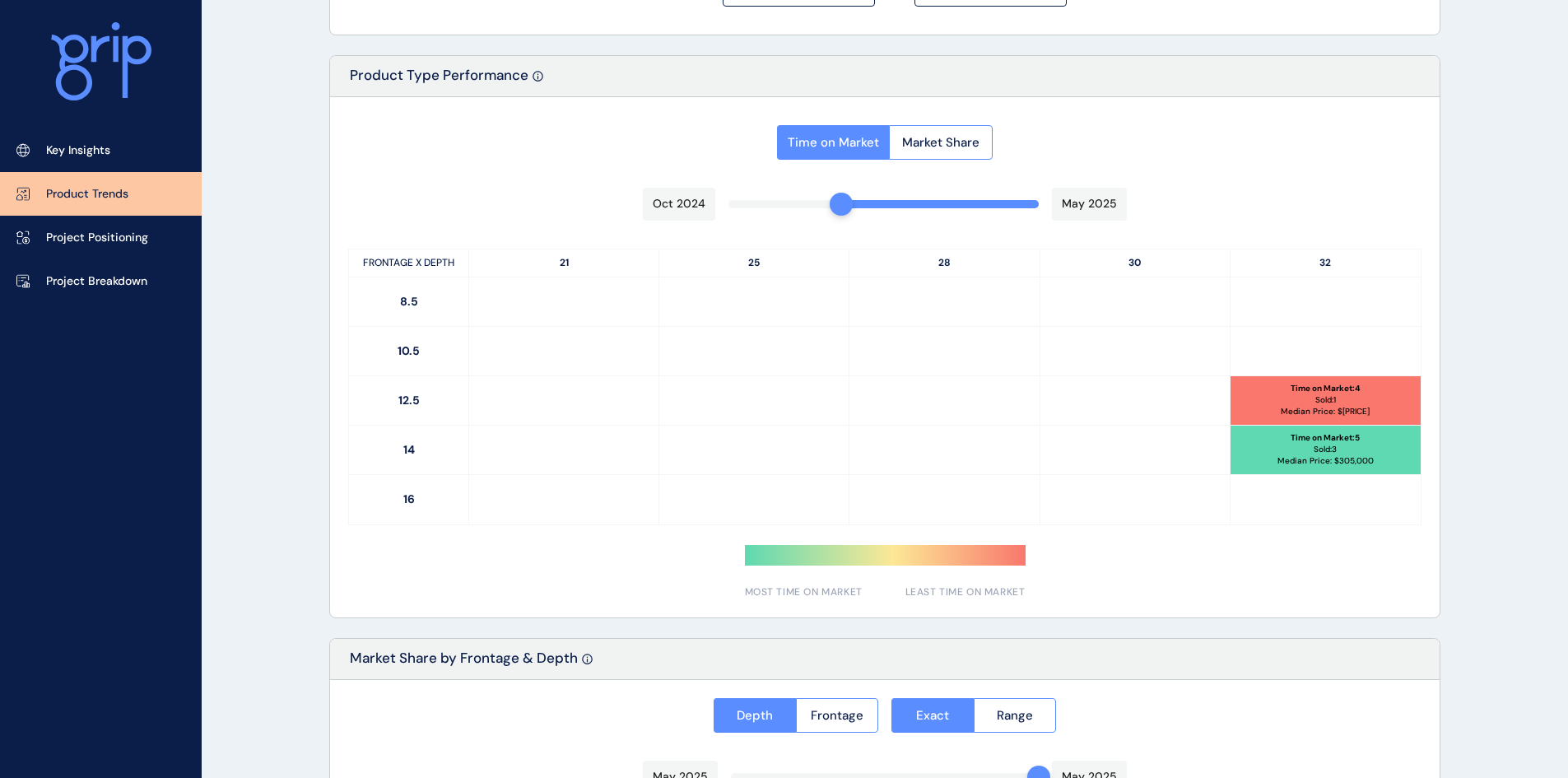 click on "Time on Market Market Share [MONTH] [YEAR] [MONTH] [YEAR] FRONTAGE X DEPTH 21 25 28 30 32 8.5 10.5 12.5 Time on Market :  4 Sold:  1 Median Price: $ [PRICE] 14 Time on Market :  5 Sold:  3 Median Price: $ [PRICE] 16 MOST TIME ON MARKET LEAST TIME ON MARKET" at bounding box center [885, 357] 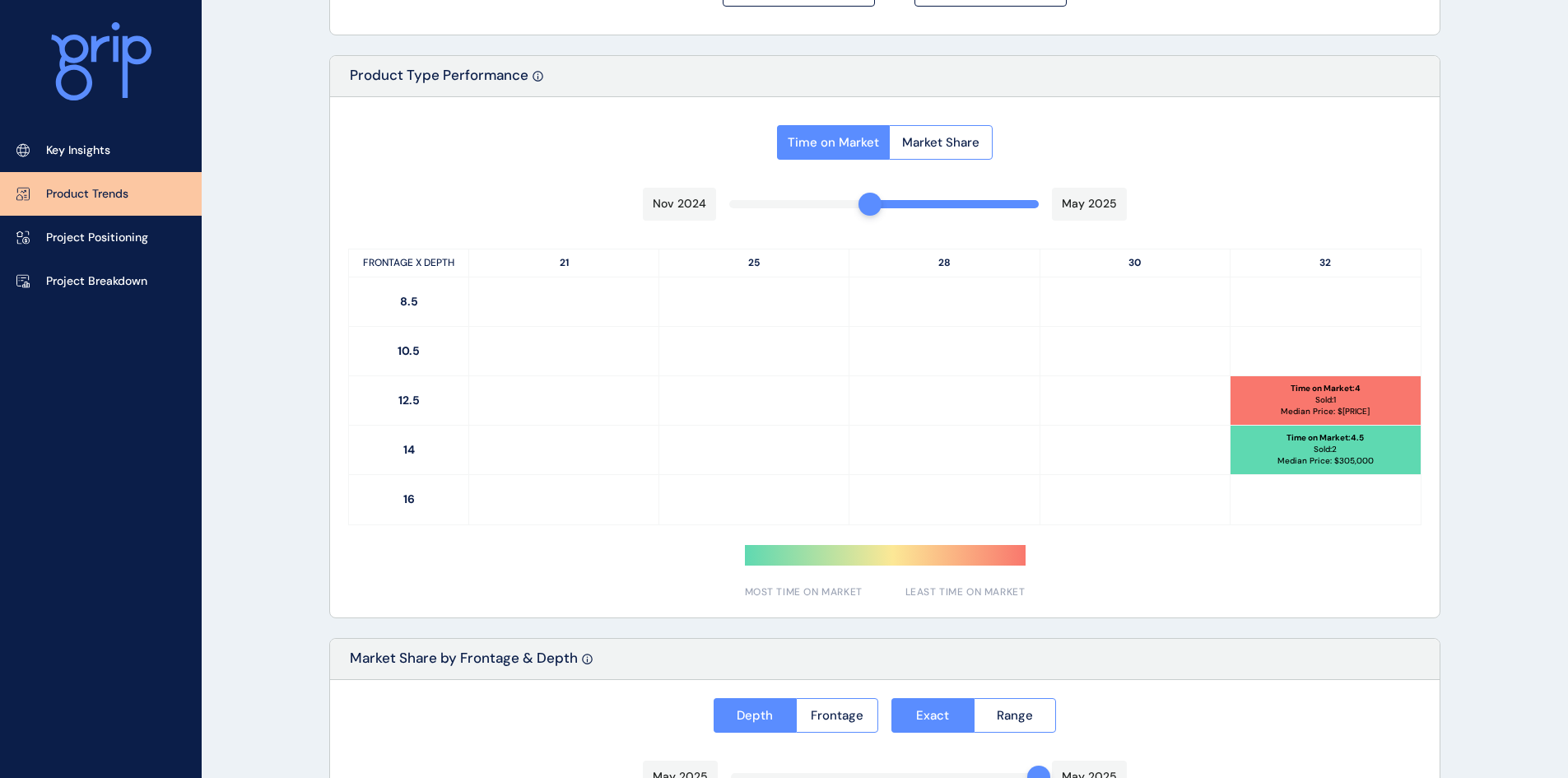 click on "Time on Market Market Share [MONTH] [YEAR] [MONTH] [YEAR] FRONTAGE X DEPTH 21 25 28 30 32 8.5 10.5 12.5 Time on Market :  4 Sold:  1 Median Price: $ [PRICE] 14 Time on Market :  4.5 Sold:  2 Median Price: $ [PRICE] 16 MOST TIME ON MARKET LEAST TIME ON MARKET" at bounding box center [885, 357] 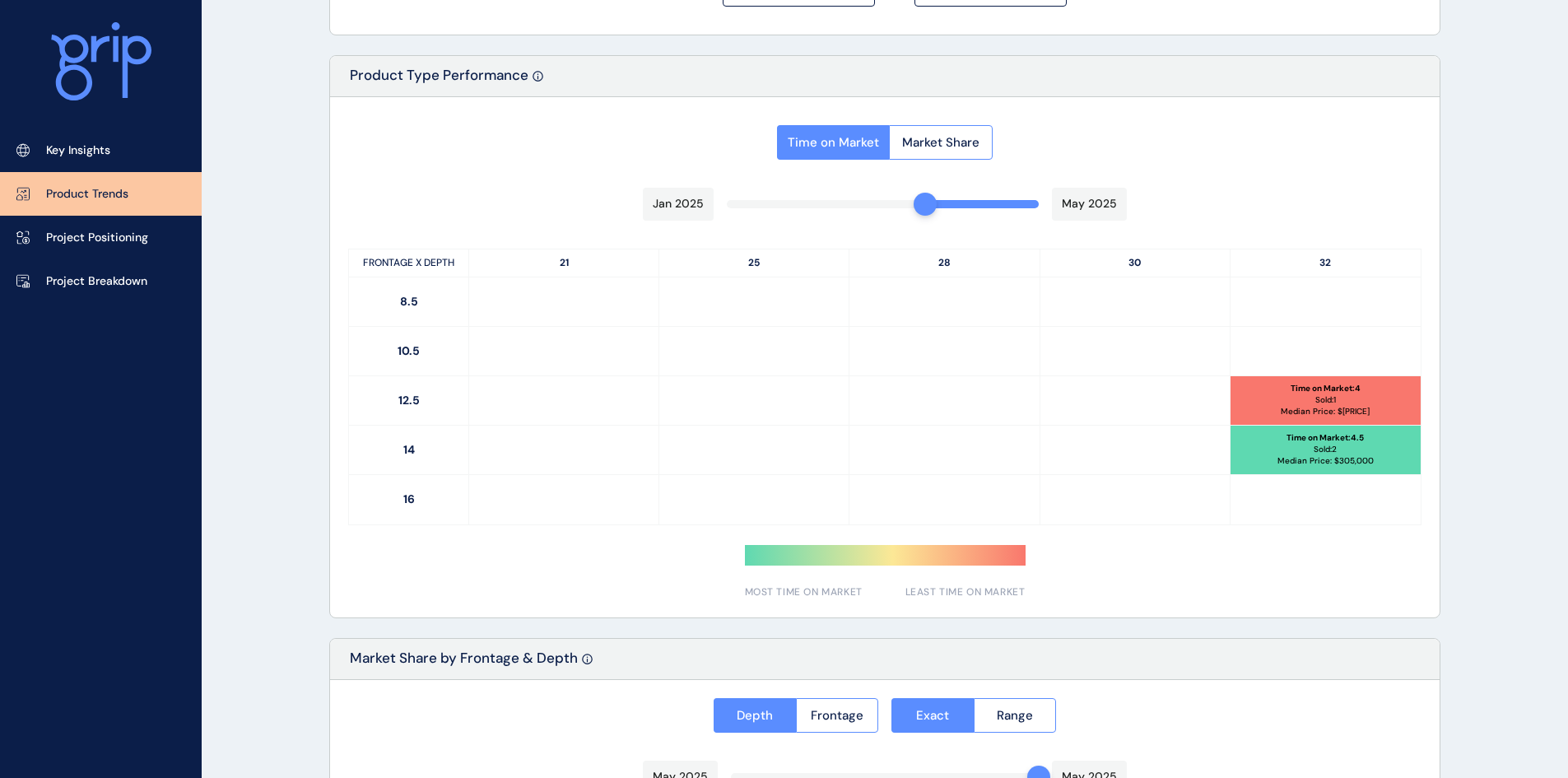 click on "Time on Market Market Share [MONTH] [YEAR] [MONTH] [YEAR] FRONTAGE X DEPTH 21 25 28 30 32 8.5 10.5 12.5 Time on Market :  4 Sold:  1 Median Price: $ [PRICE] 14 Time on Market :  4.5 Sold:  2 Median Price: $ [PRICE] 16 MOST TIME ON MARKET LEAST TIME ON MARKET" at bounding box center (885, 357) 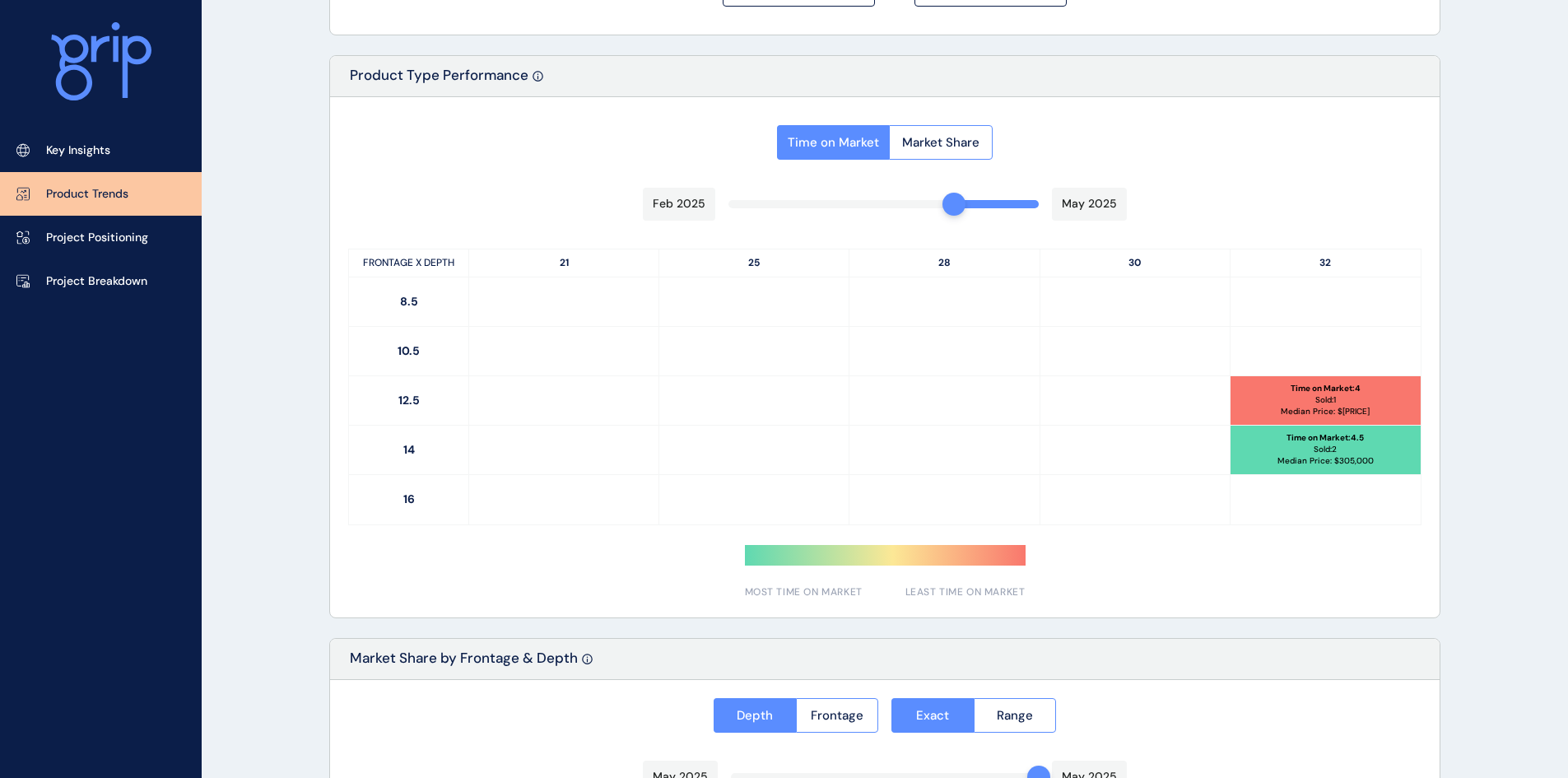 click on "Time on Market Market Share [MONTH] [YEAR] [MONTH] [YEAR] FRONTAGE X DEPTH 21 25 28 30 32 8.5 10.5 12.5 Time on Market :  4 Sold:  1 Median Price: $ [PRICE] 14 Time on Market :  4.5 Sold:  2 Median Price: $ [PRICE] 16 MOST TIME ON MARKET LEAST TIME ON MARKET" at bounding box center [885, 357] 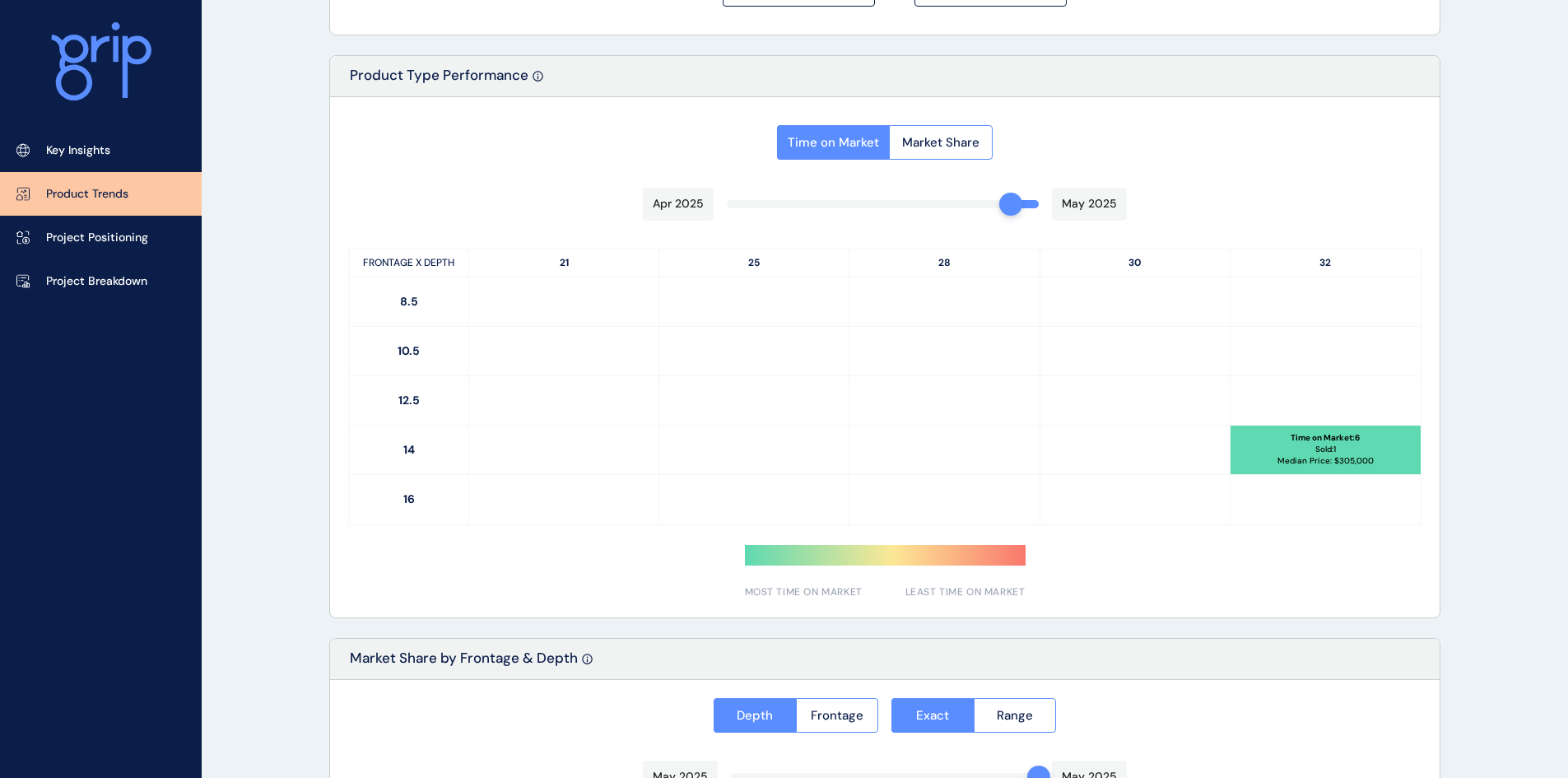 click on "Time on Market Market Share [MONTH] [YEAR] [MONTH] [YEAR] FRONTAGE X DEPTH 21 25 28 30 32 8.5 10.5 12.5 14 Time on Market :  6 Sold:  1 Median Price: $ [PRICE] 16 MOST TIME ON MARKET LEAST TIME ON MARKET" at bounding box center (885, 357) 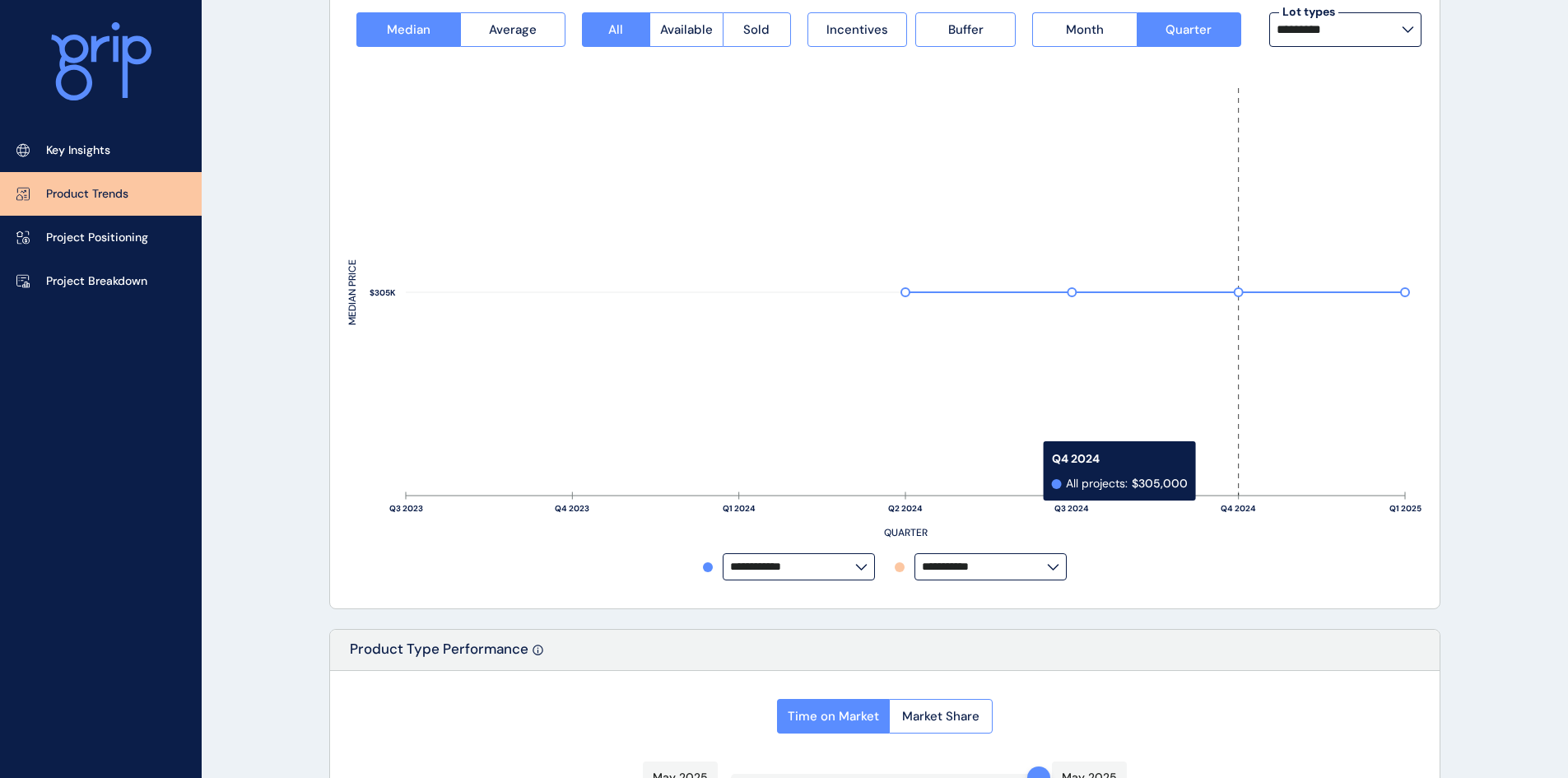scroll, scrollTop: 0, scrollLeft: 0, axis: both 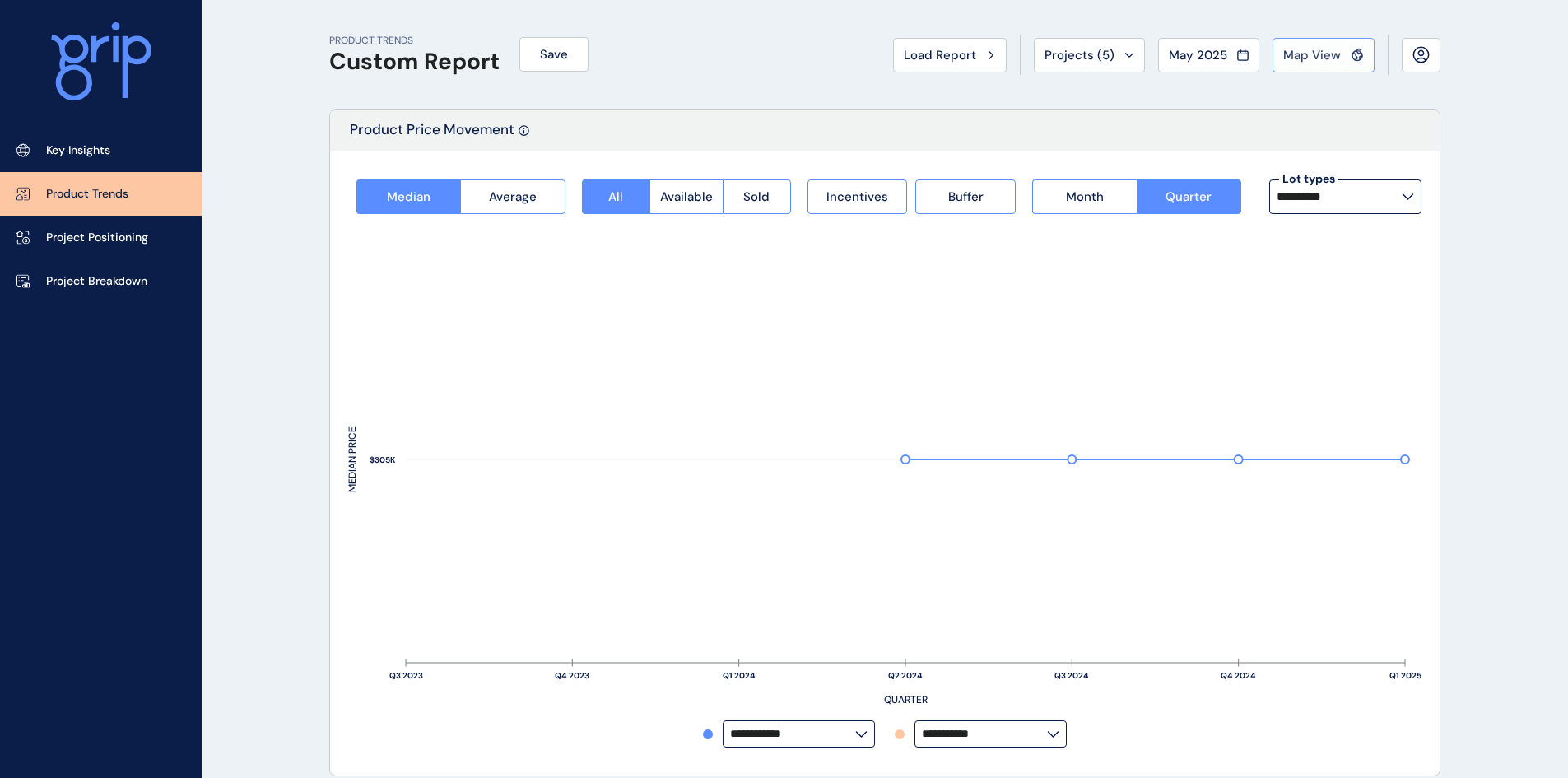 click on "Map View" at bounding box center [1324, 55] 